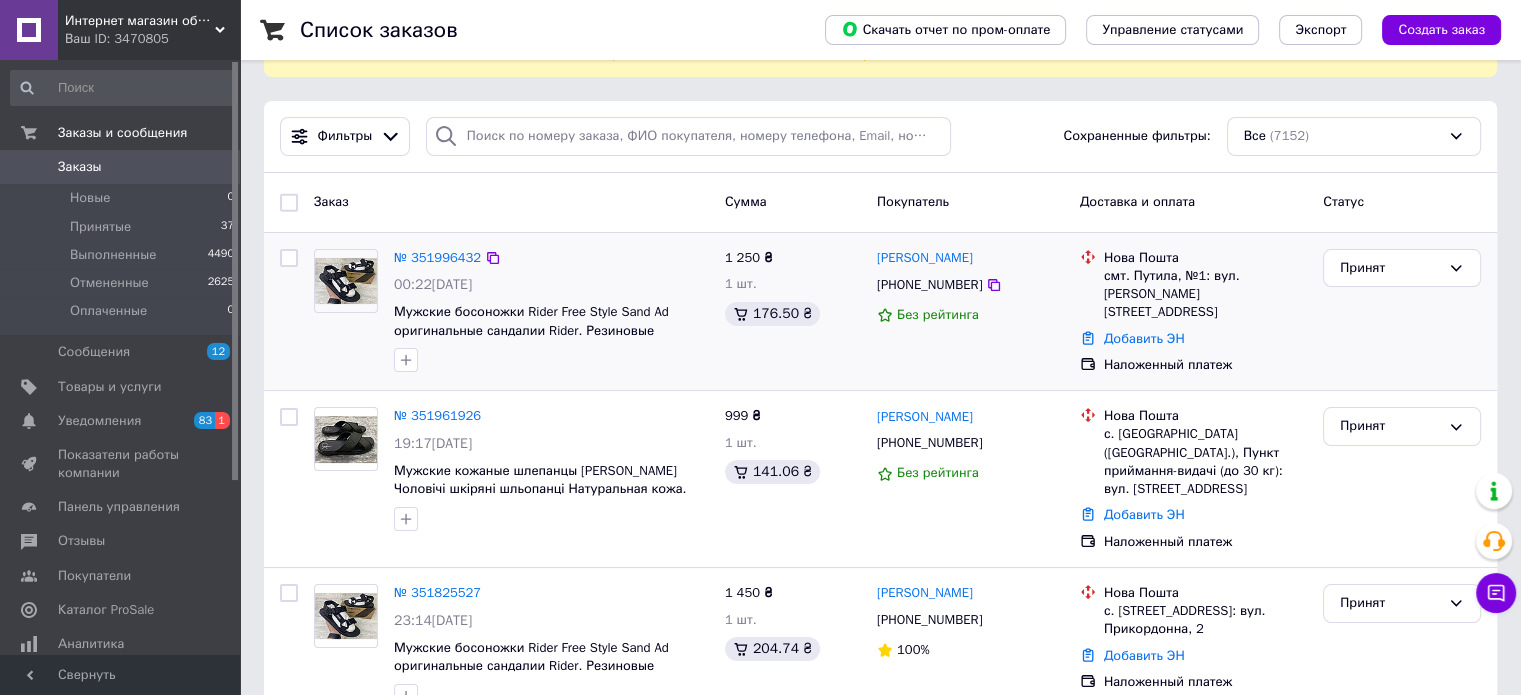 scroll, scrollTop: 200, scrollLeft: 0, axis: vertical 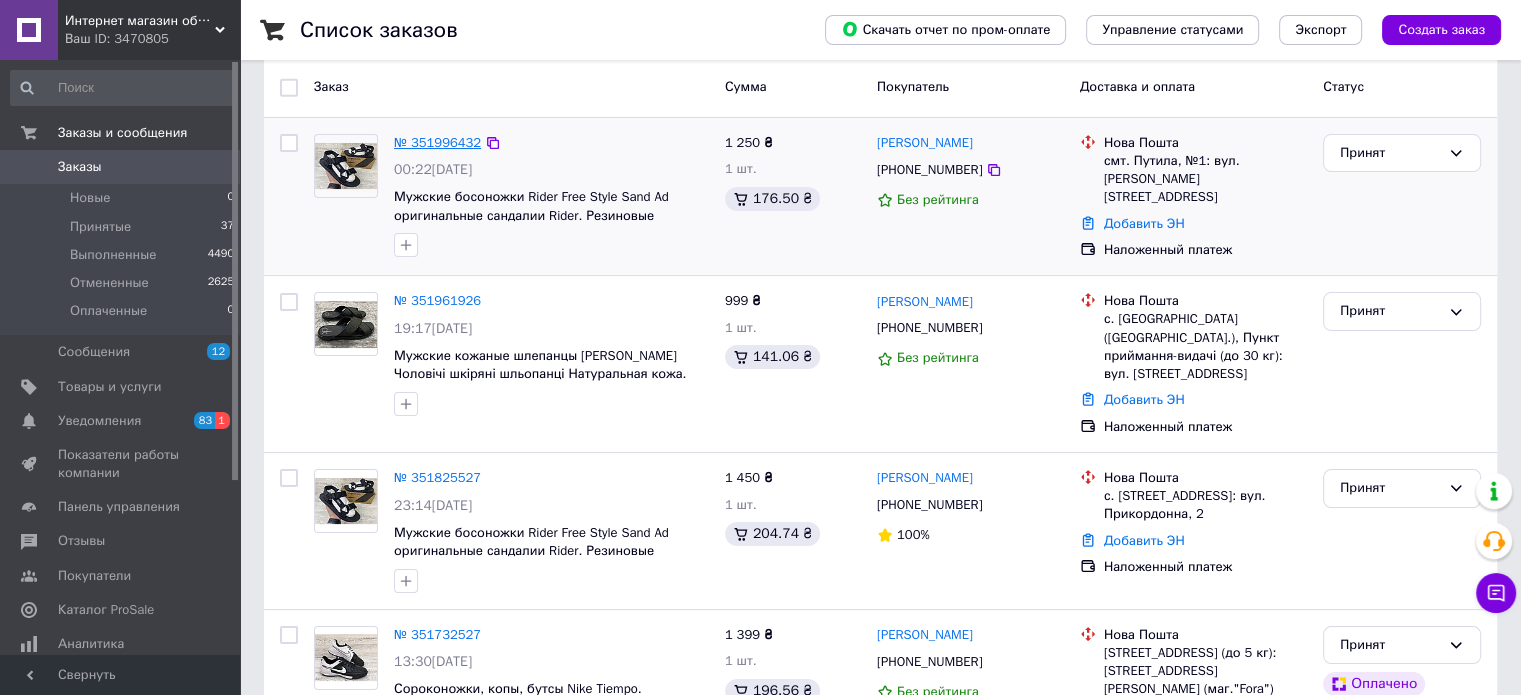 click on "№ 351996432" at bounding box center (437, 142) 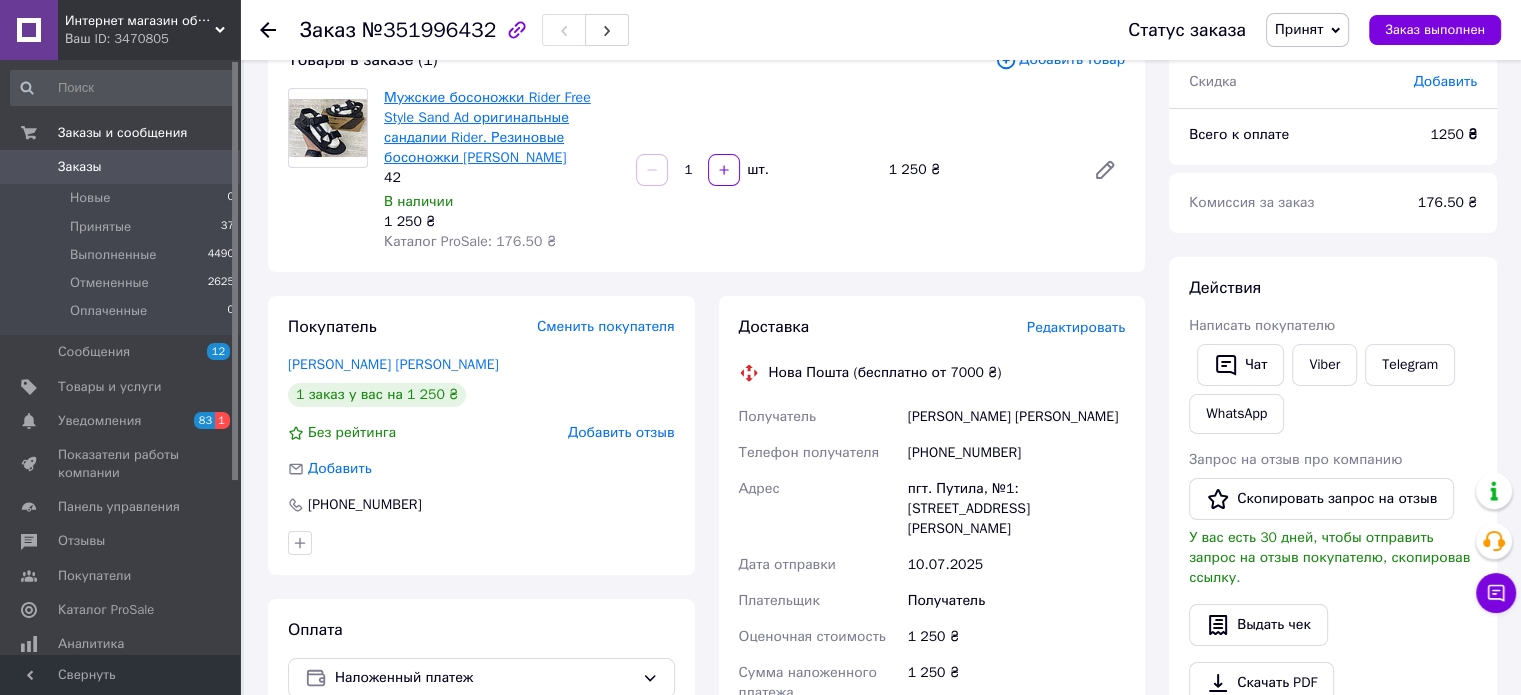 scroll, scrollTop: 0, scrollLeft: 0, axis: both 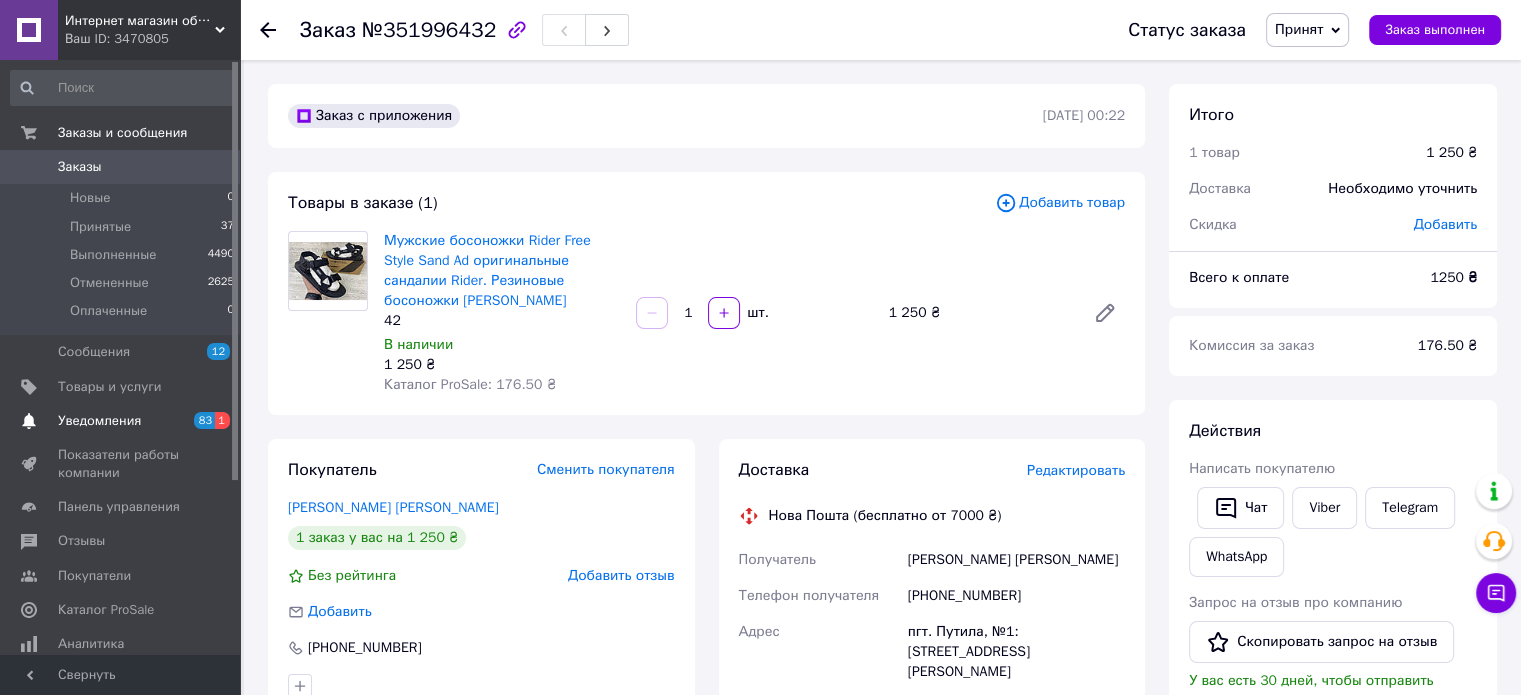 click on "Уведомления" at bounding box center (121, 421) 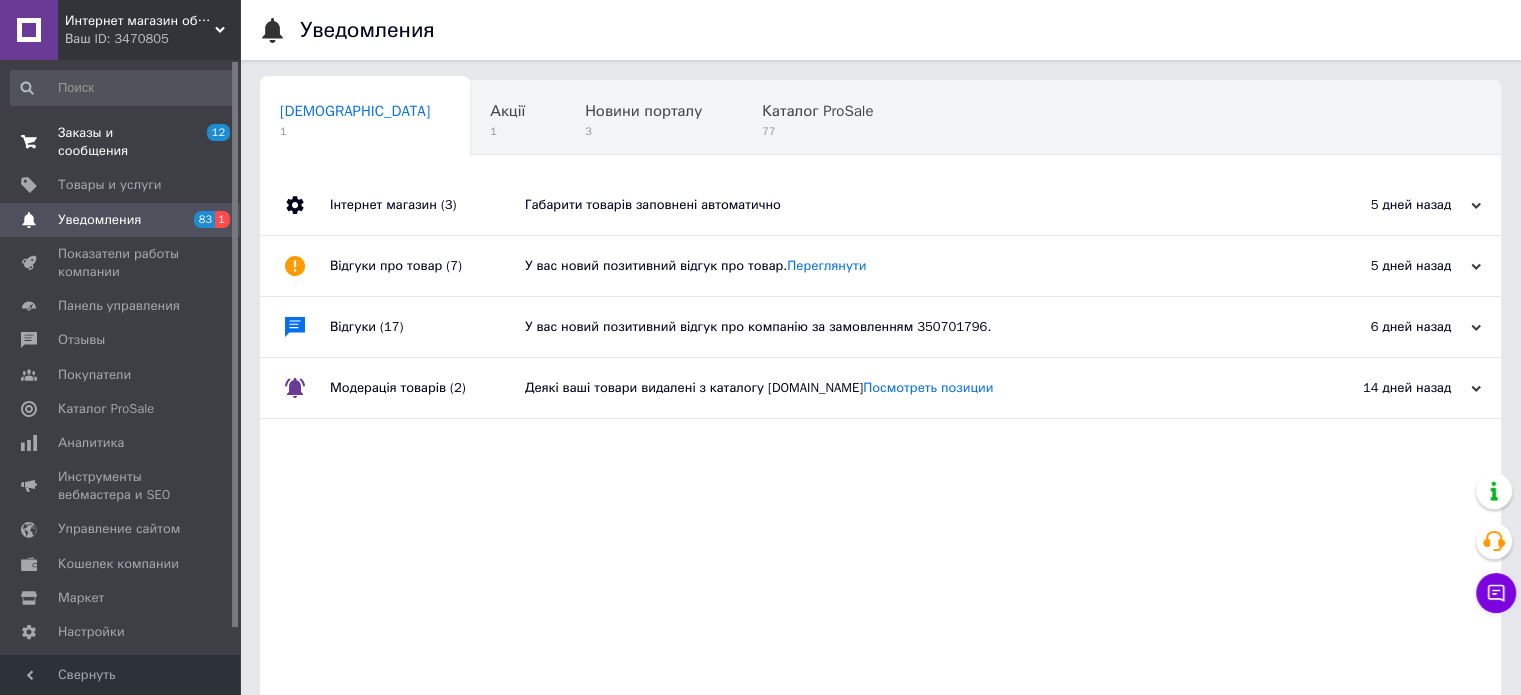 click on "Заказы и сообщения" at bounding box center (121, 142) 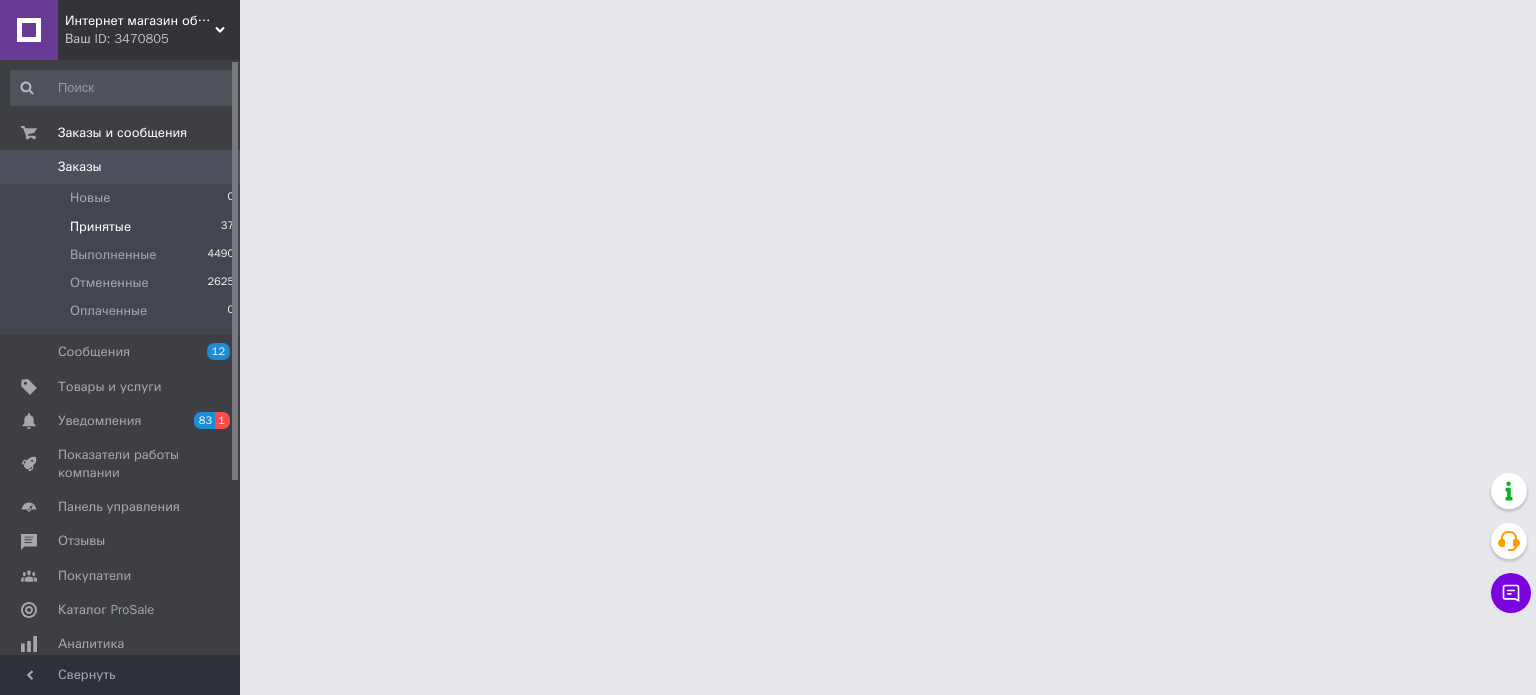 click on "Принятые 37" at bounding box center (123, 227) 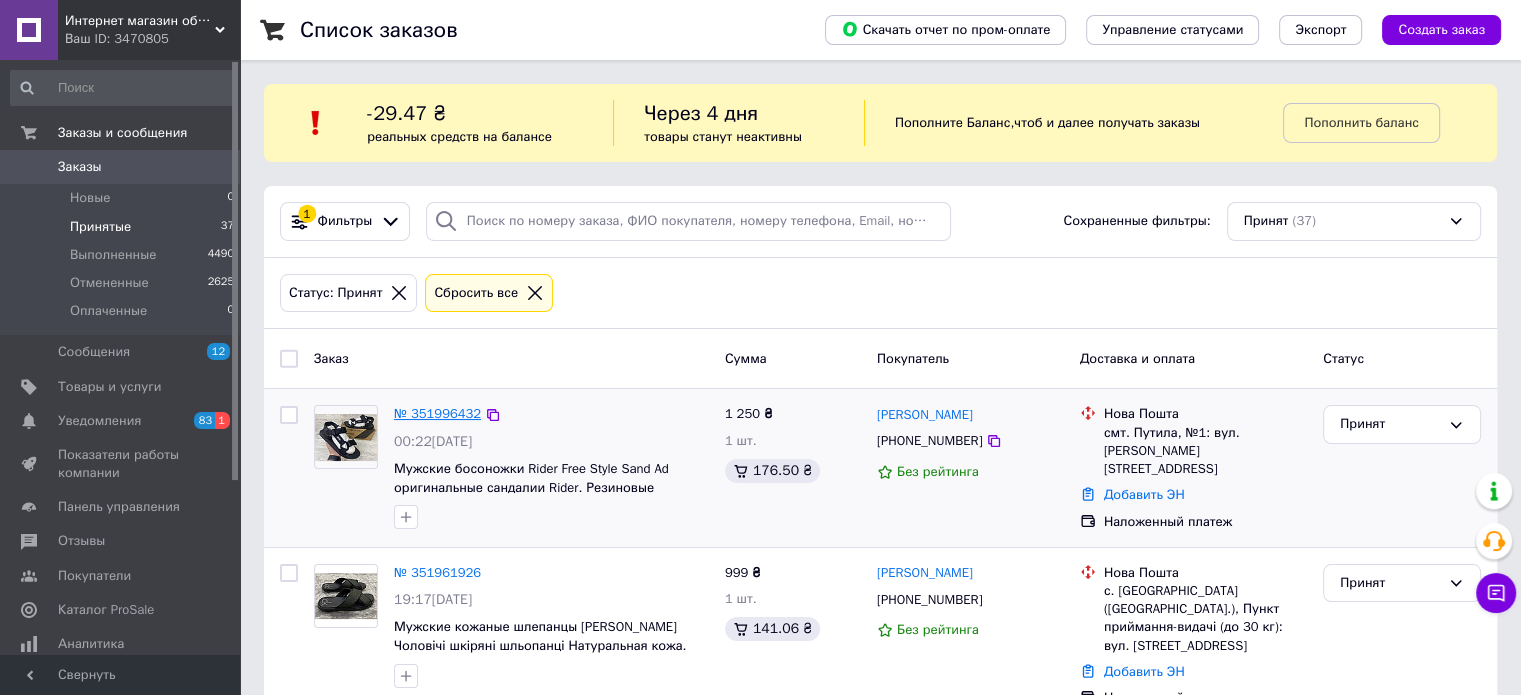 click on "№ 351996432" at bounding box center (437, 413) 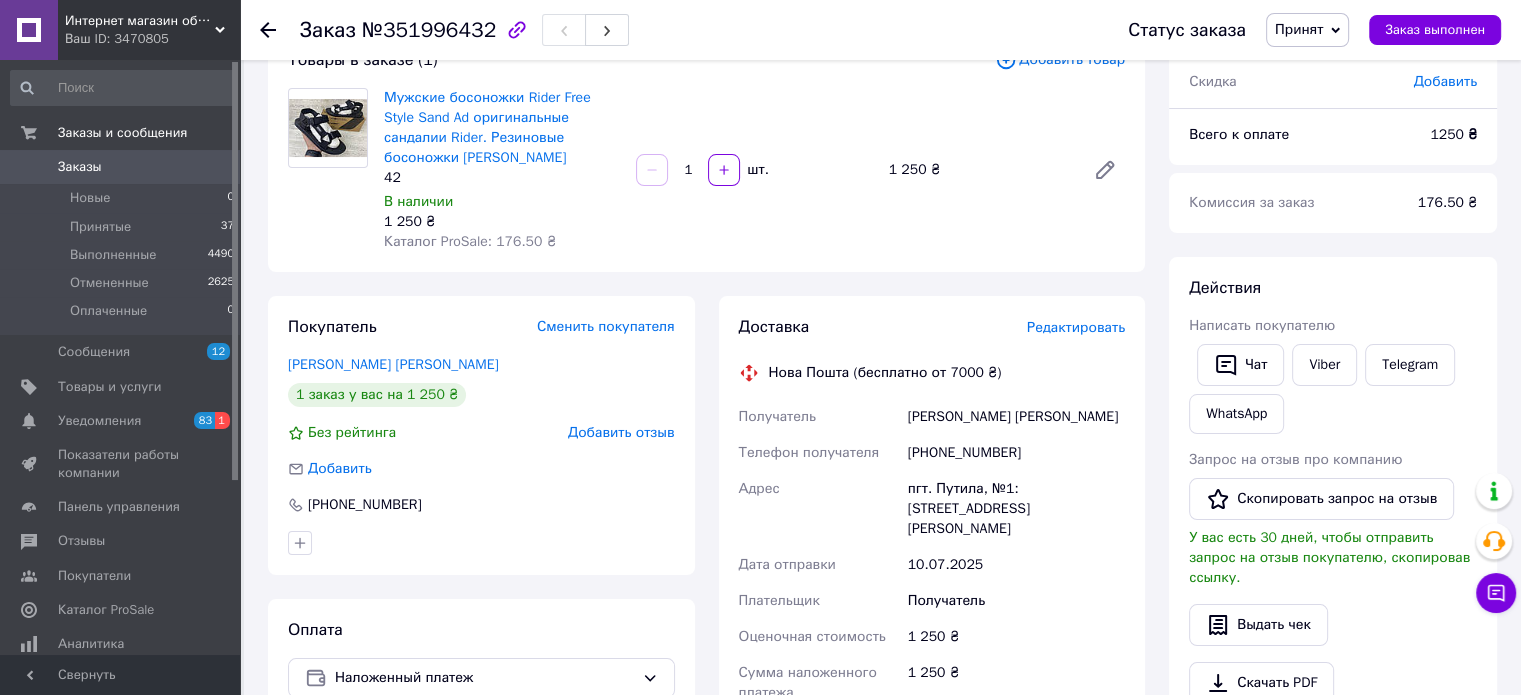 scroll, scrollTop: 0, scrollLeft: 0, axis: both 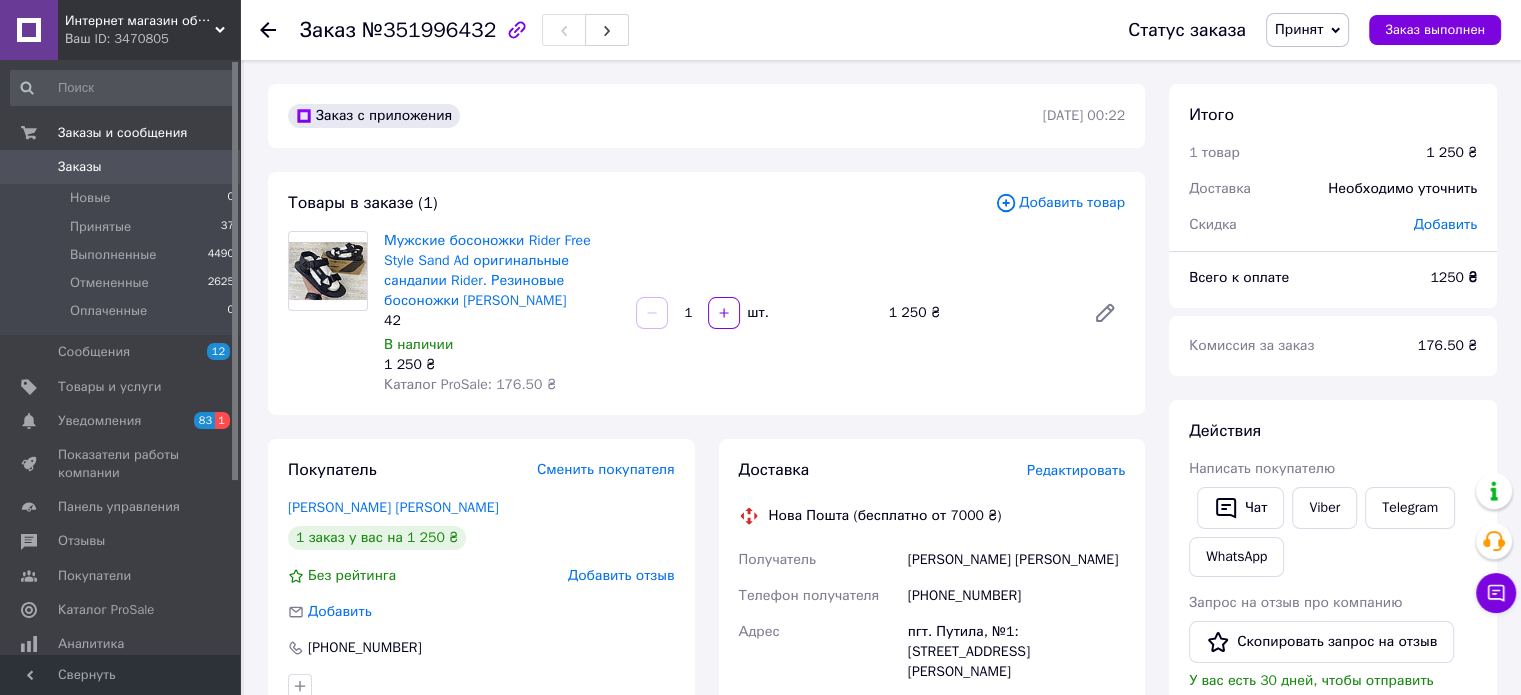 click on "Ваш ID: 3470805" at bounding box center [152, 39] 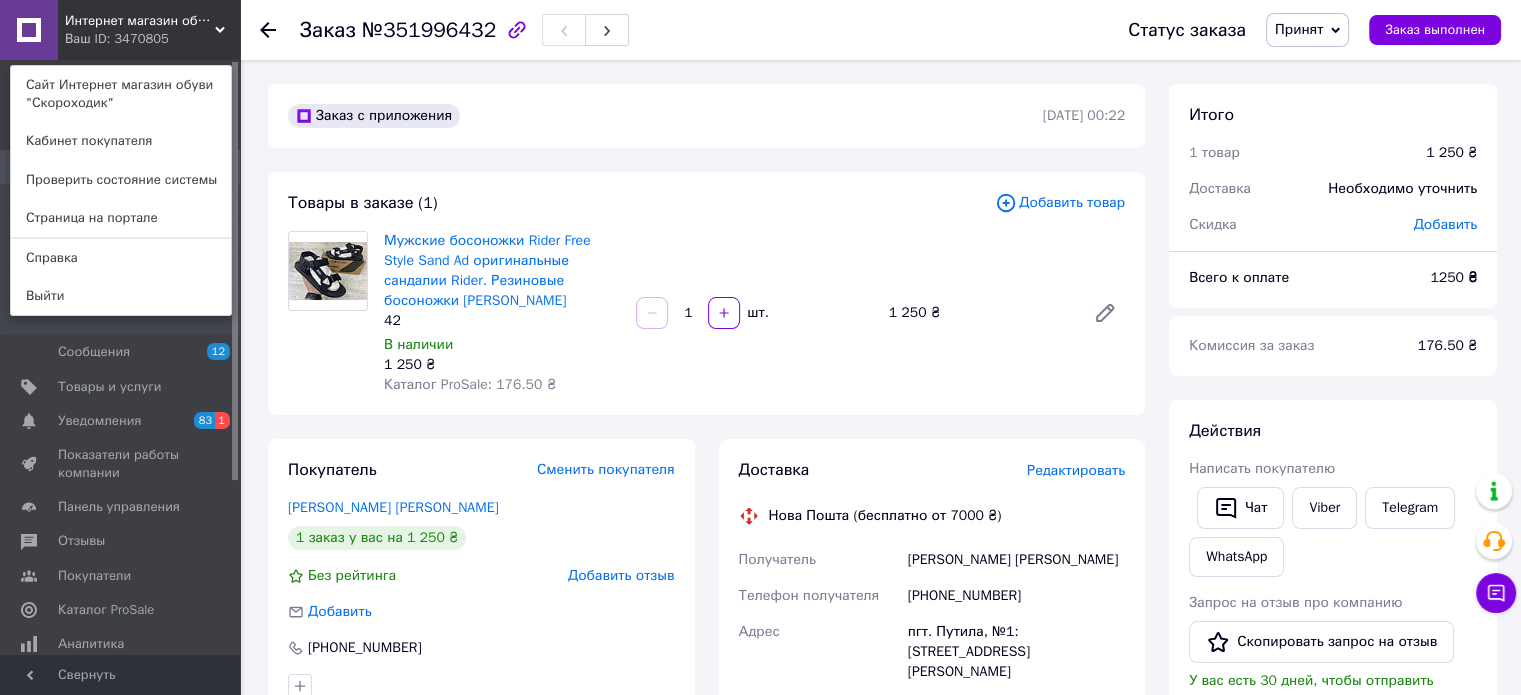 click on "Интернет магазин обуви "Скороходик" Ваш ID: 3470805 Сайт Интернет магазин обуви "Скороходик" Кабинет покупателя Проверить состояние системы Страница на портале Справка Выйти" at bounding box center (120, 30) 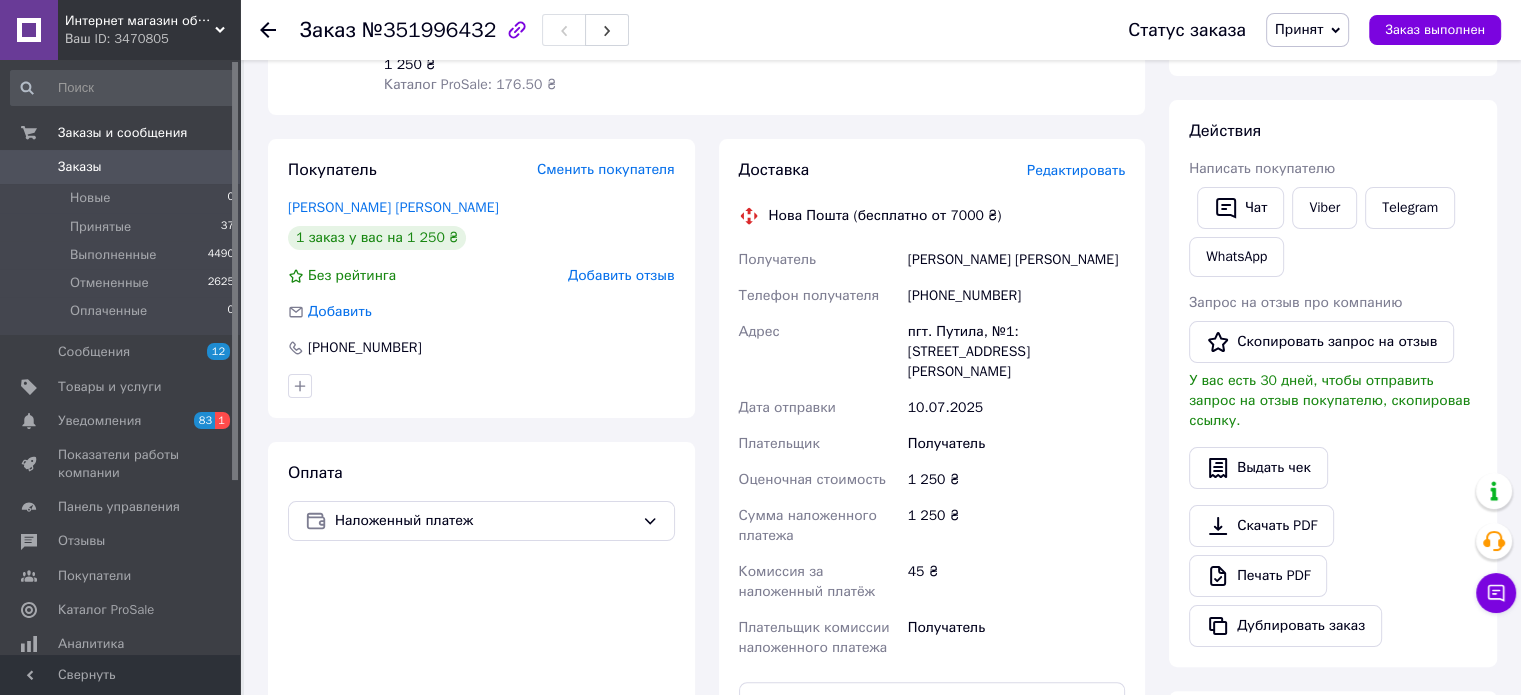 scroll, scrollTop: 500, scrollLeft: 0, axis: vertical 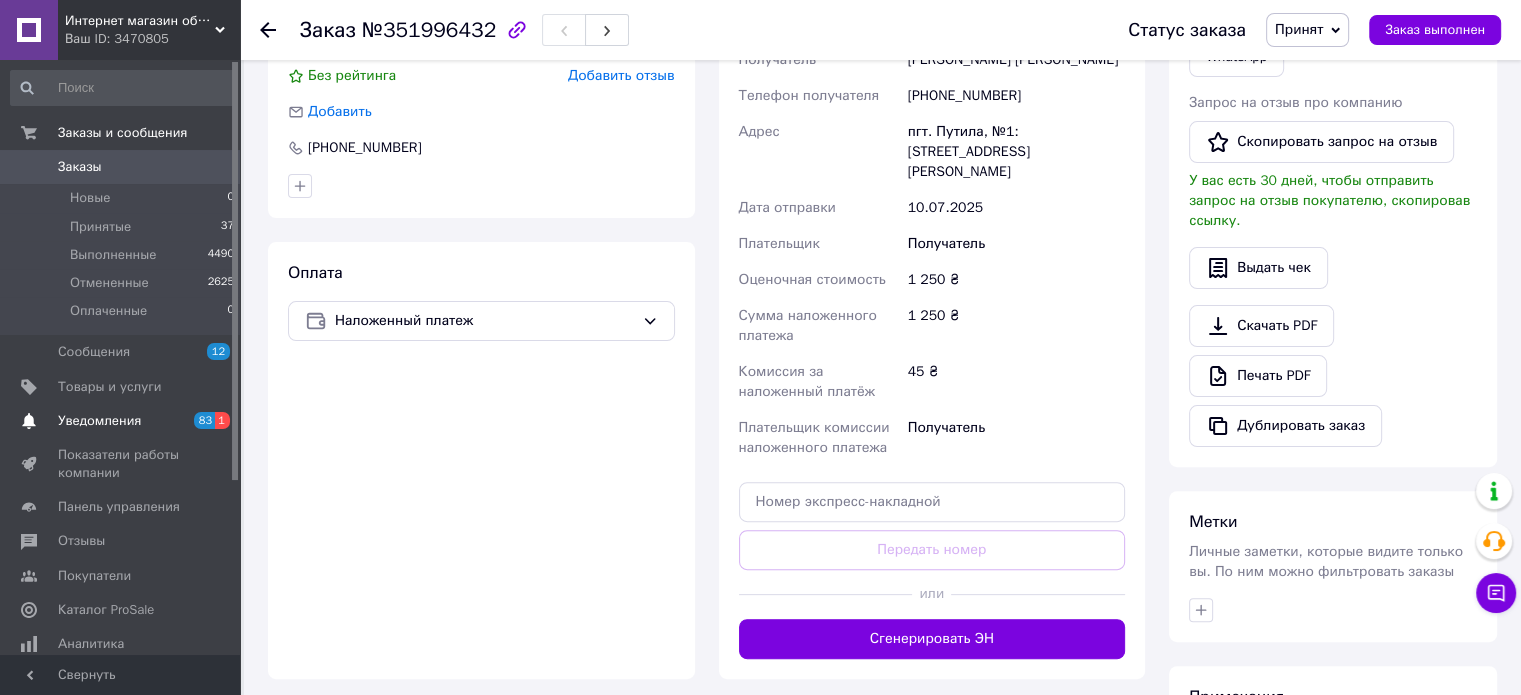 click on "Уведомления 83 1" at bounding box center [123, 421] 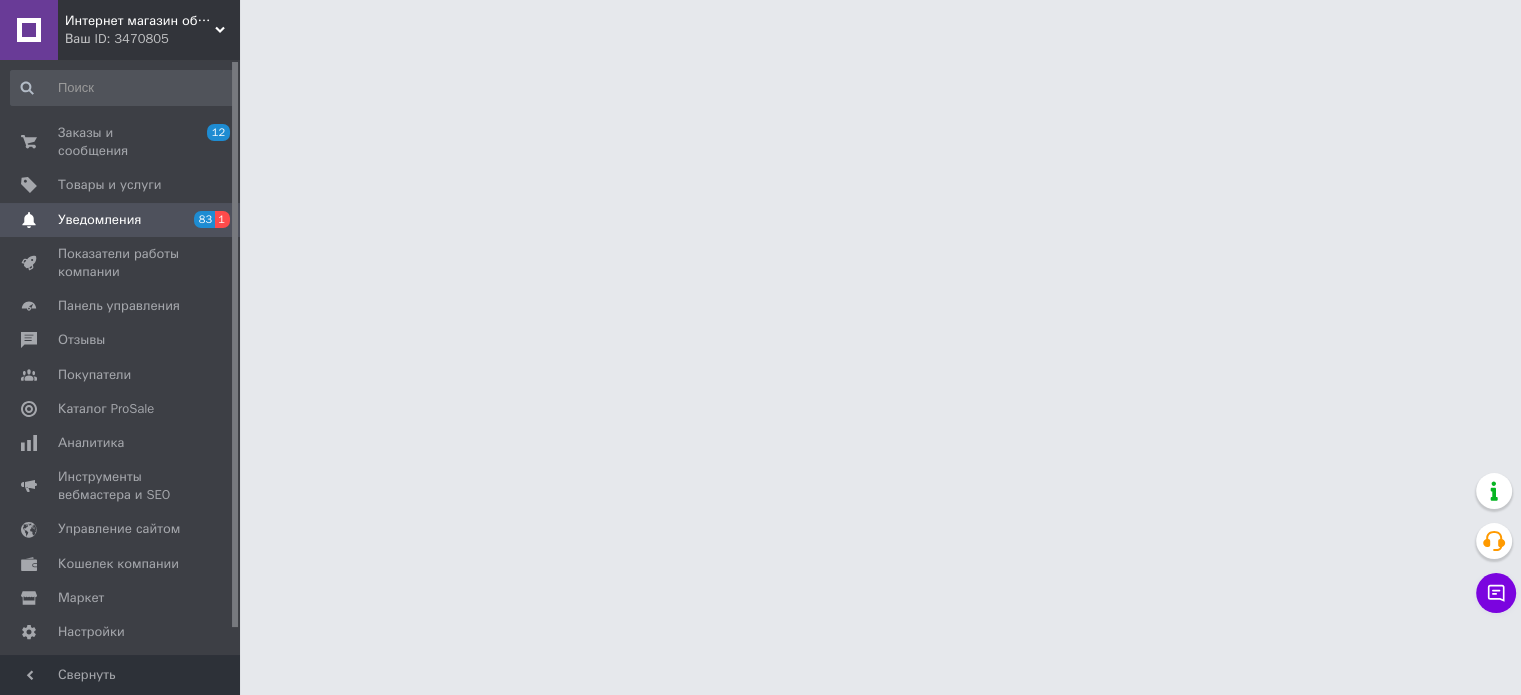 scroll, scrollTop: 0, scrollLeft: 0, axis: both 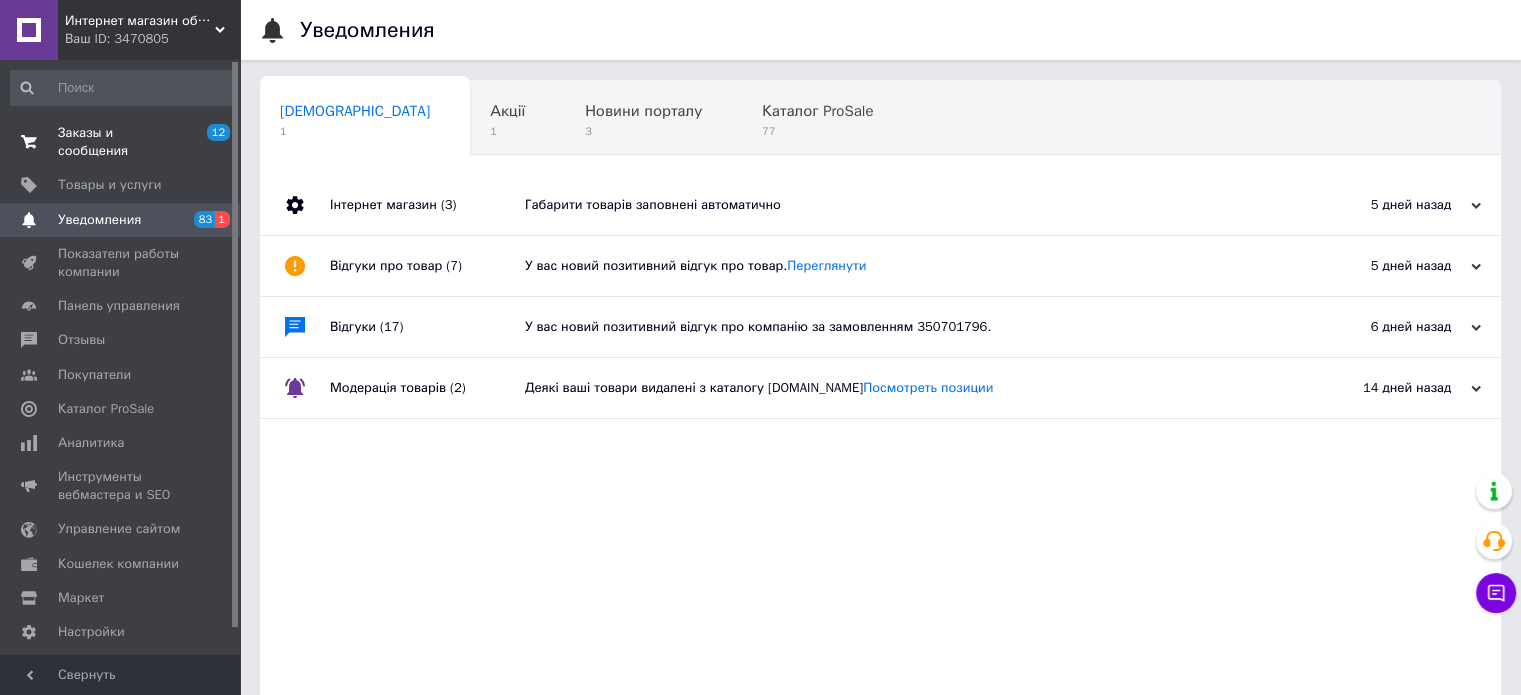 click on "Заказы и сообщения 12 0" at bounding box center (123, 142) 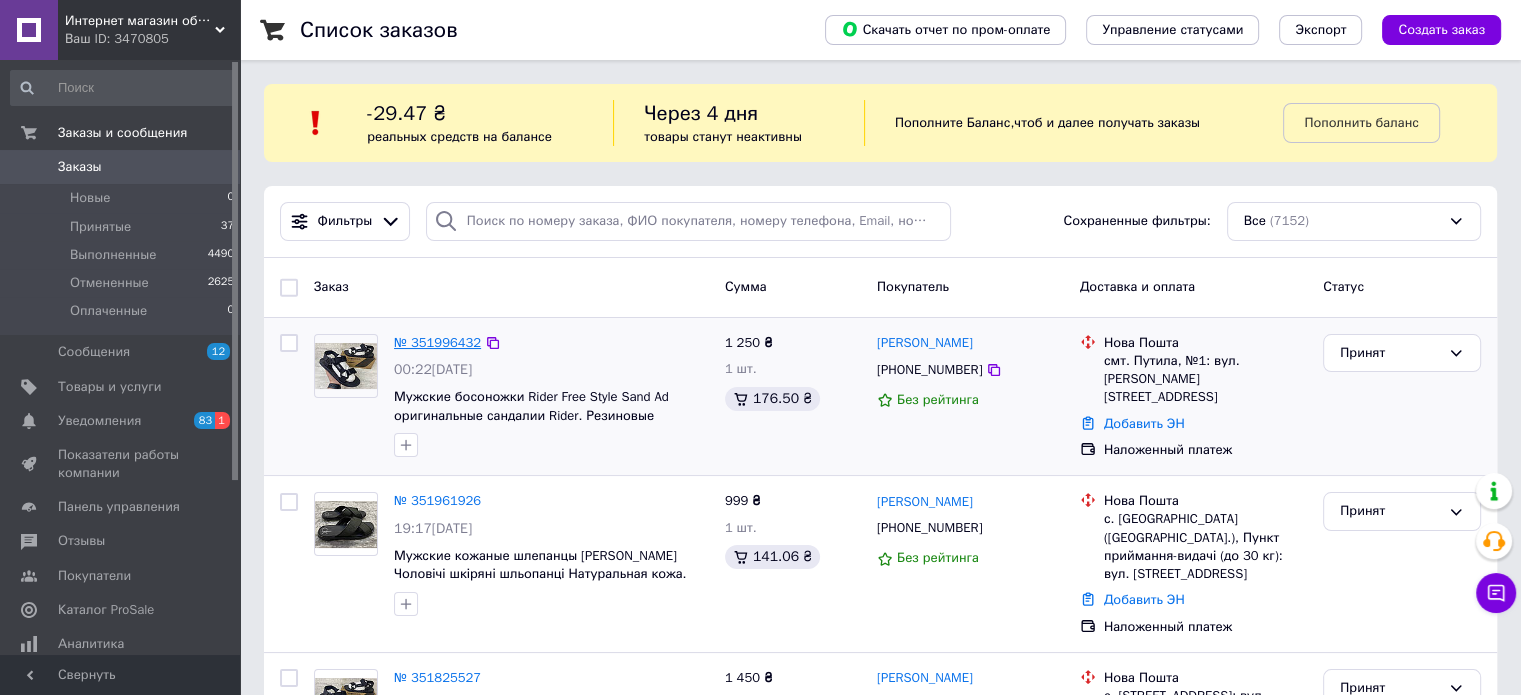 click on "№ 351996432" at bounding box center [437, 342] 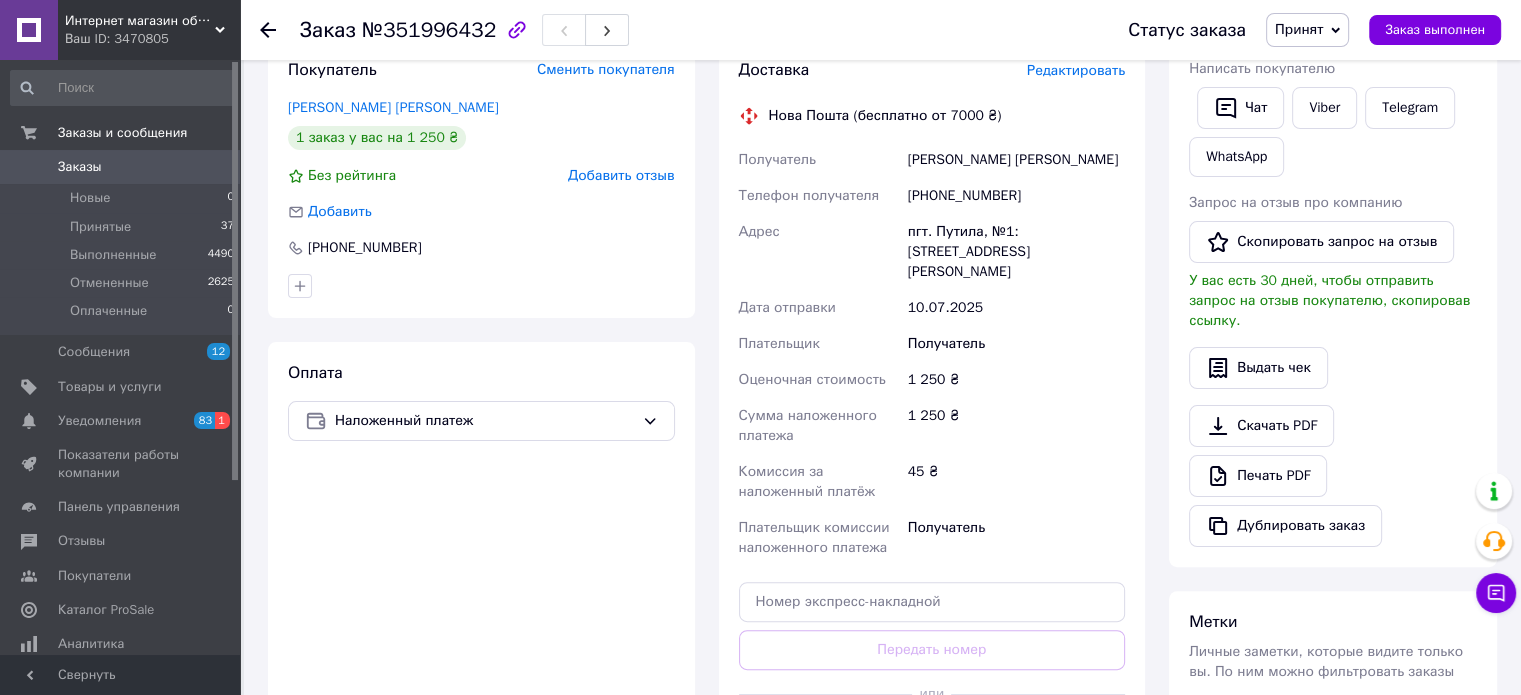 scroll, scrollTop: 736, scrollLeft: 0, axis: vertical 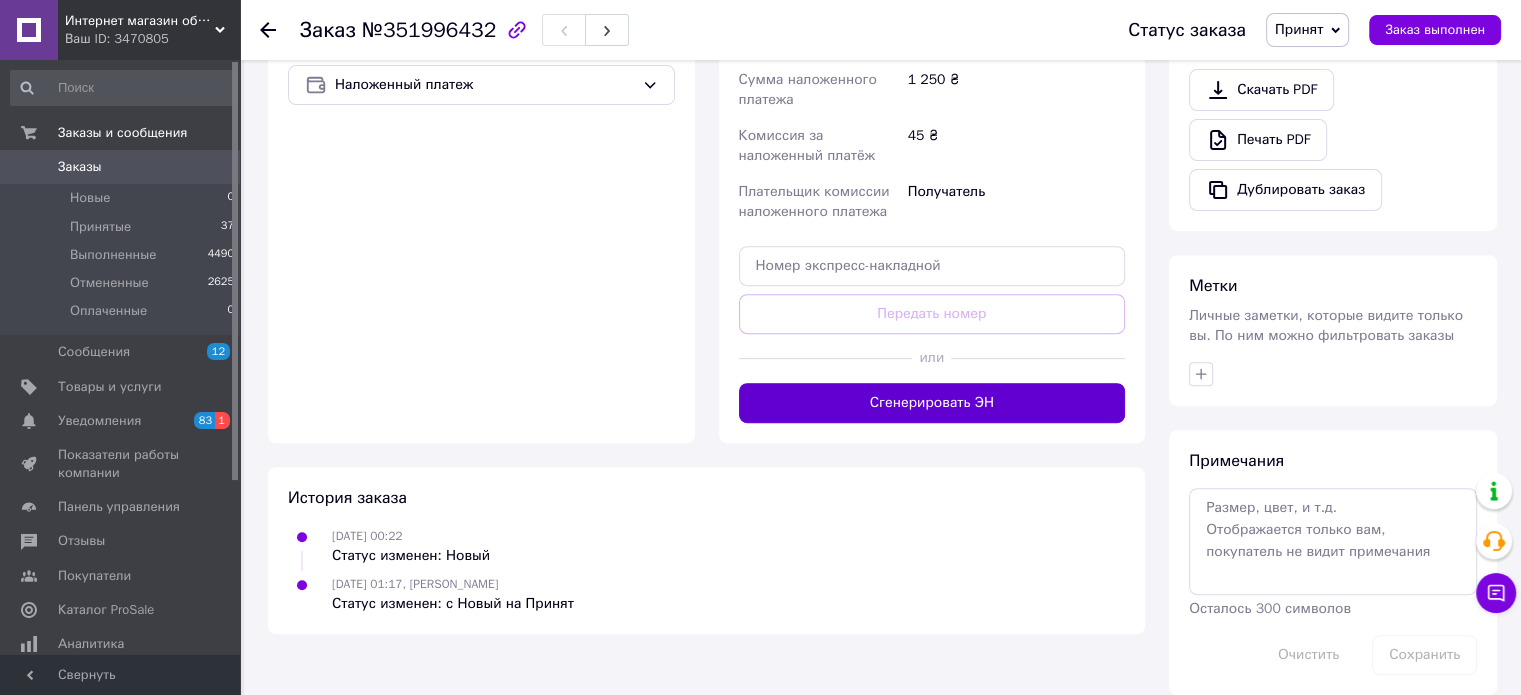 click on "Сгенерировать ЭН" at bounding box center [932, 403] 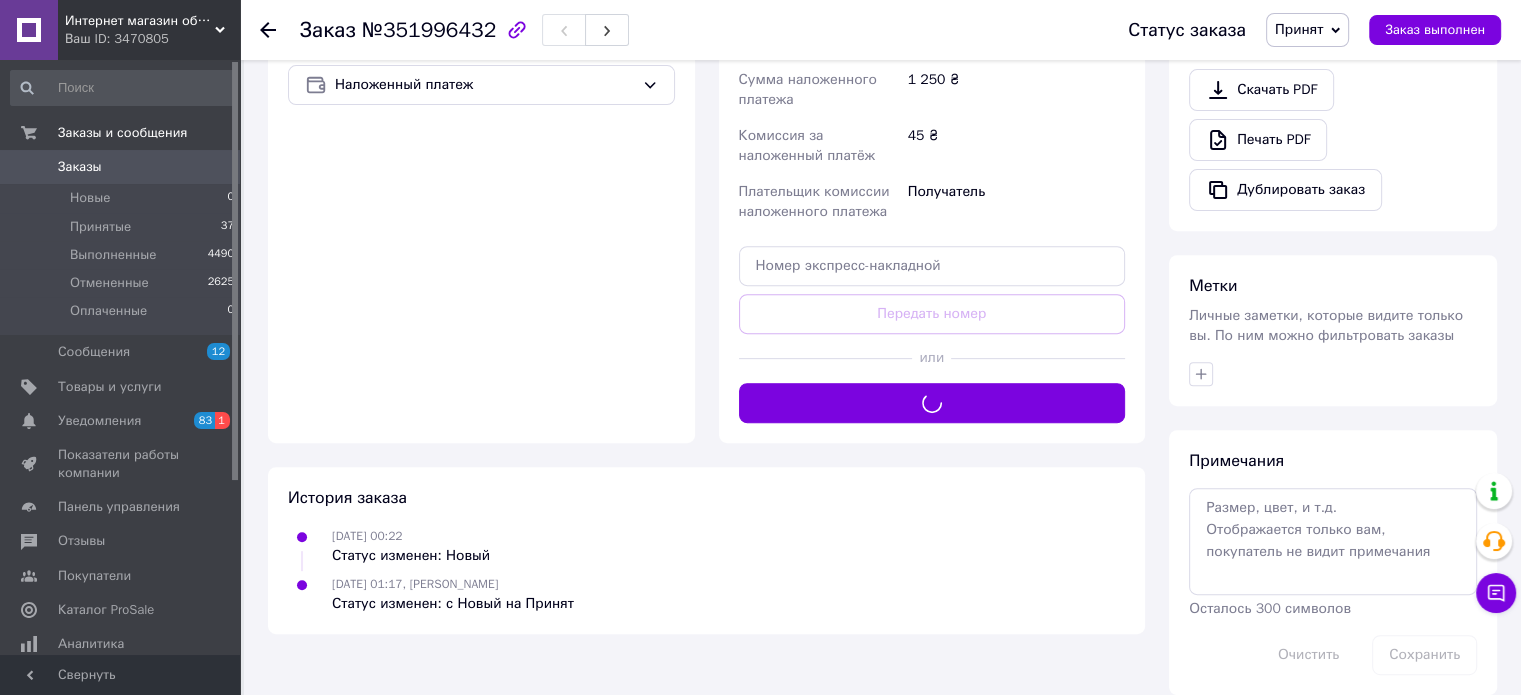 scroll, scrollTop: 436, scrollLeft: 0, axis: vertical 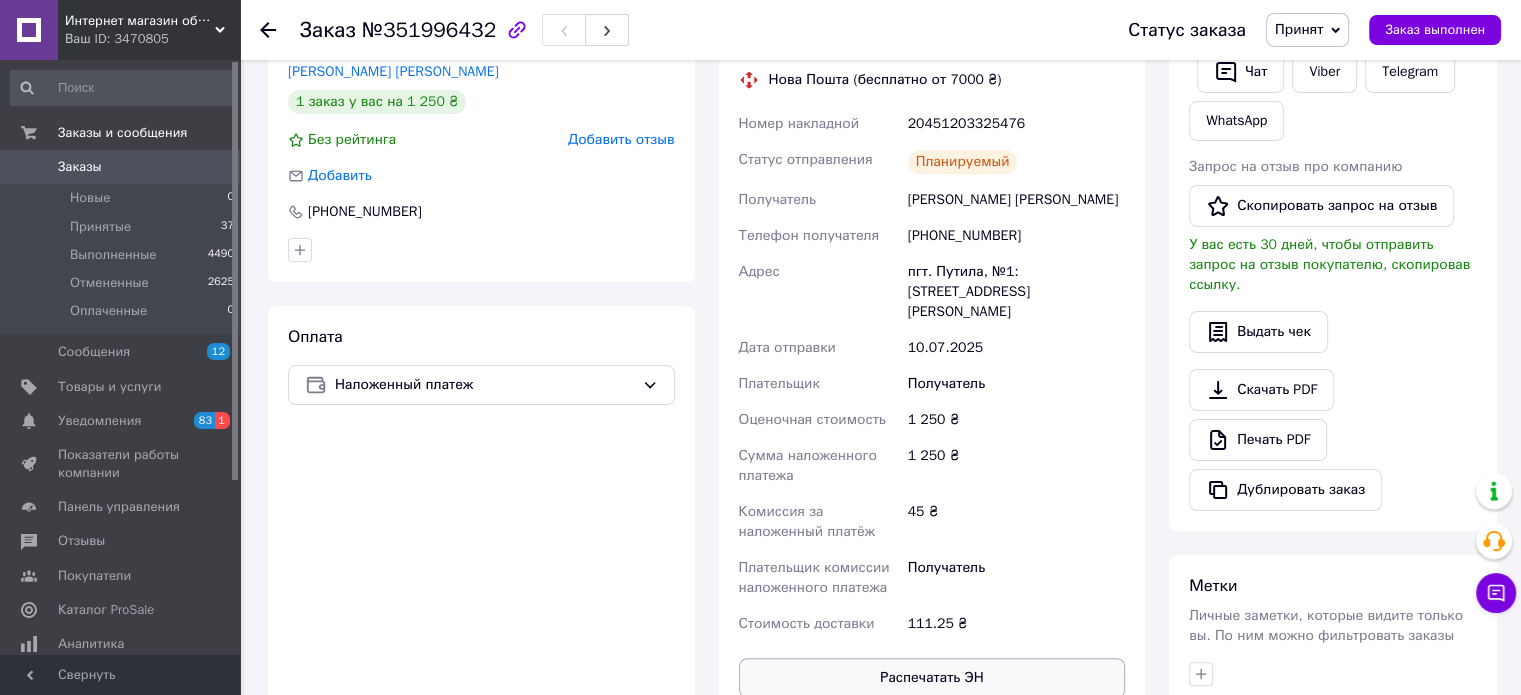click on "Распечатать ЭН" at bounding box center [932, 678] 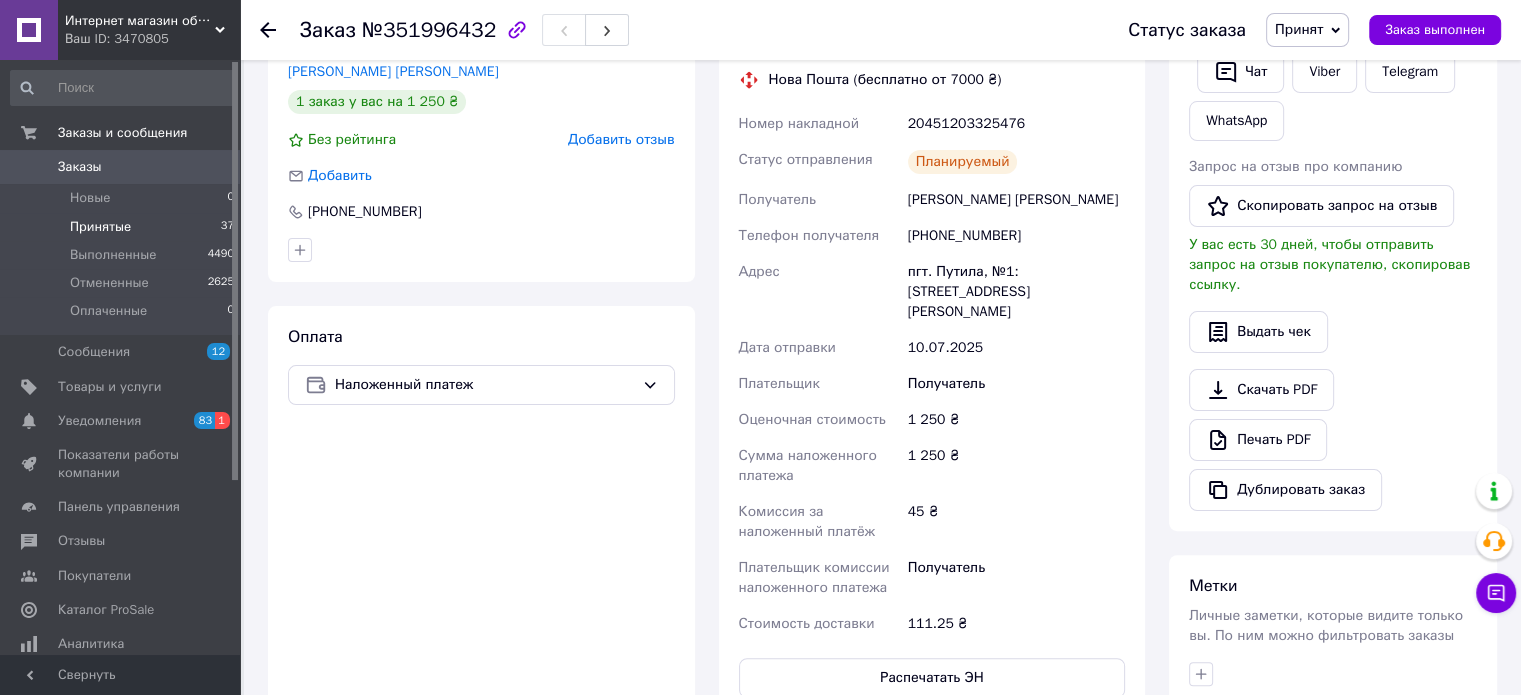 click on "Новые 0 Принятые 37 Выполненные 4490 Отмененные 2625 Оплаченные 0" at bounding box center (123, 259) 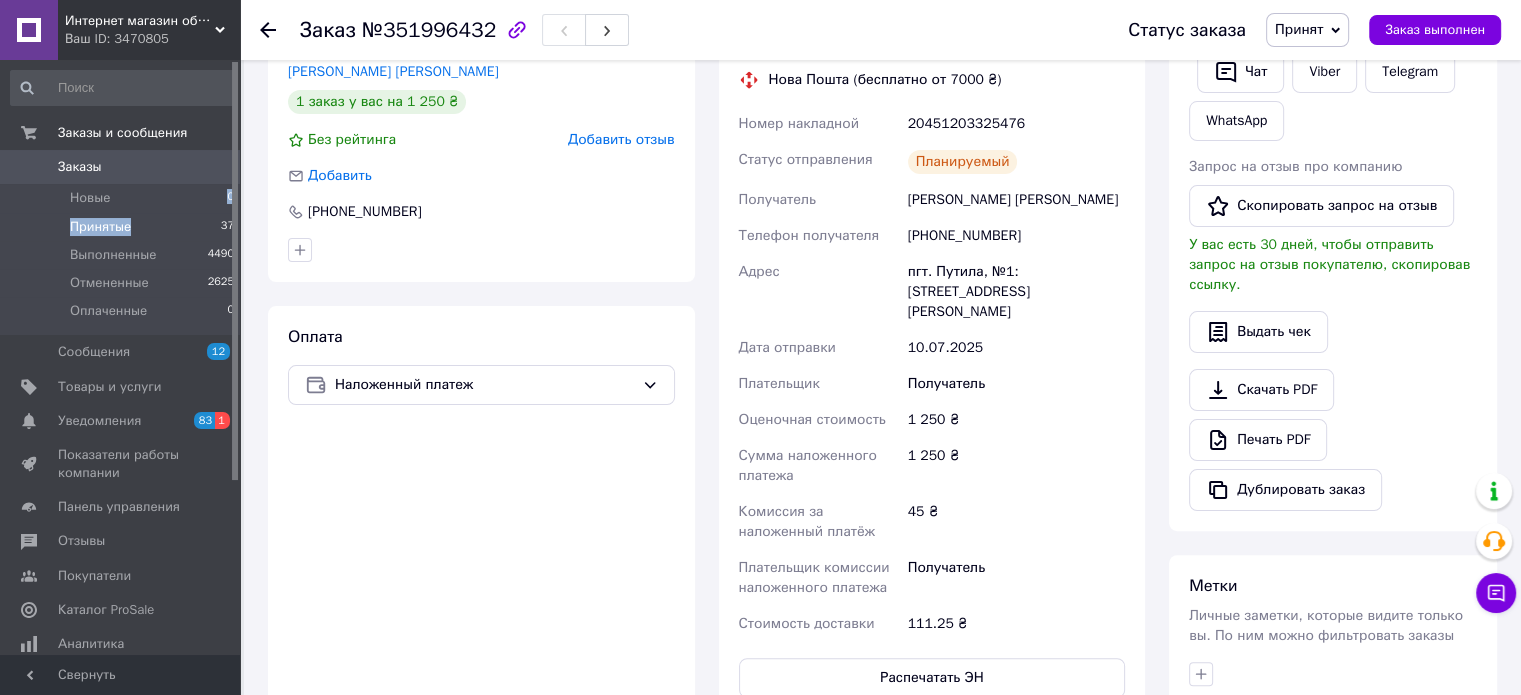 click on "Принятые 37" at bounding box center [123, 227] 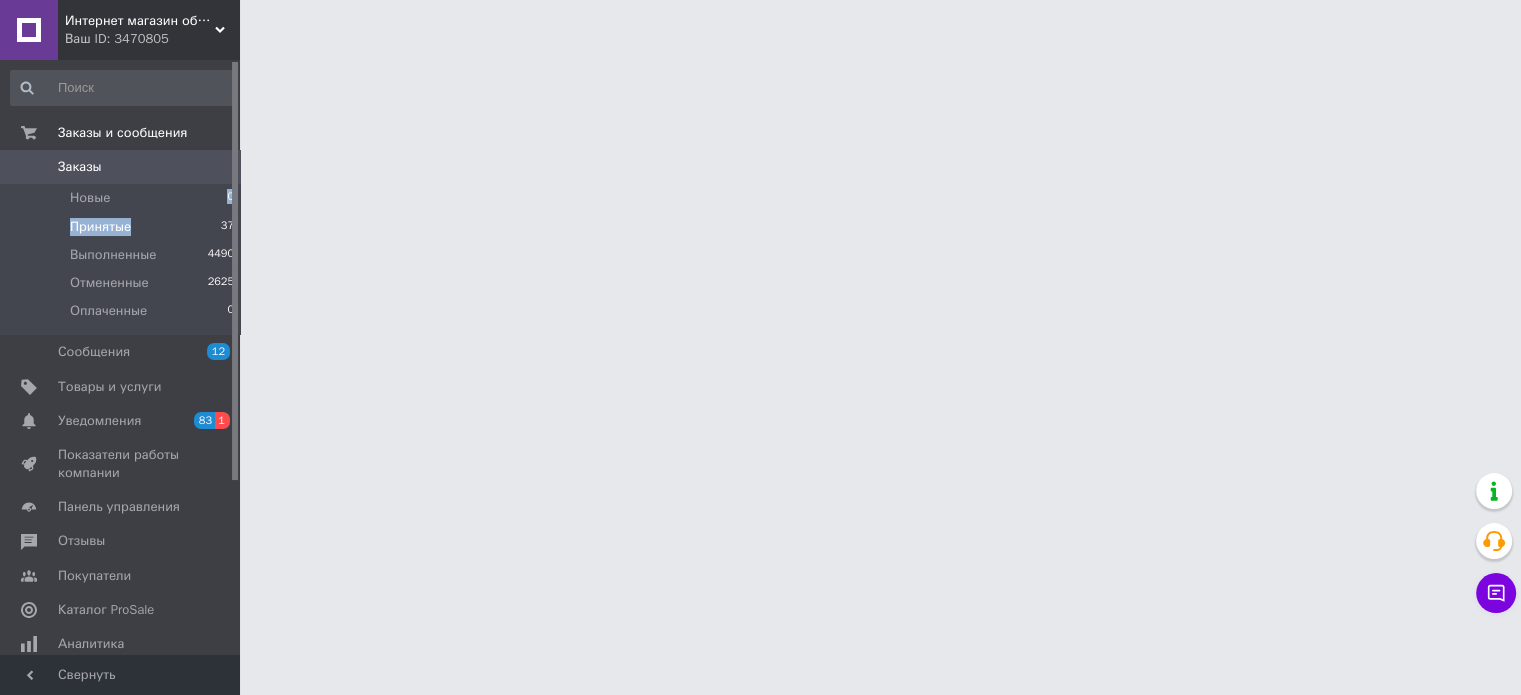 scroll, scrollTop: 0, scrollLeft: 0, axis: both 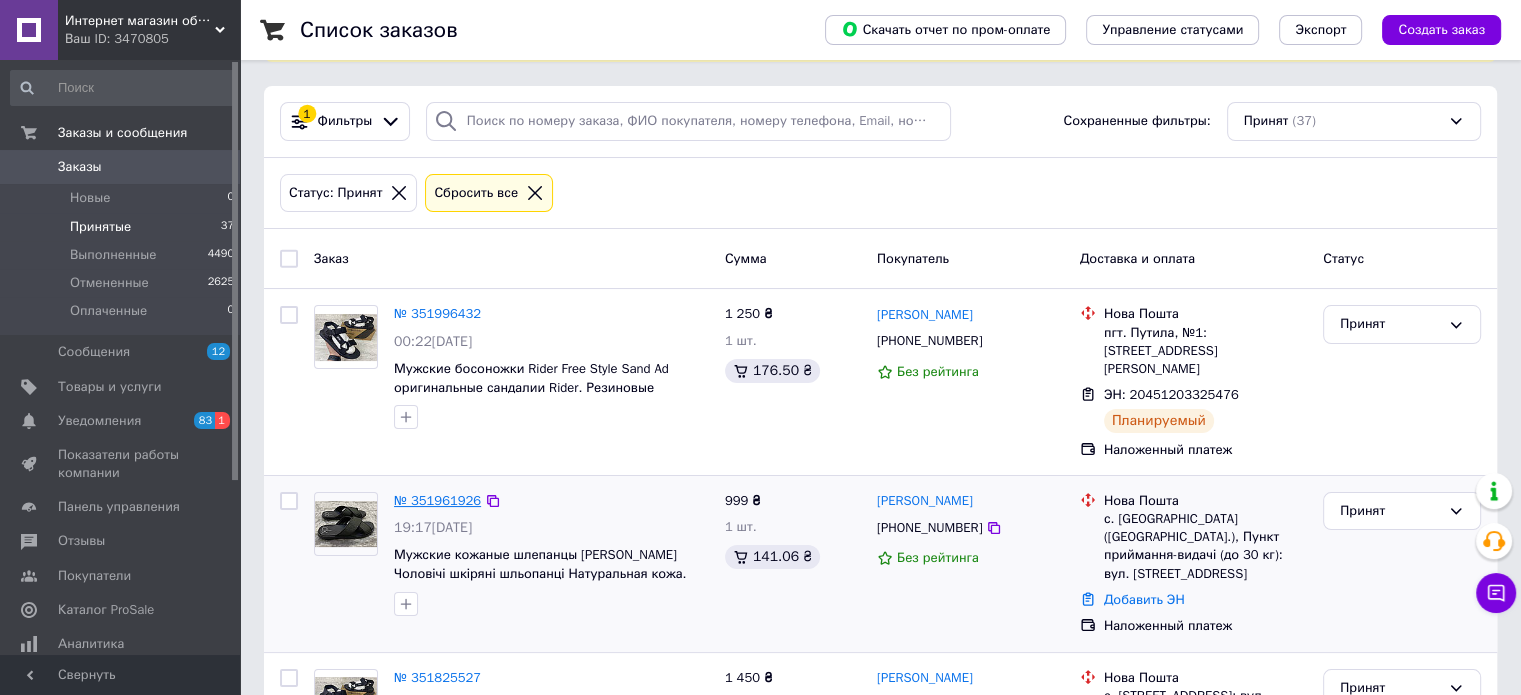 click on "№ 351961926" at bounding box center [437, 500] 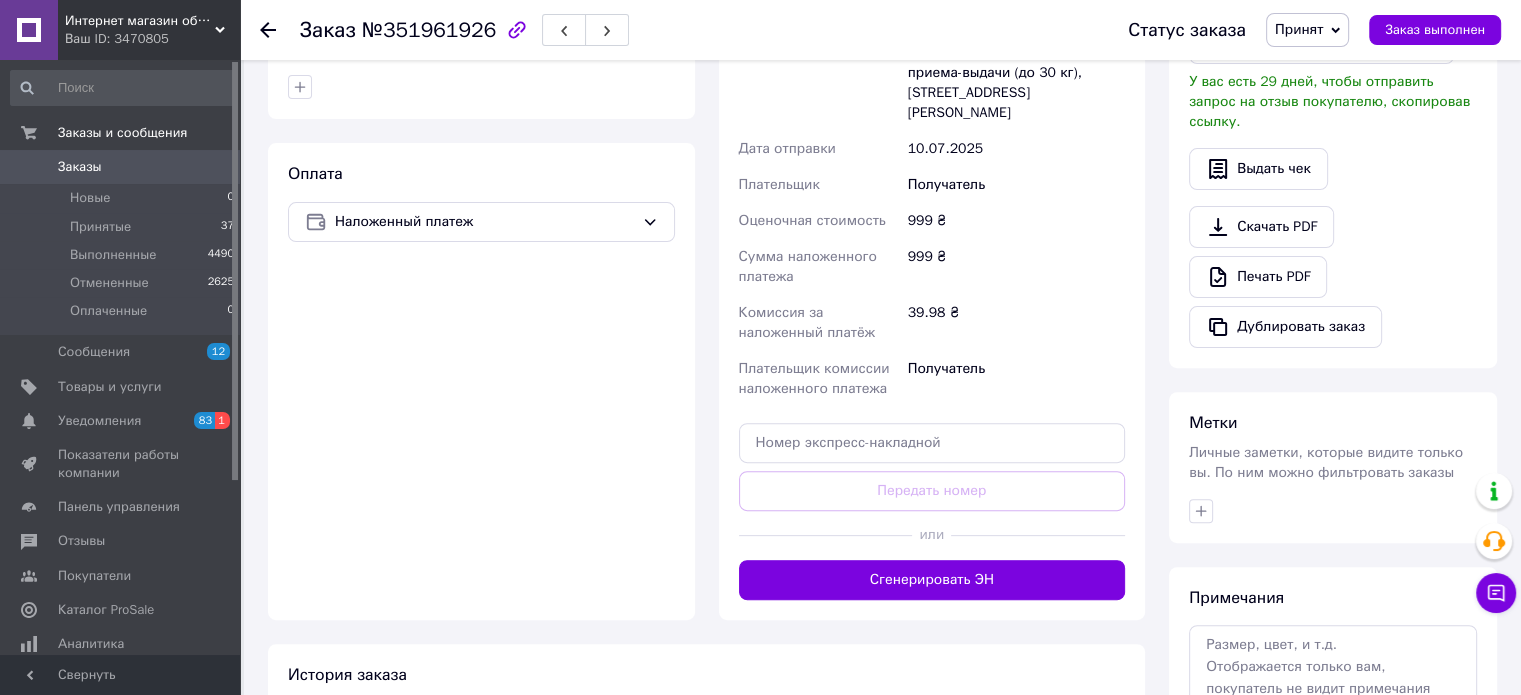 scroll, scrollTop: 600, scrollLeft: 0, axis: vertical 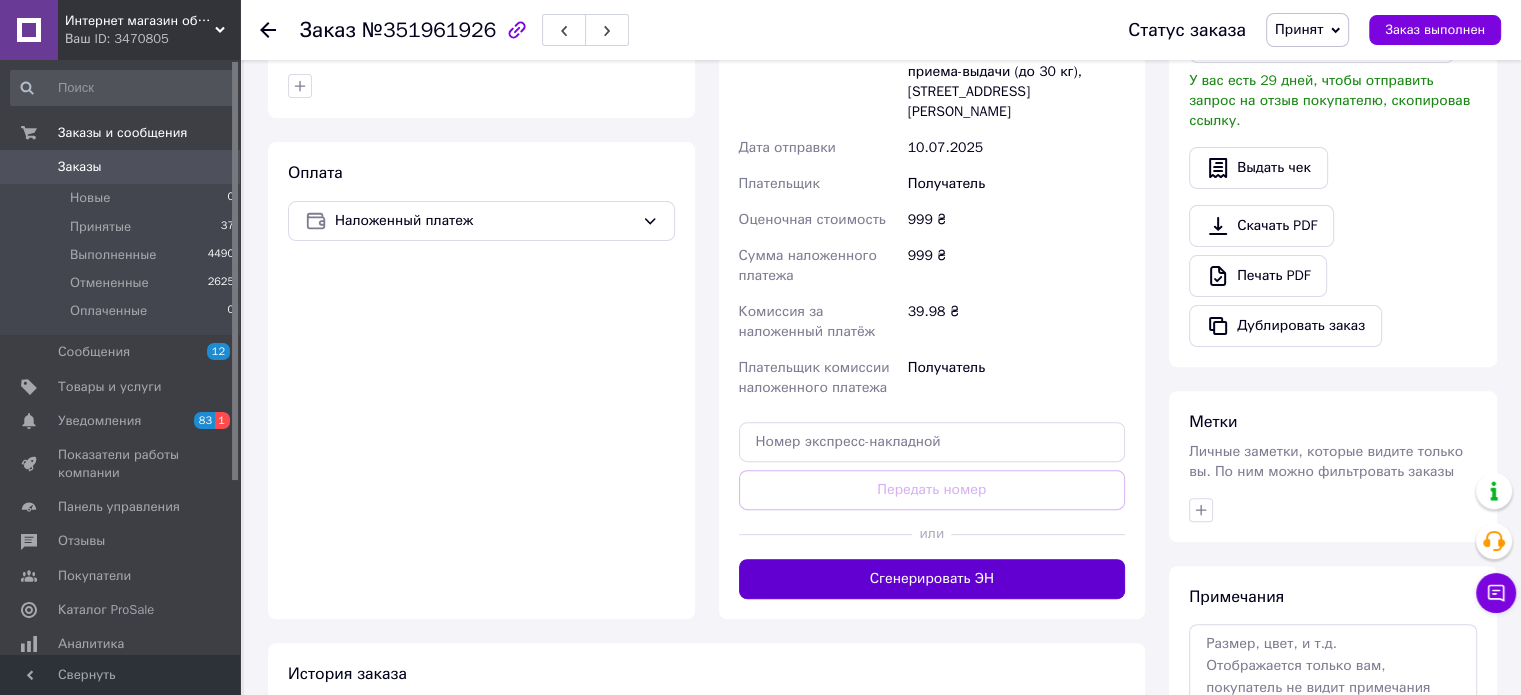 click on "Сгенерировать ЭН" at bounding box center [932, 579] 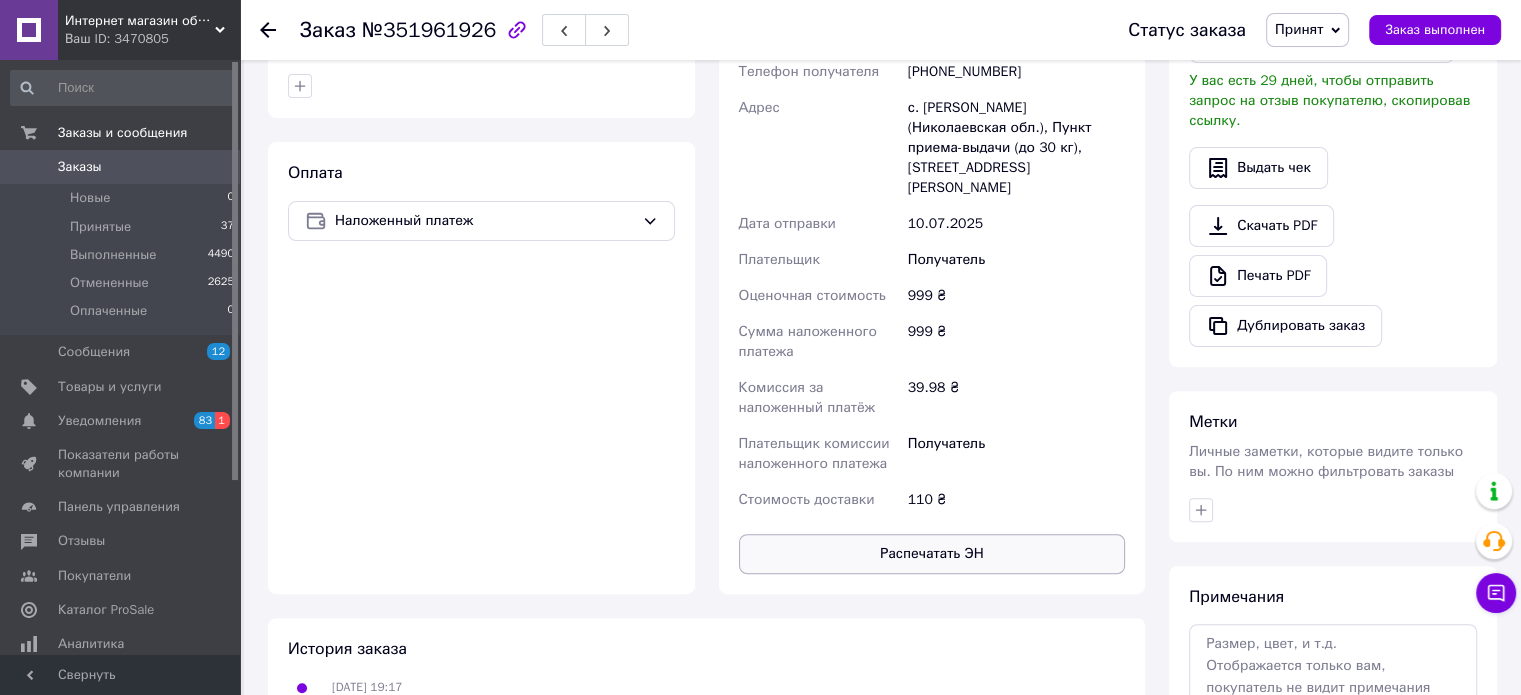 click on "Распечатать ЭН" at bounding box center [932, 554] 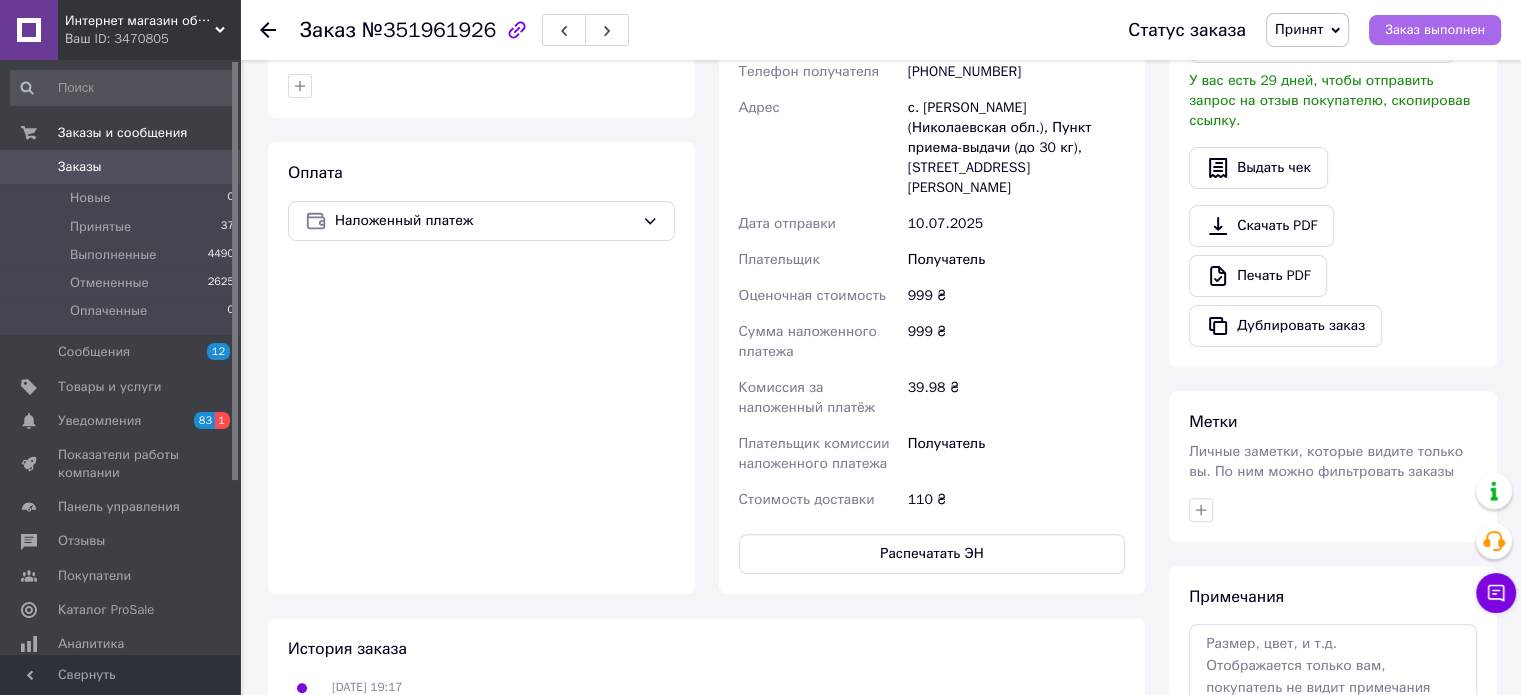 click on "Заказ выполнен" at bounding box center [1435, 30] 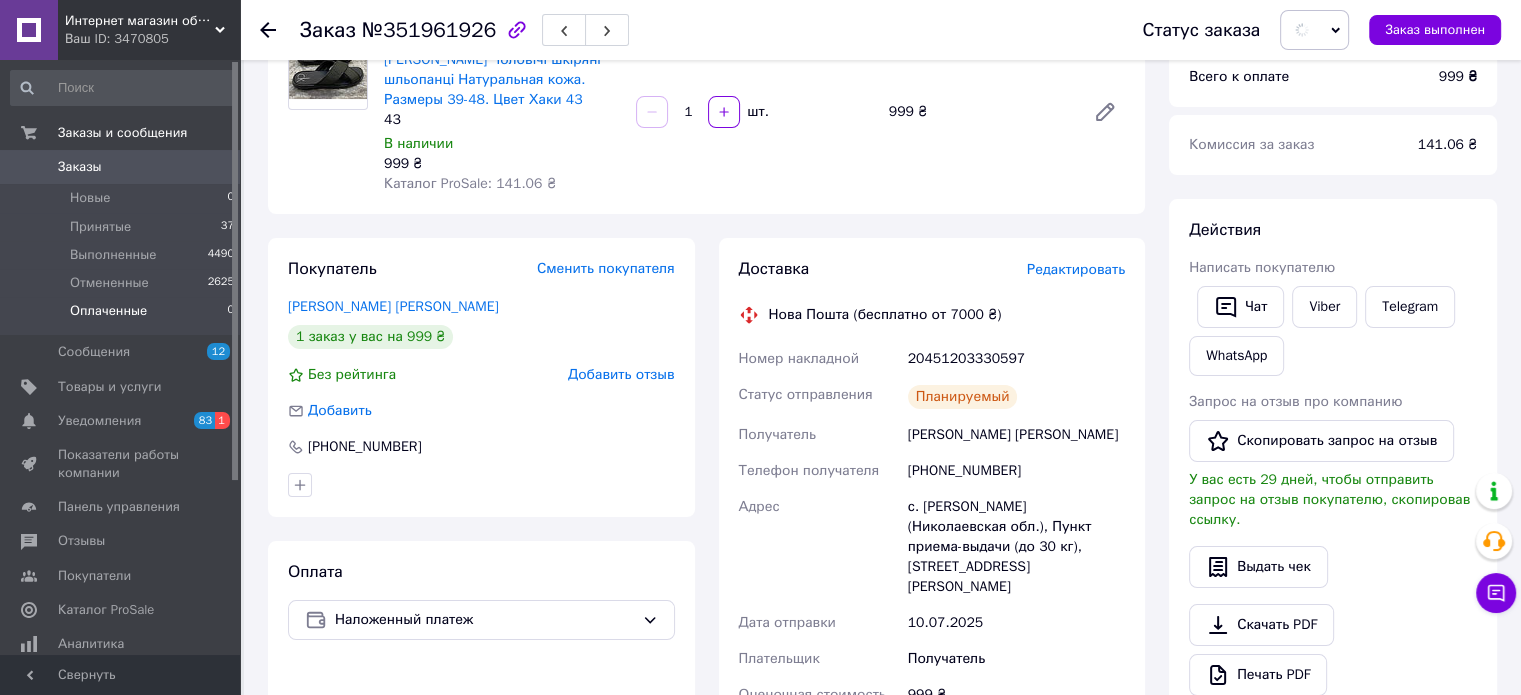 scroll, scrollTop: 200, scrollLeft: 0, axis: vertical 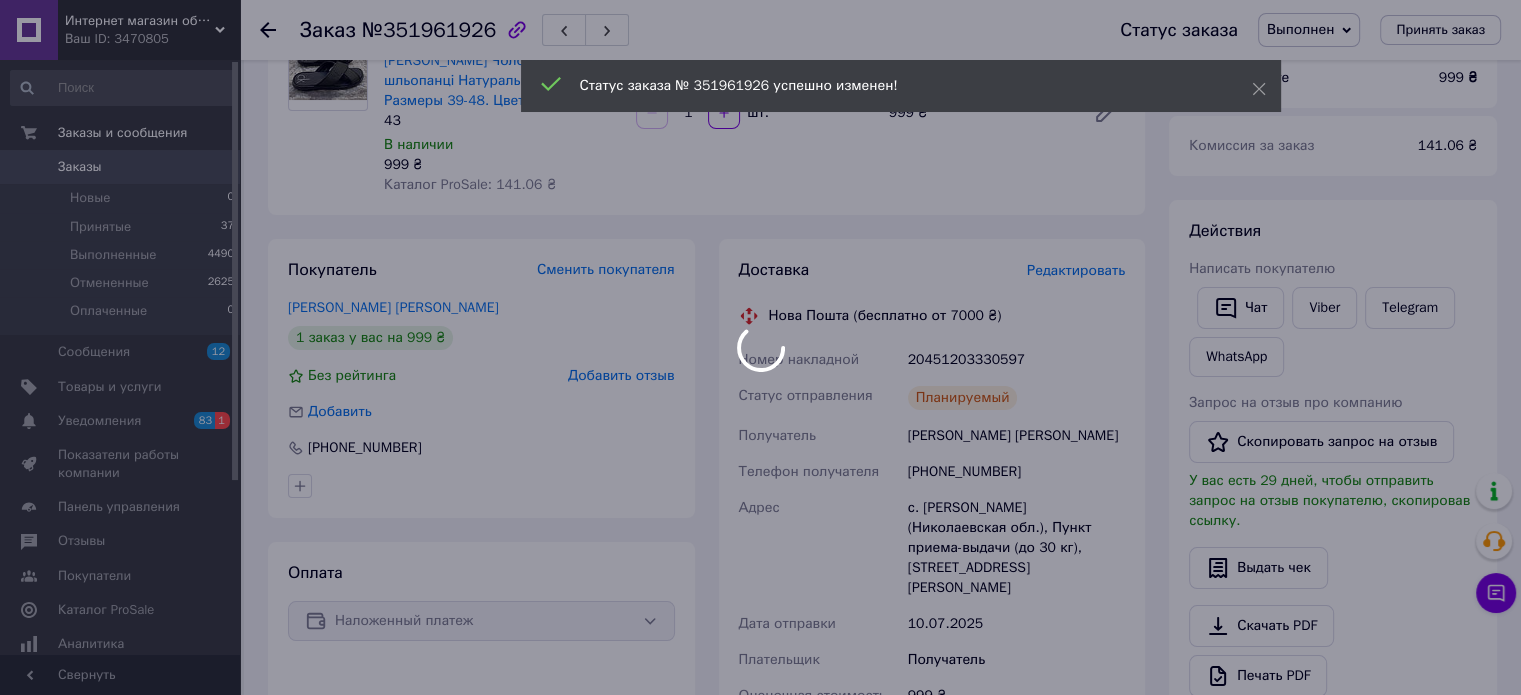 click at bounding box center [760, 347] 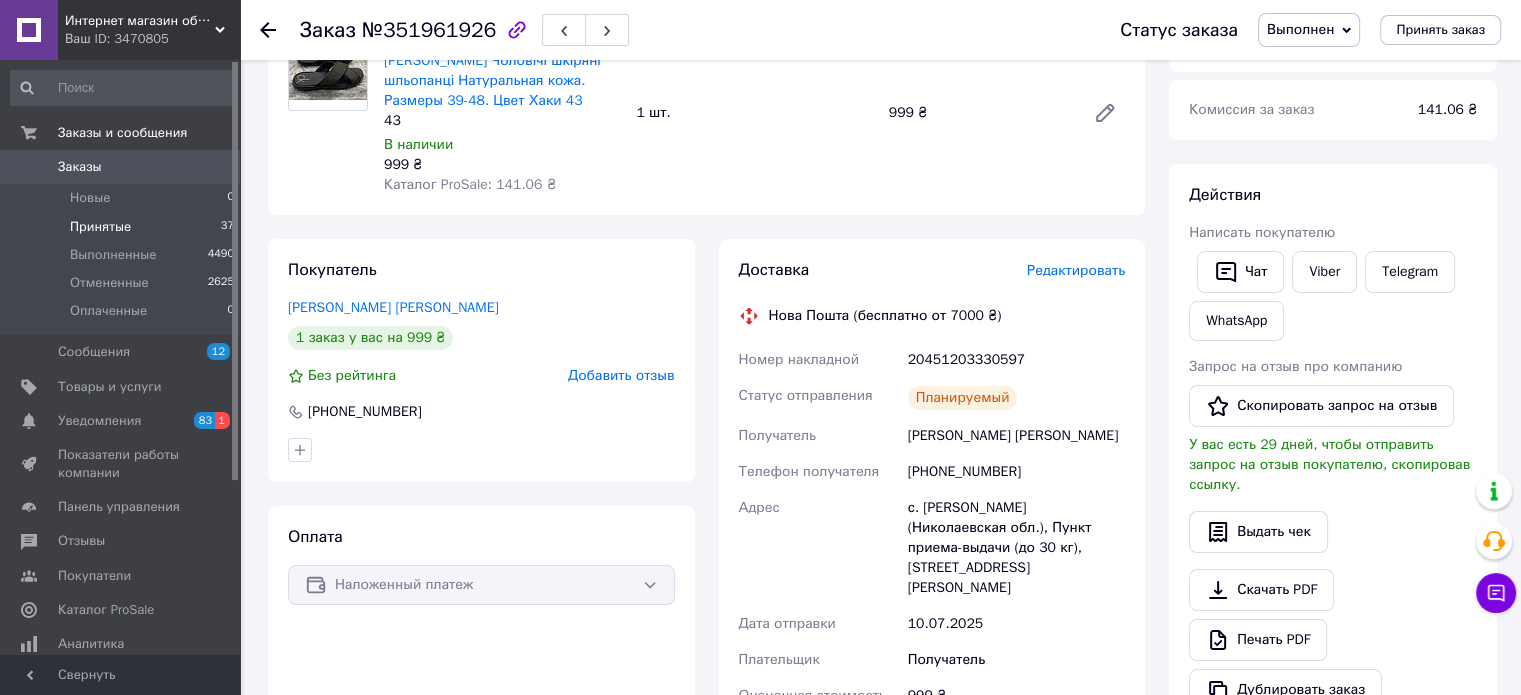 click on "Принятые" at bounding box center (100, 227) 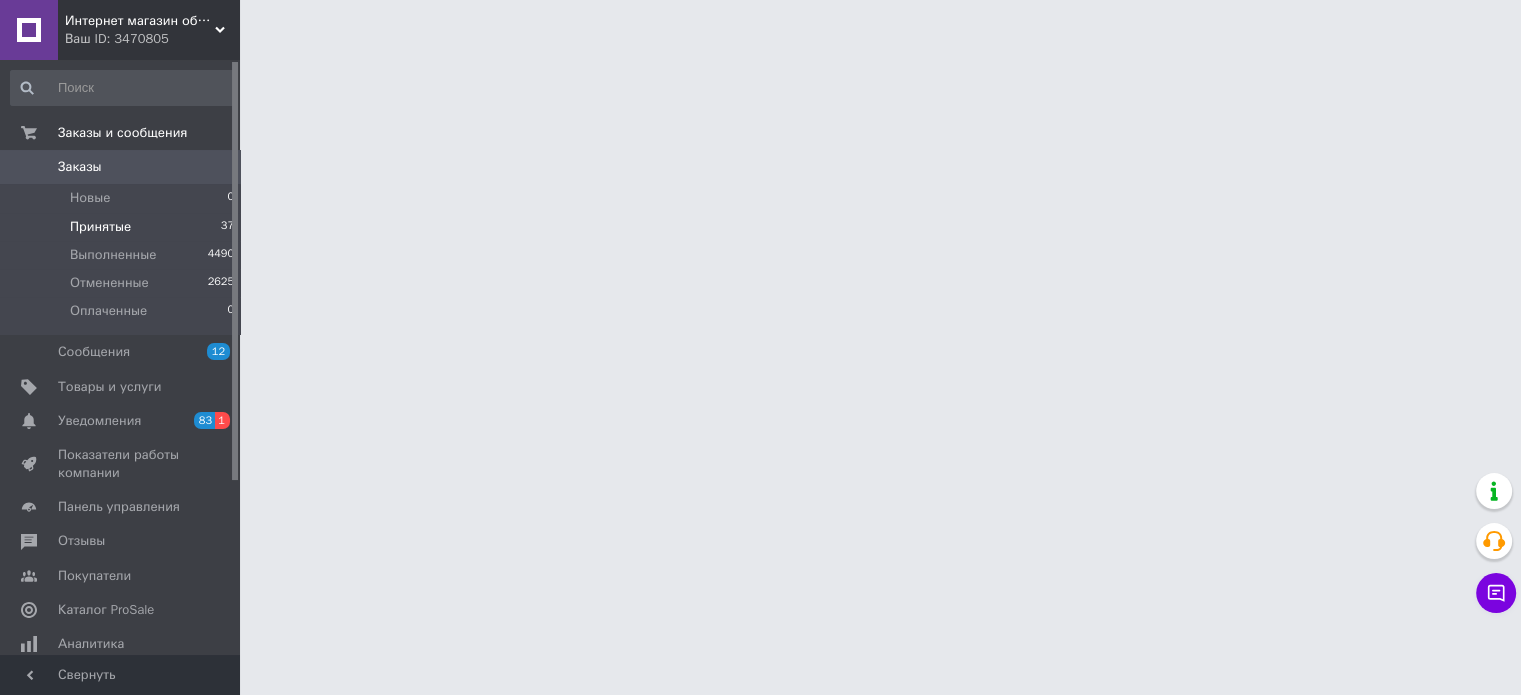scroll, scrollTop: 0, scrollLeft: 0, axis: both 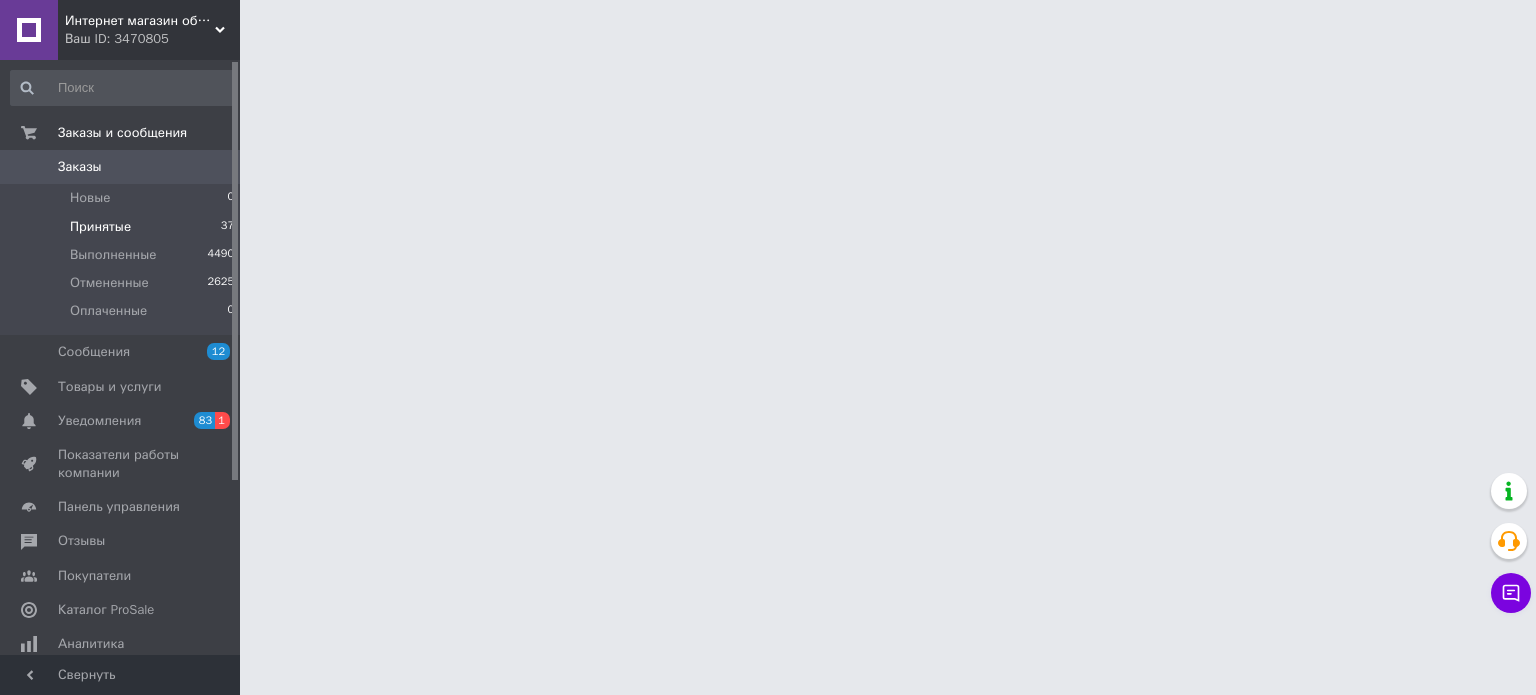 click on "Принятые 37" at bounding box center (123, 227) 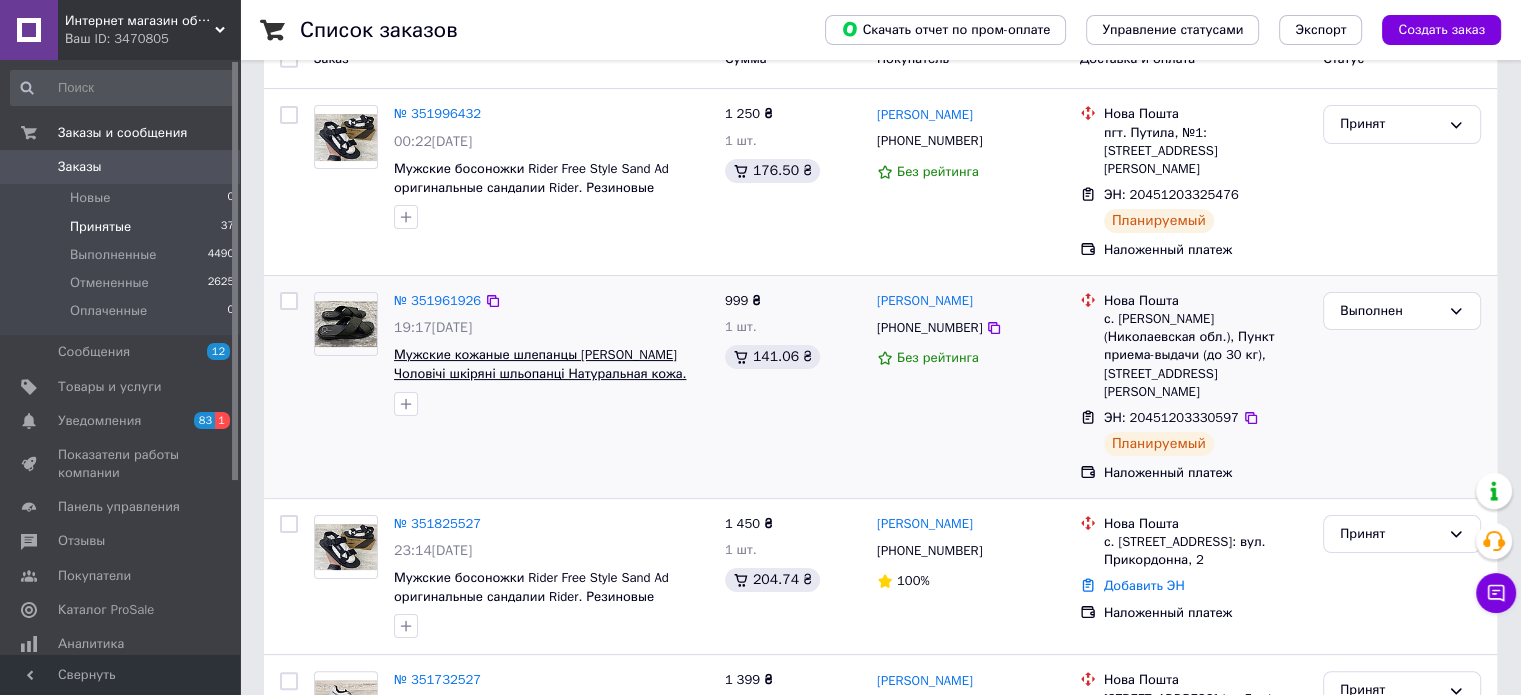 scroll, scrollTop: 600, scrollLeft: 0, axis: vertical 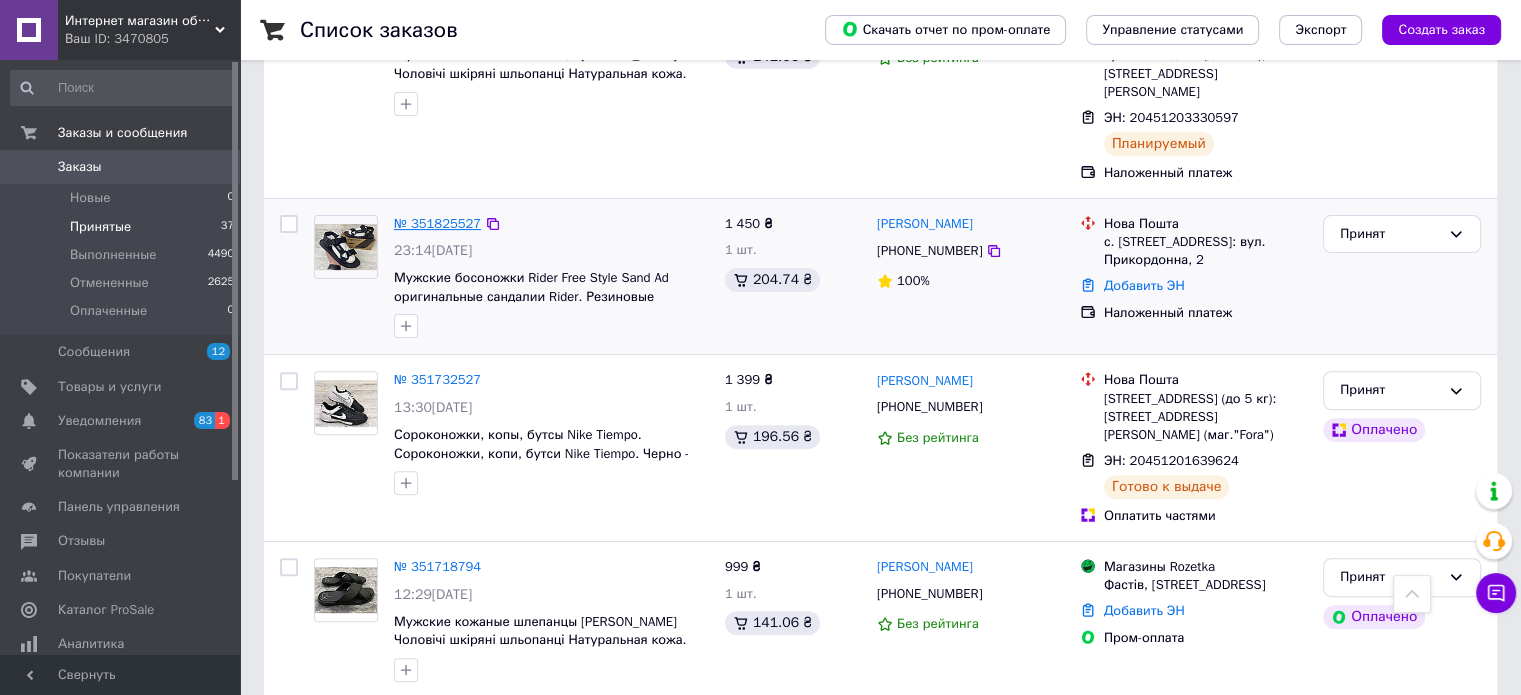 click on "№ 351825527" at bounding box center [437, 223] 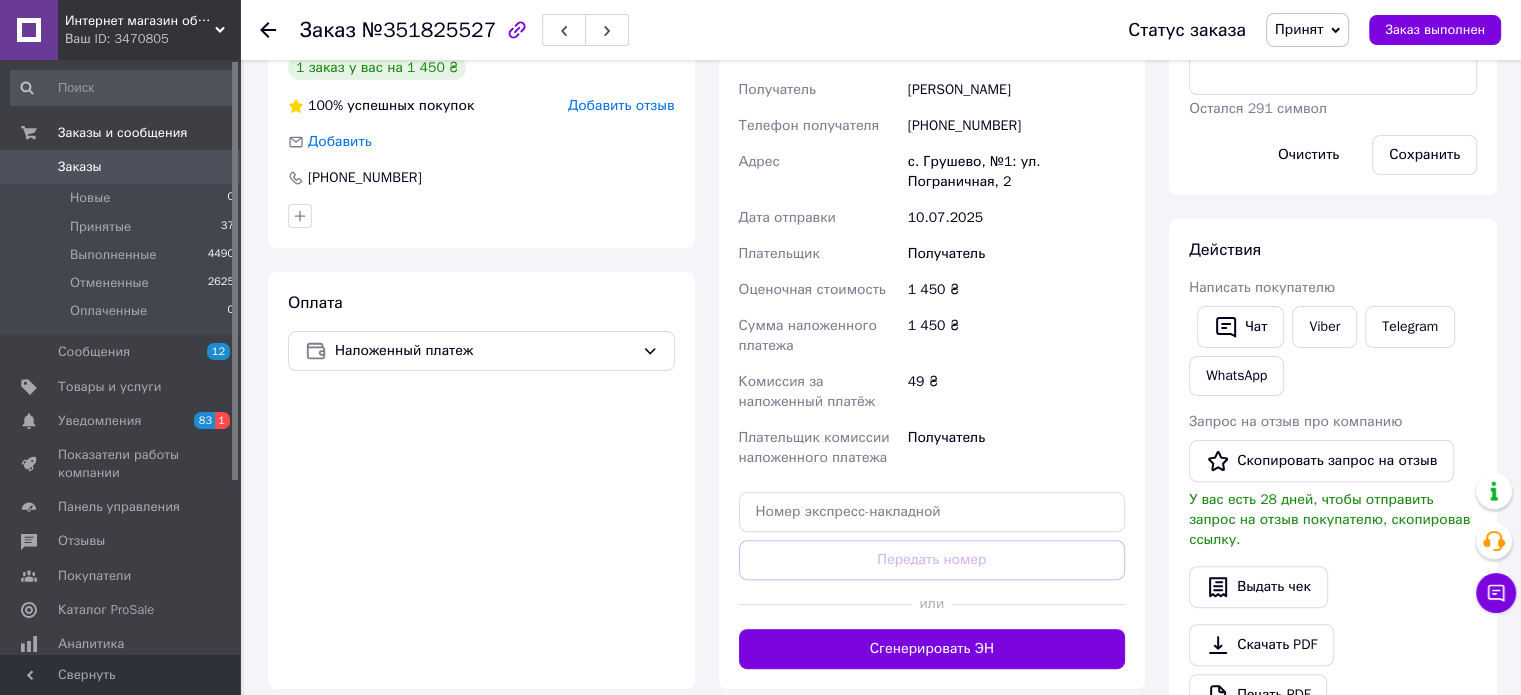 scroll, scrollTop: 600, scrollLeft: 0, axis: vertical 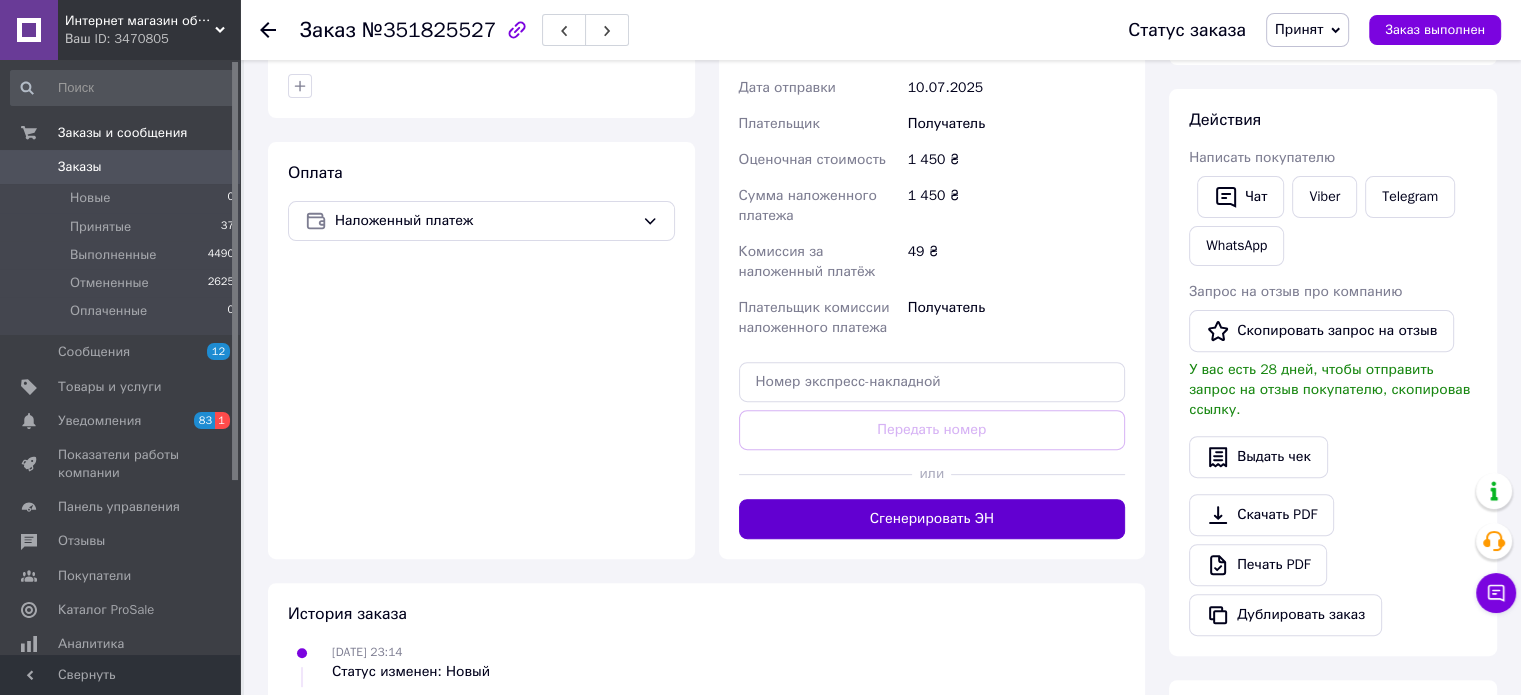 click on "Сгенерировать ЭН" at bounding box center [932, 519] 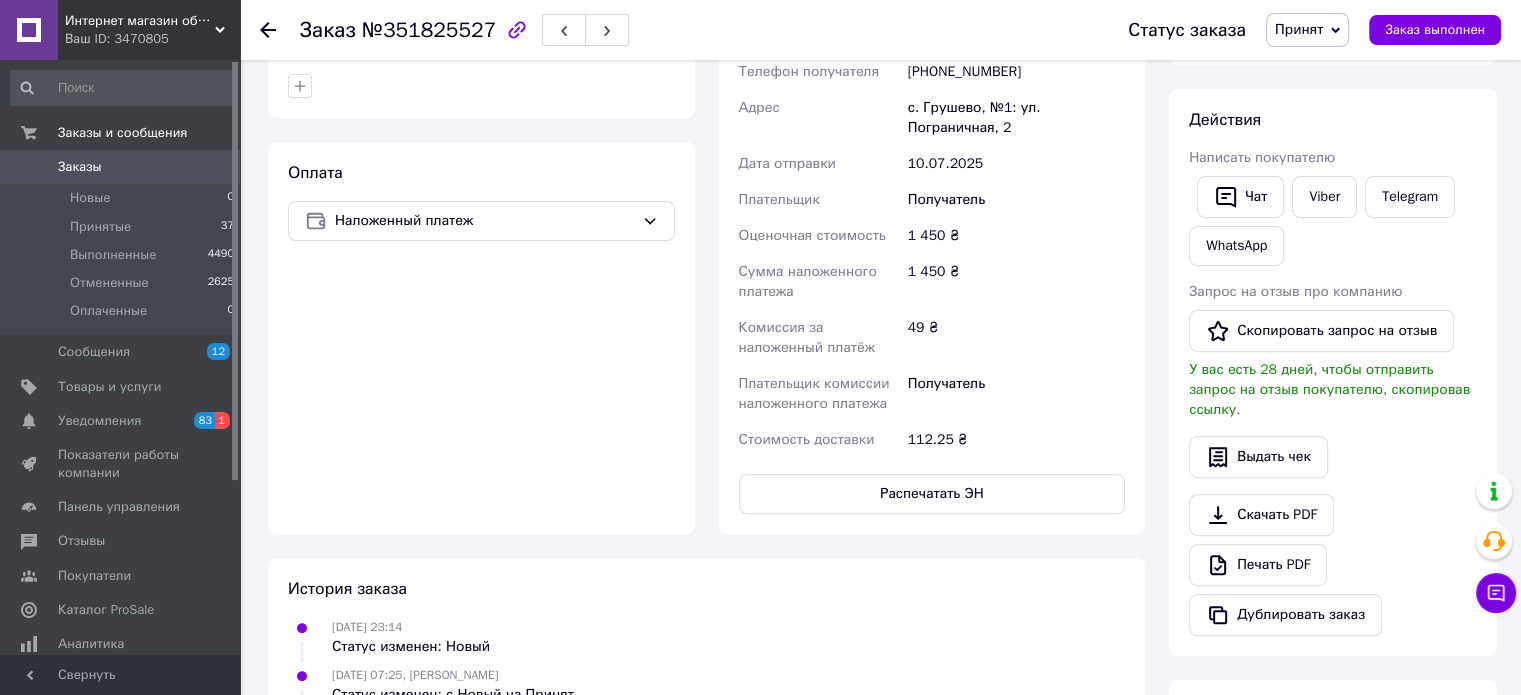 click on "Распечатать ЭН" at bounding box center [932, 494] 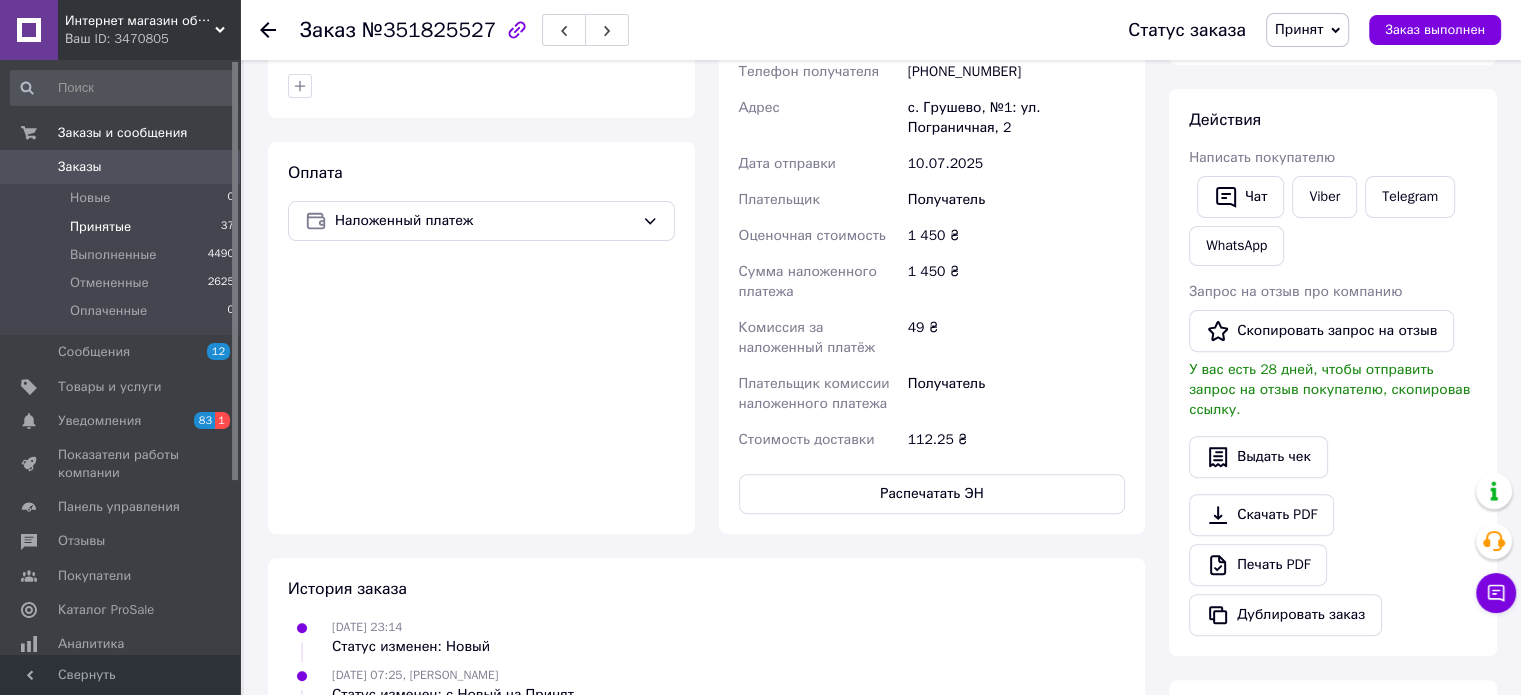 click on "Принятые 37" at bounding box center (123, 227) 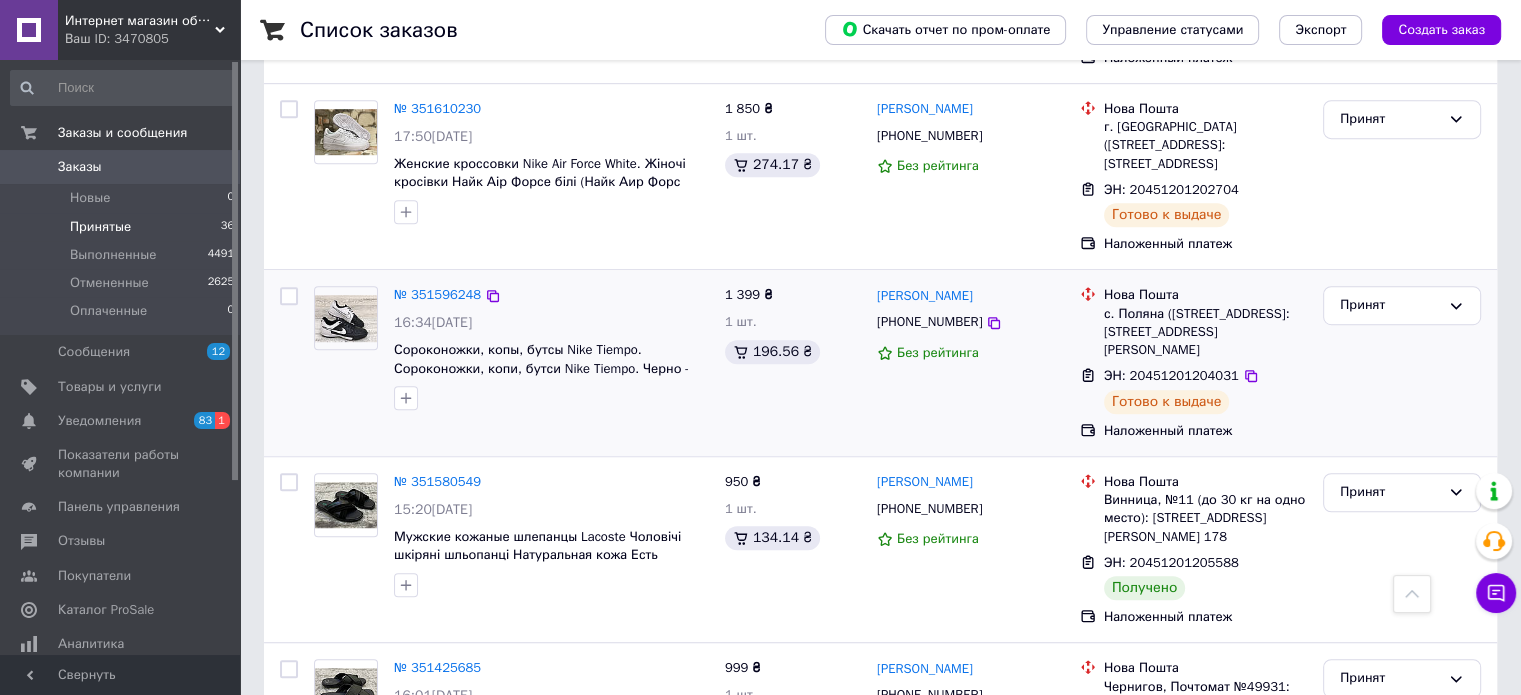 scroll, scrollTop: 1300, scrollLeft: 0, axis: vertical 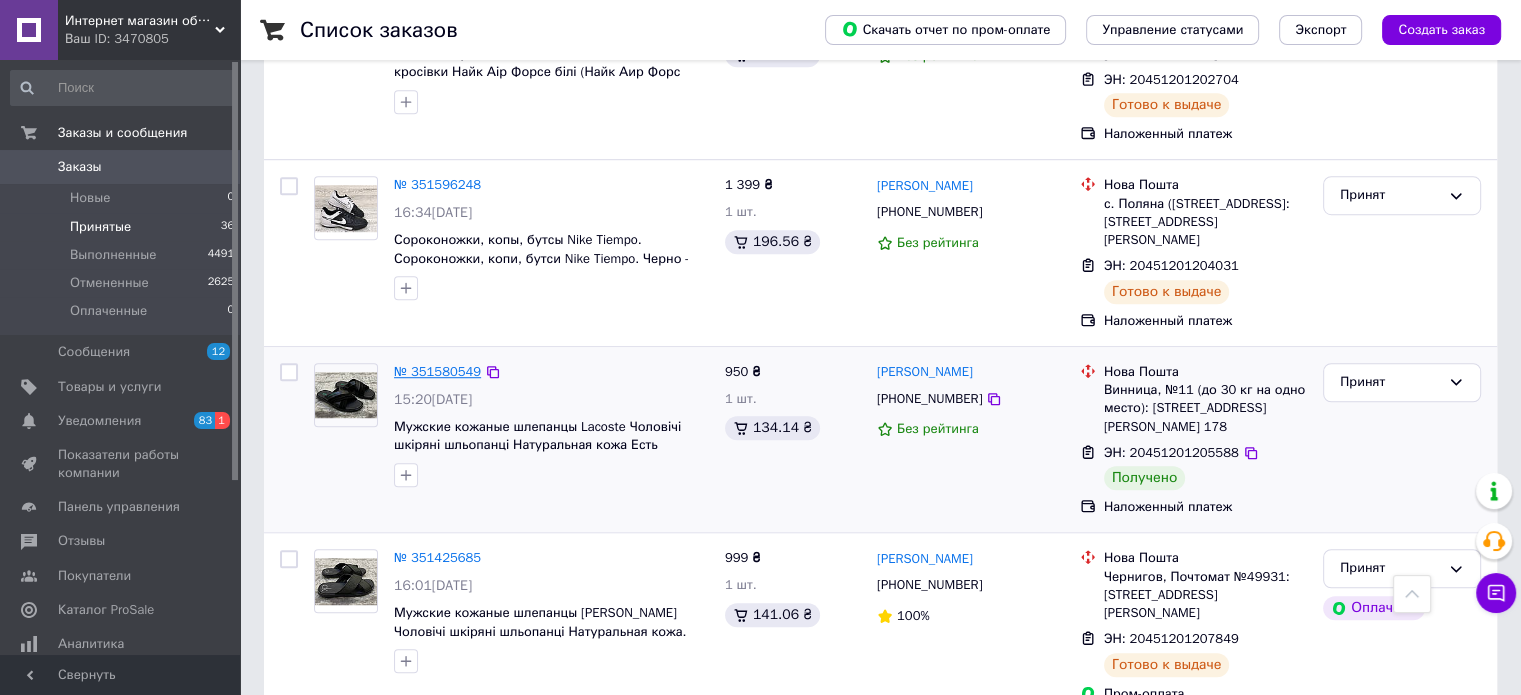 click on "№ 351580549" at bounding box center [437, 371] 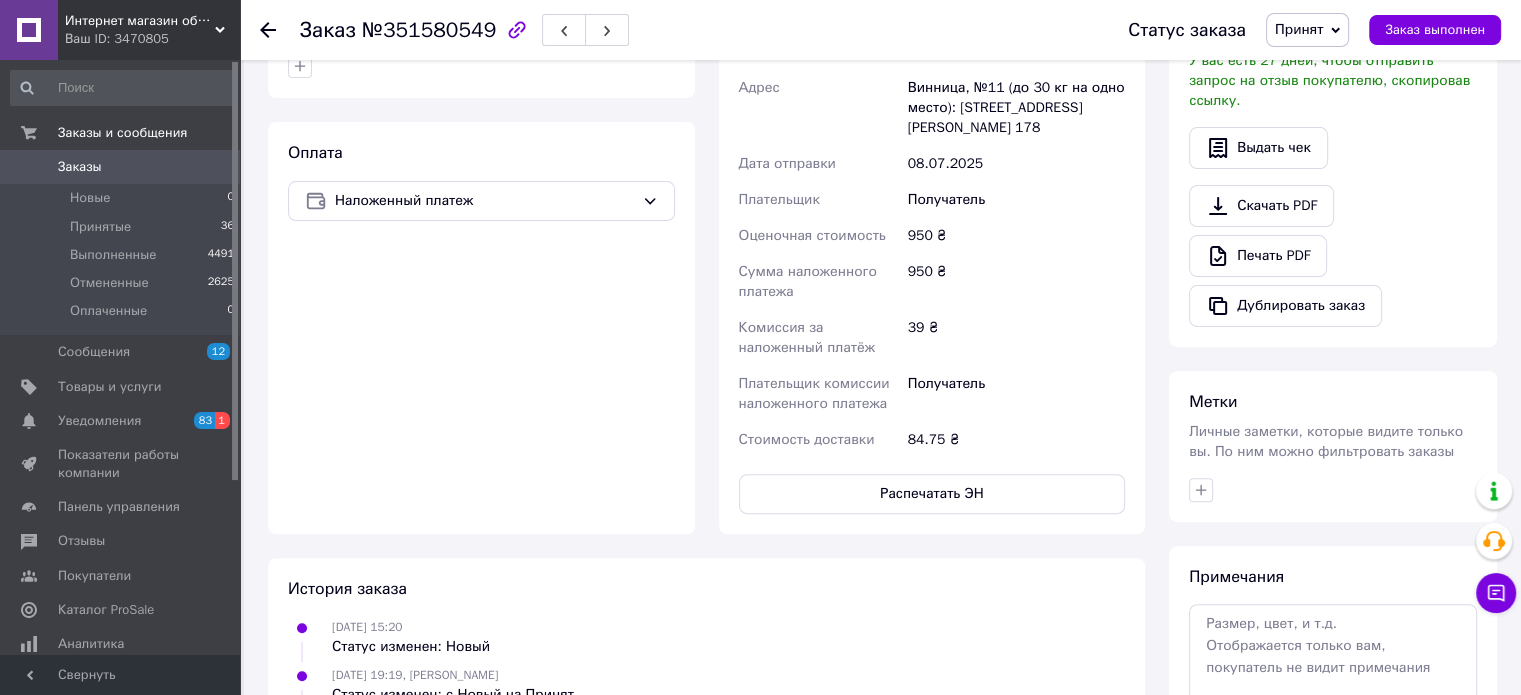 scroll, scrollTop: 340, scrollLeft: 0, axis: vertical 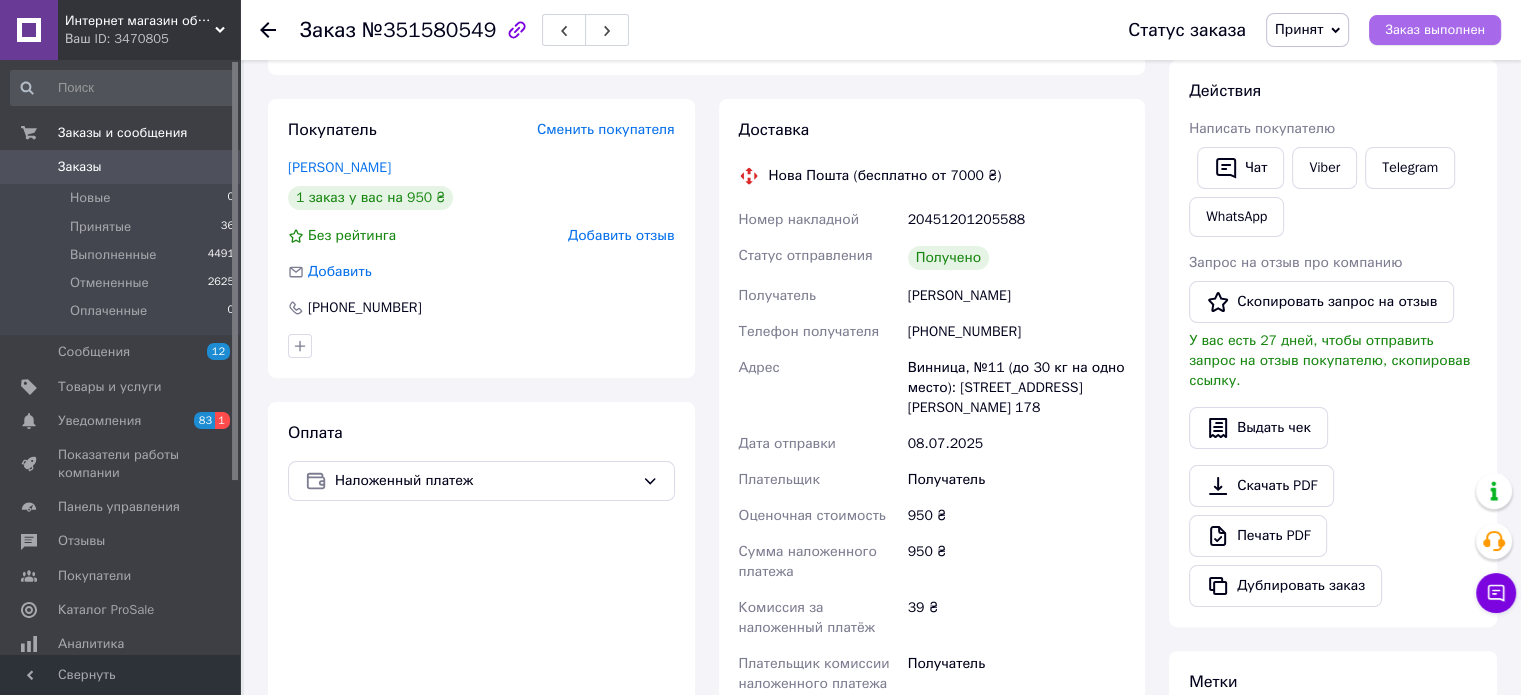 click on "Заказ выполнен" at bounding box center (1435, 30) 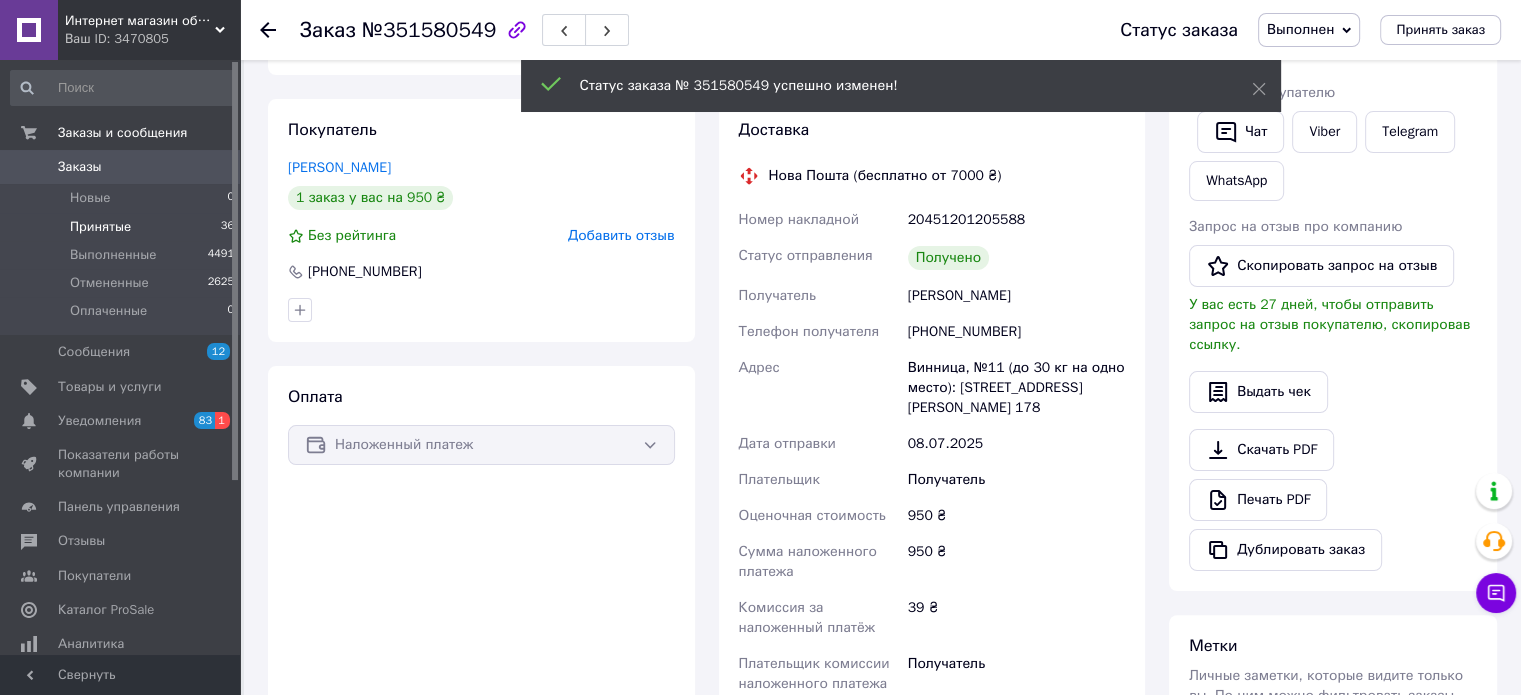 click on "Принятые 36" at bounding box center [123, 227] 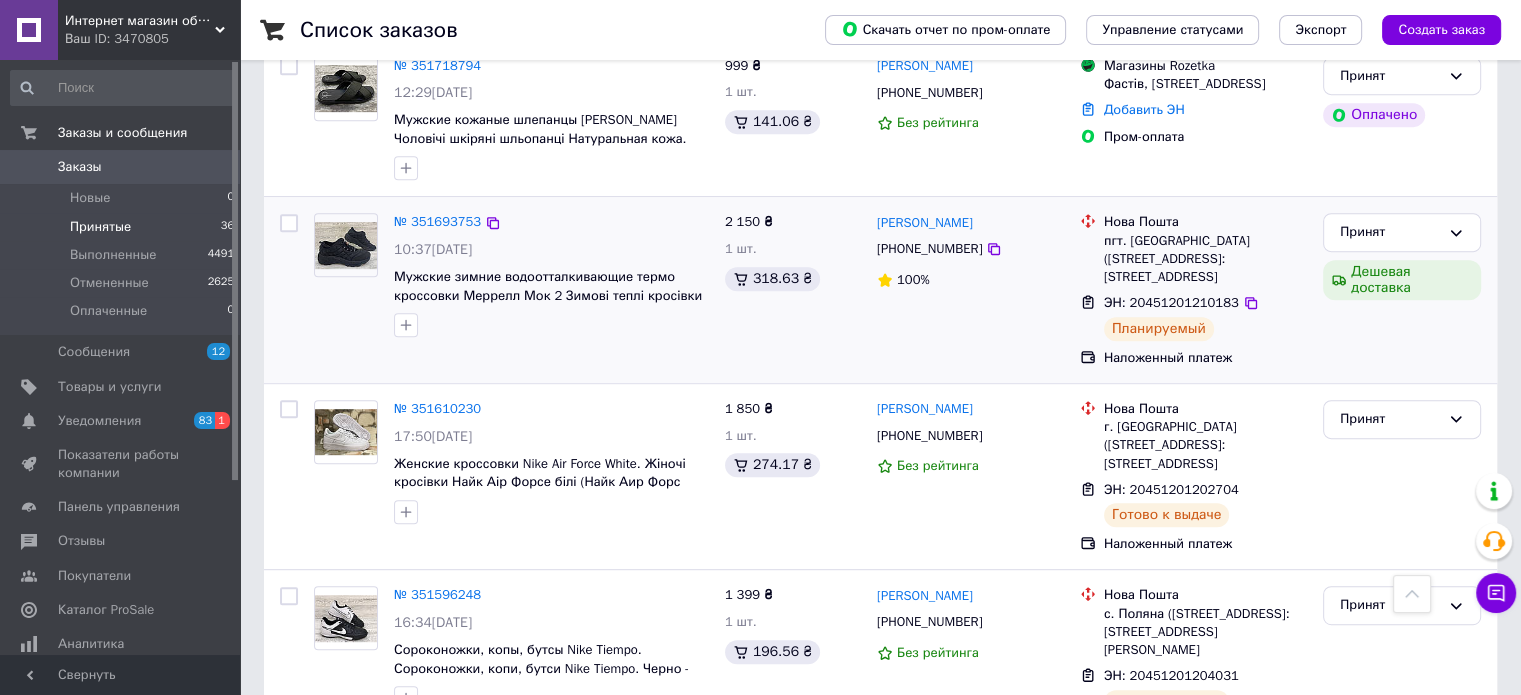 scroll, scrollTop: 1000, scrollLeft: 0, axis: vertical 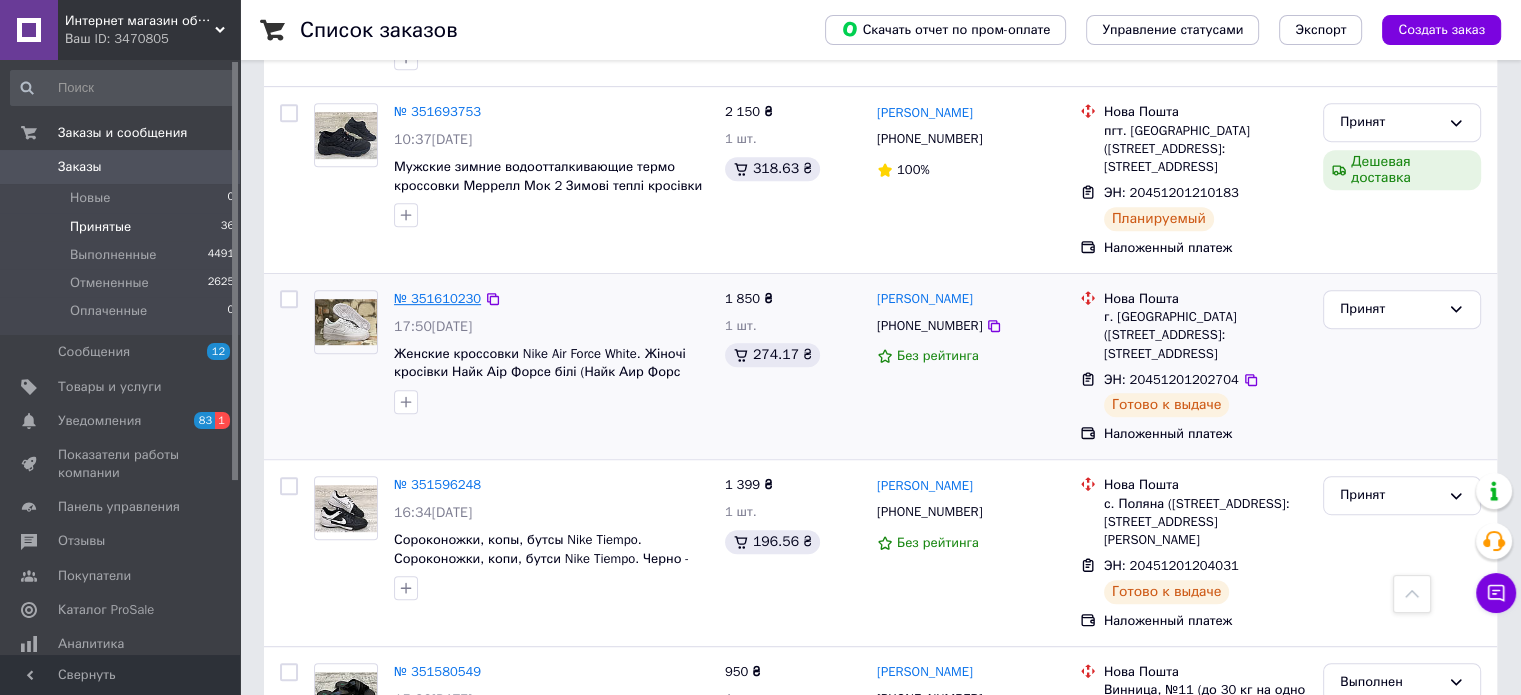 click on "№ 351610230" at bounding box center [437, 298] 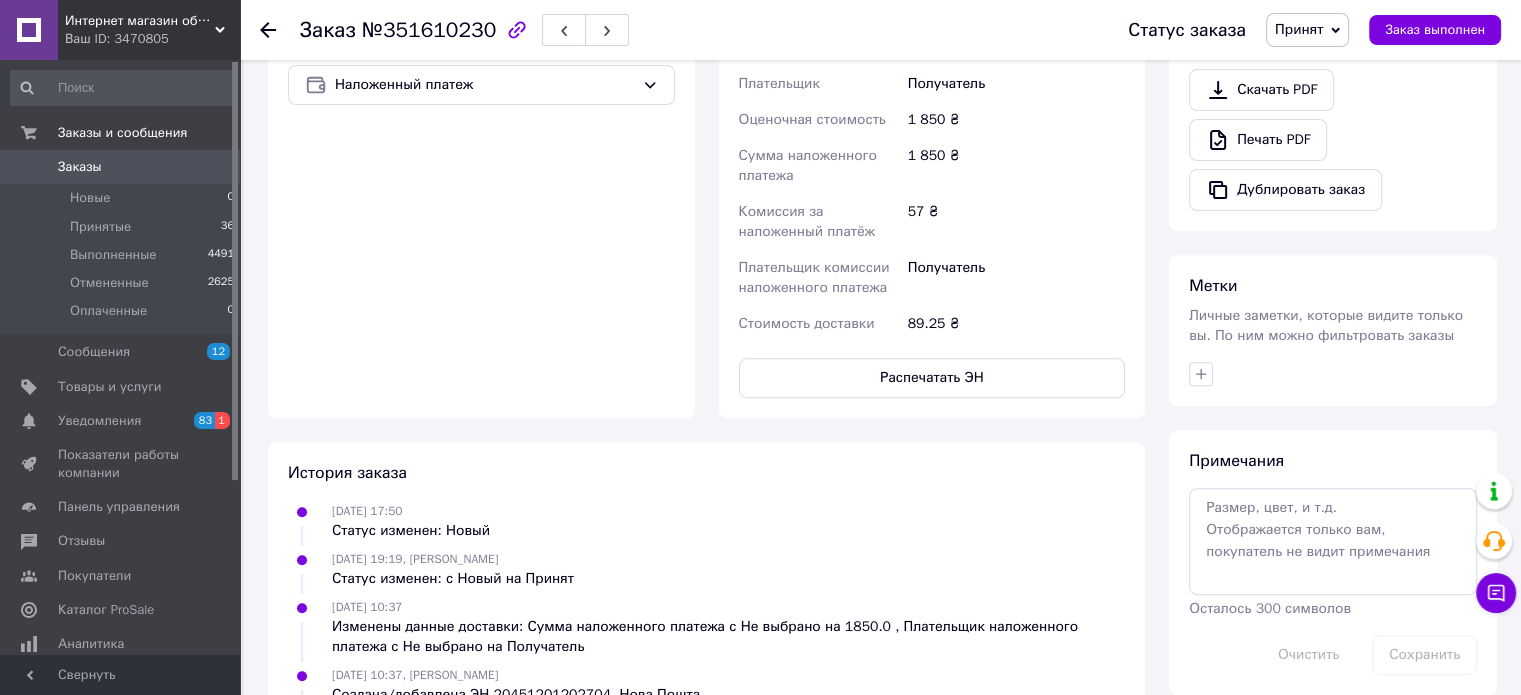 scroll, scrollTop: 636, scrollLeft: 0, axis: vertical 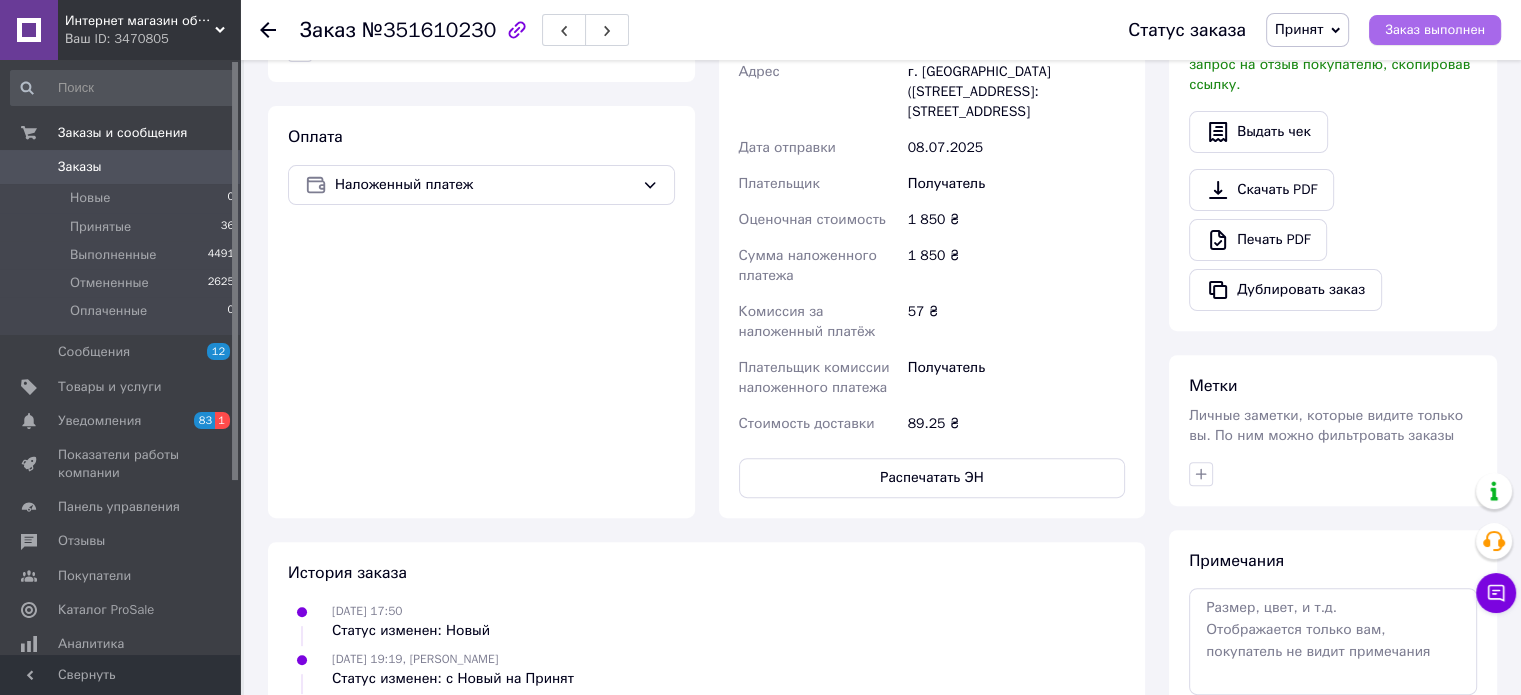 click on "Заказ выполнен" at bounding box center [1435, 30] 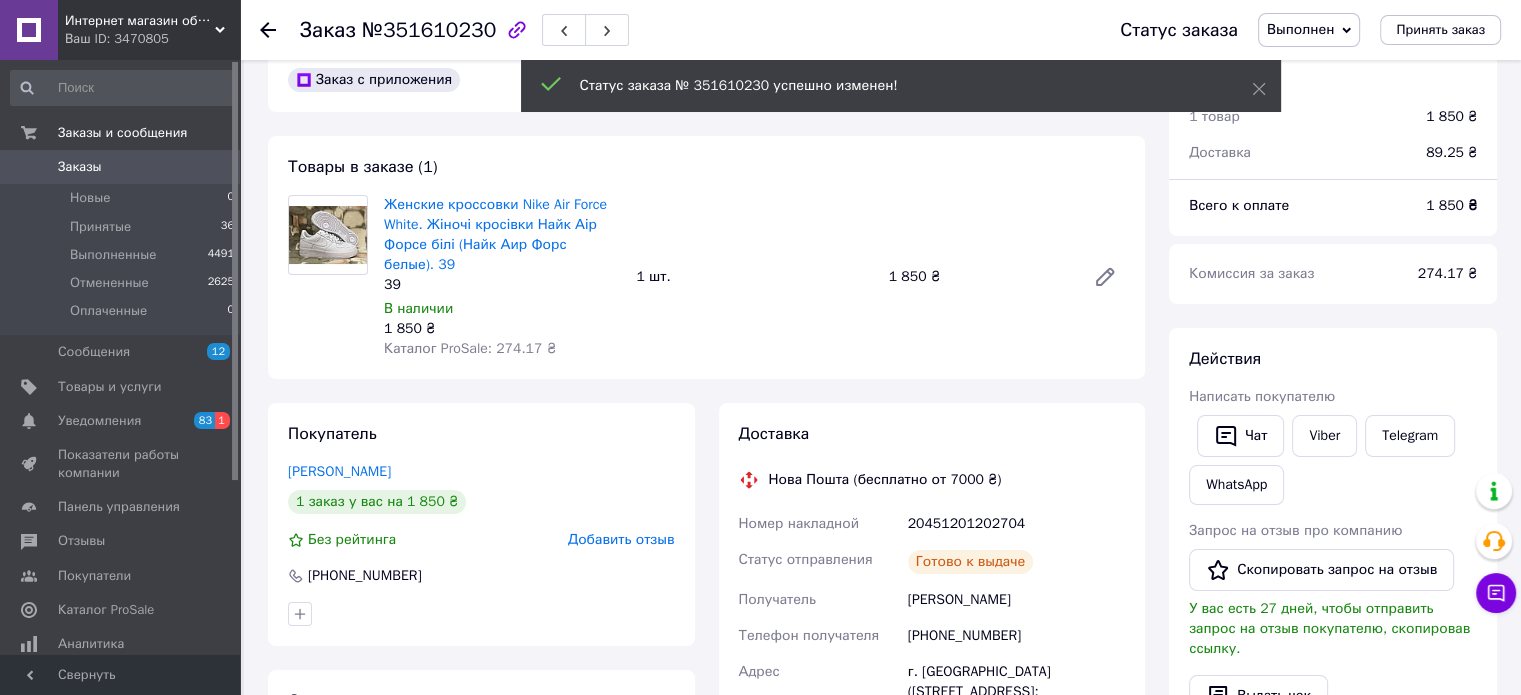 scroll, scrollTop: 0, scrollLeft: 0, axis: both 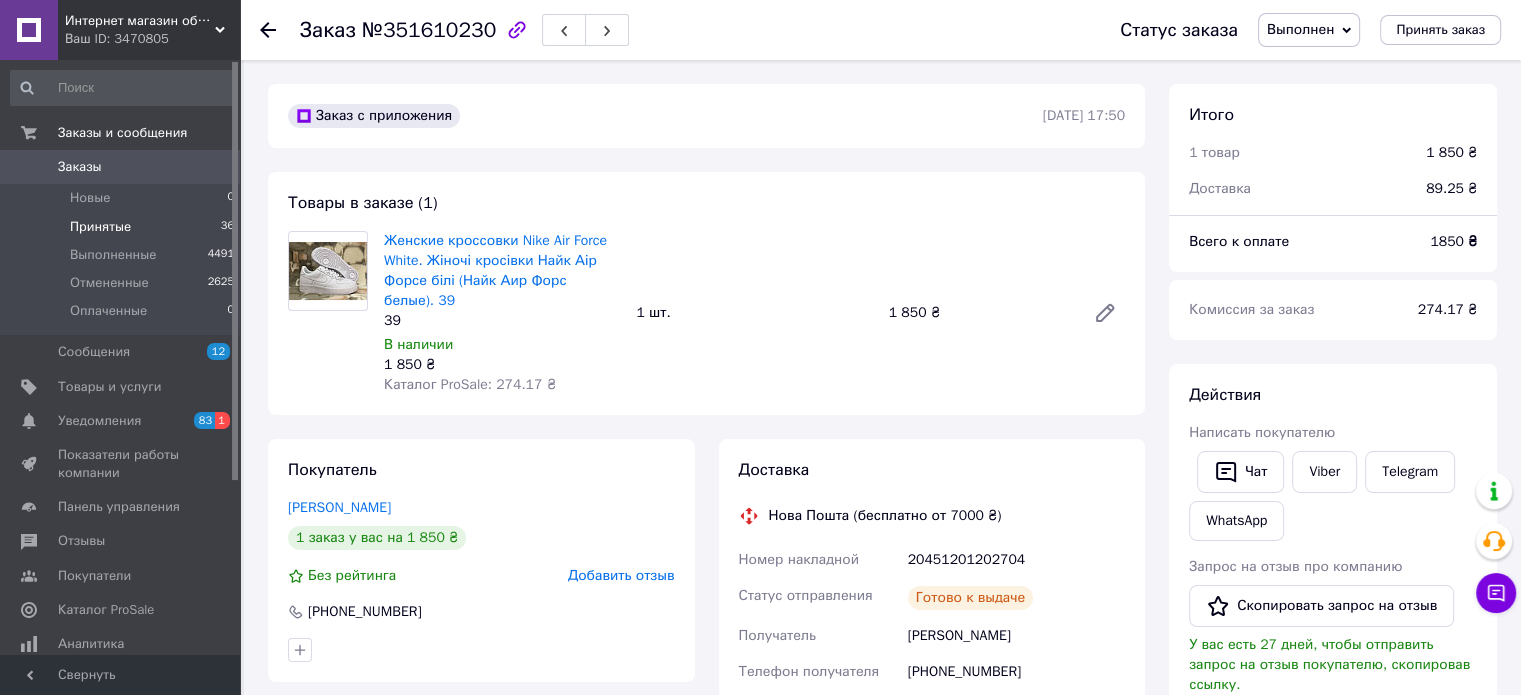 click on "36" at bounding box center [227, 227] 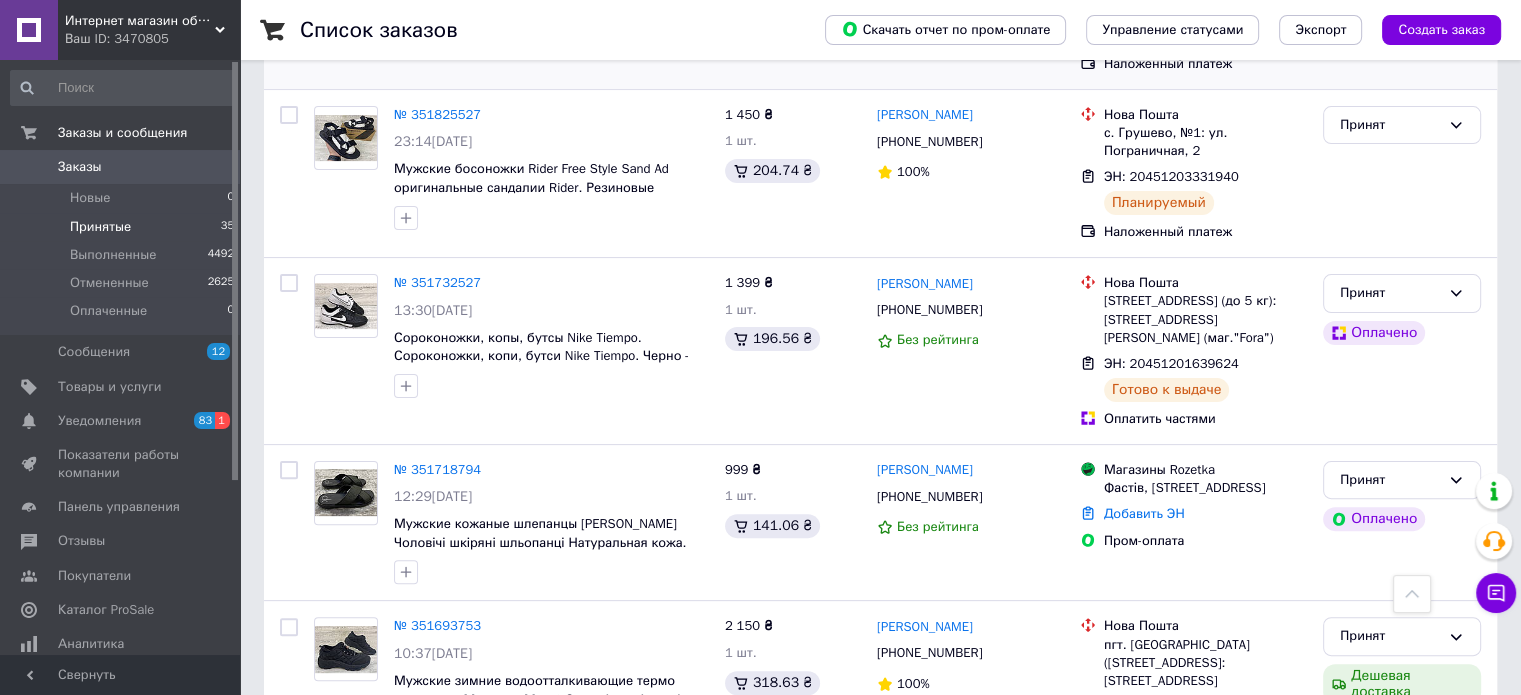 scroll, scrollTop: 600, scrollLeft: 0, axis: vertical 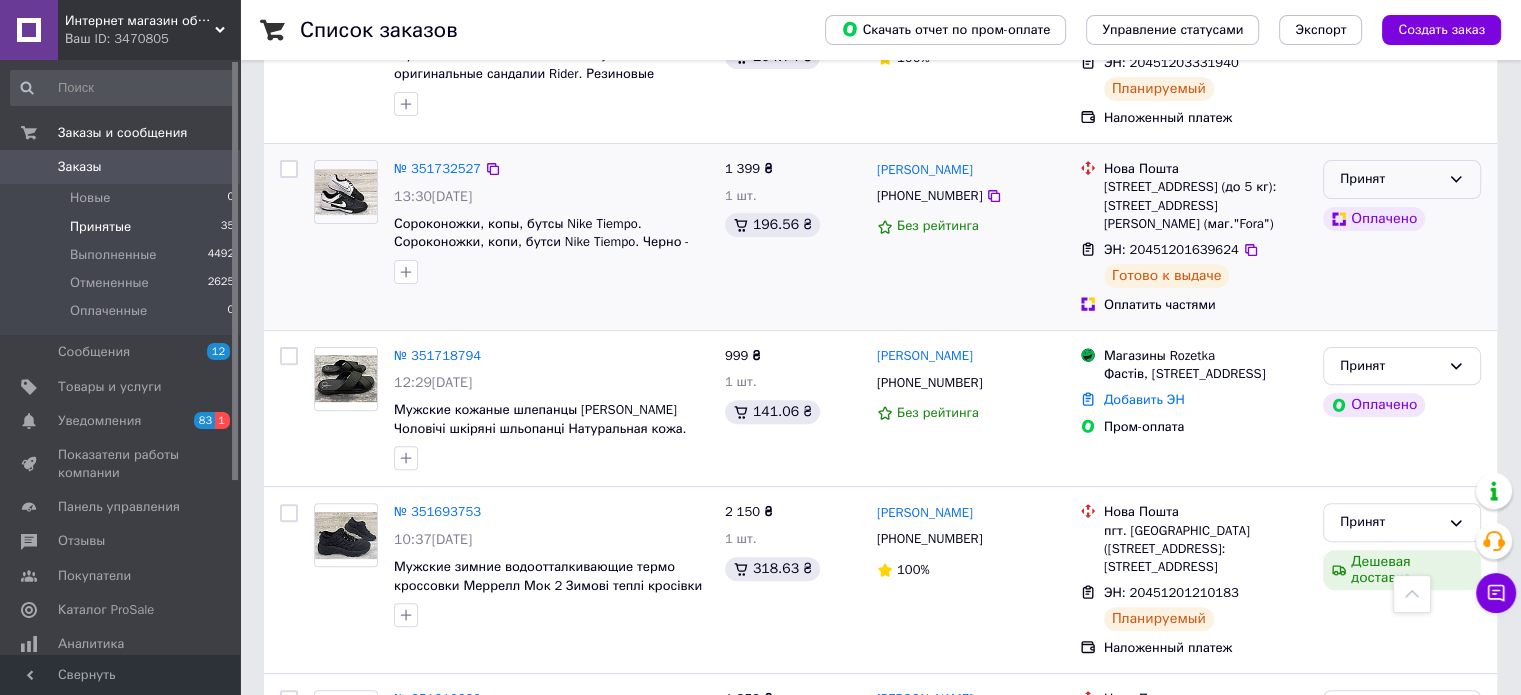click on "Принят" at bounding box center [1402, 179] 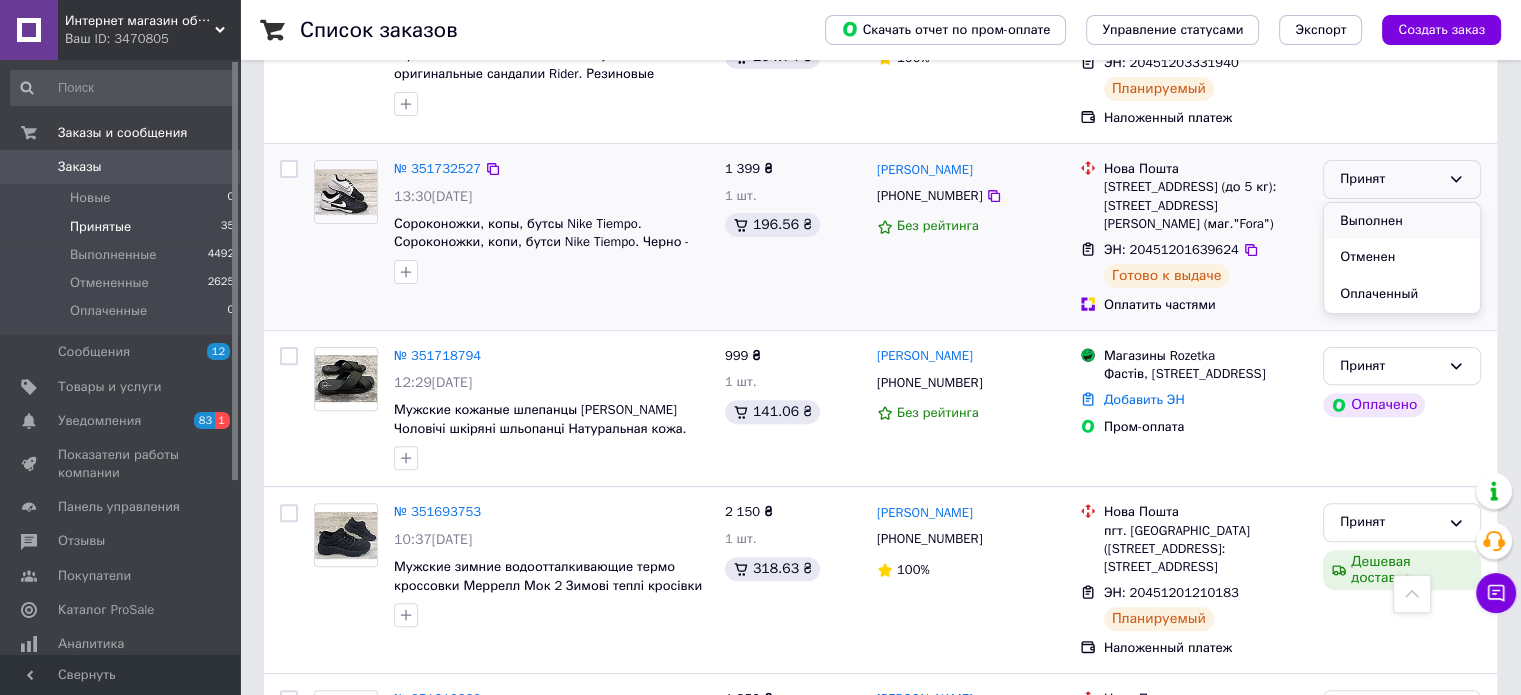click on "Выполнен" at bounding box center (1402, 221) 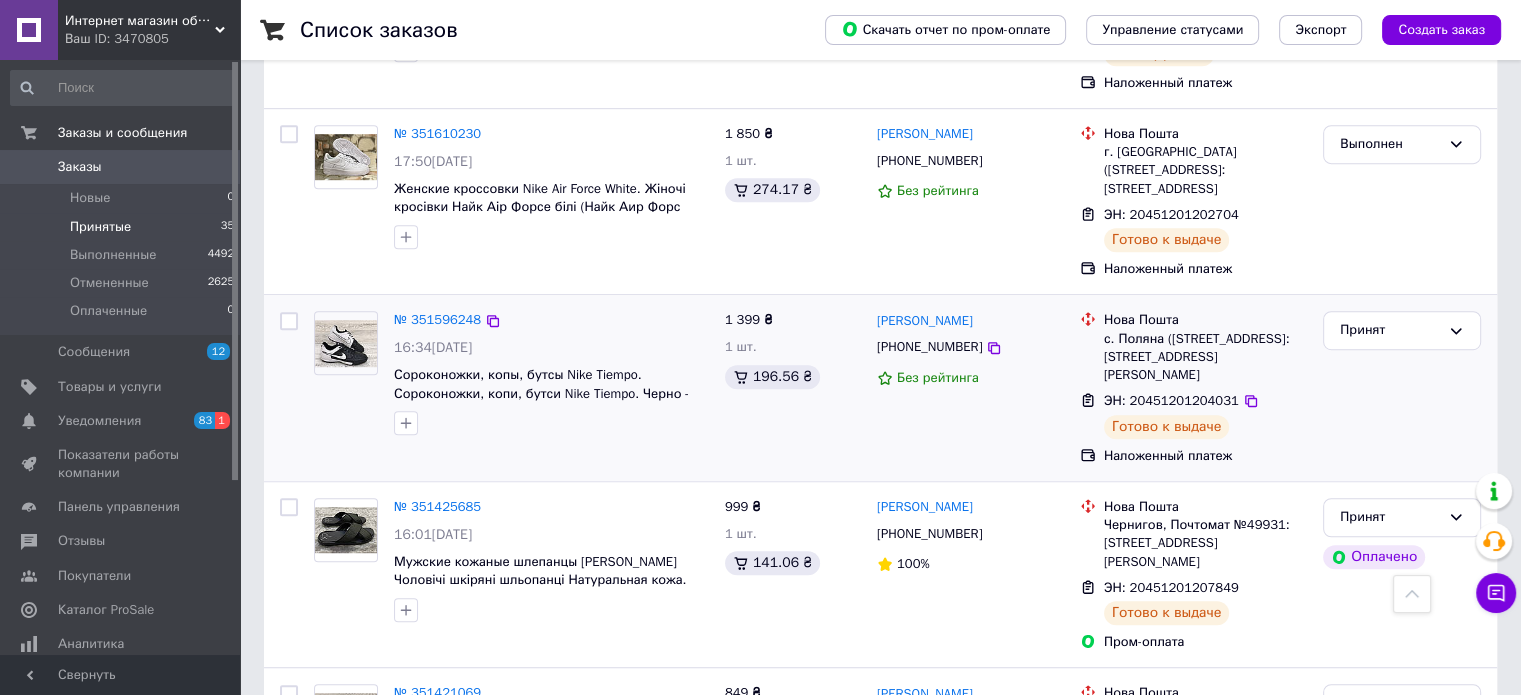 scroll, scrollTop: 1200, scrollLeft: 0, axis: vertical 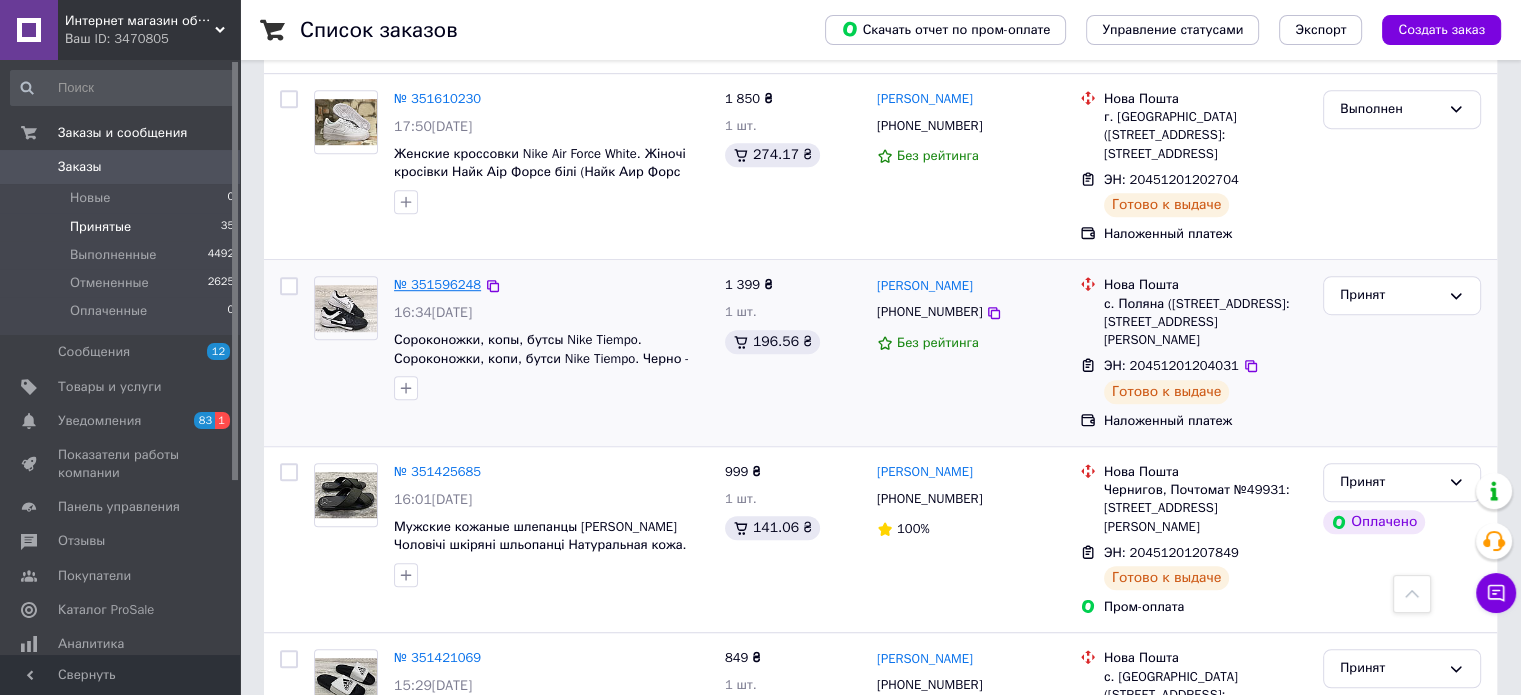 click on "№ 351596248" at bounding box center (437, 284) 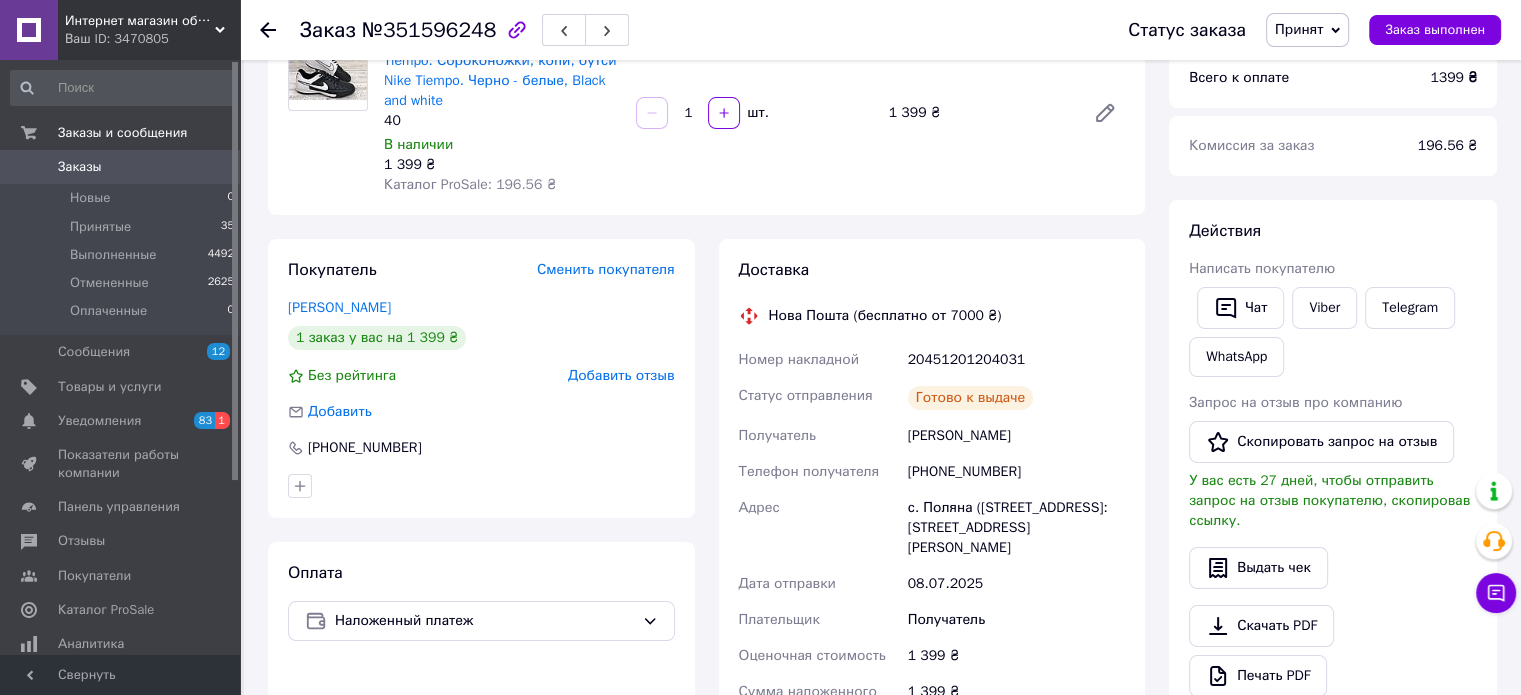 scroll, scrollTop: 500, scrollLeft: 0, axis: vertical 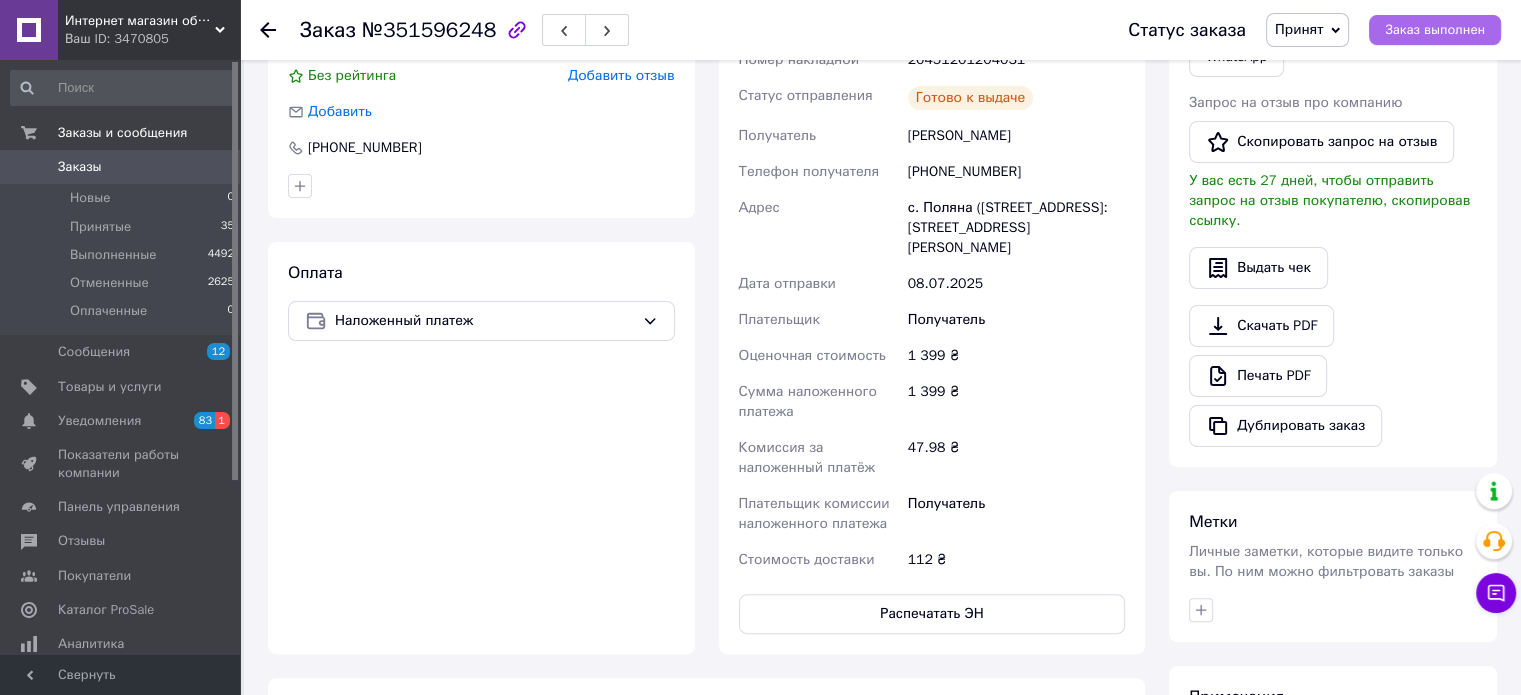 click on "Заказ выполнен" at bounding box center [1435, 30] 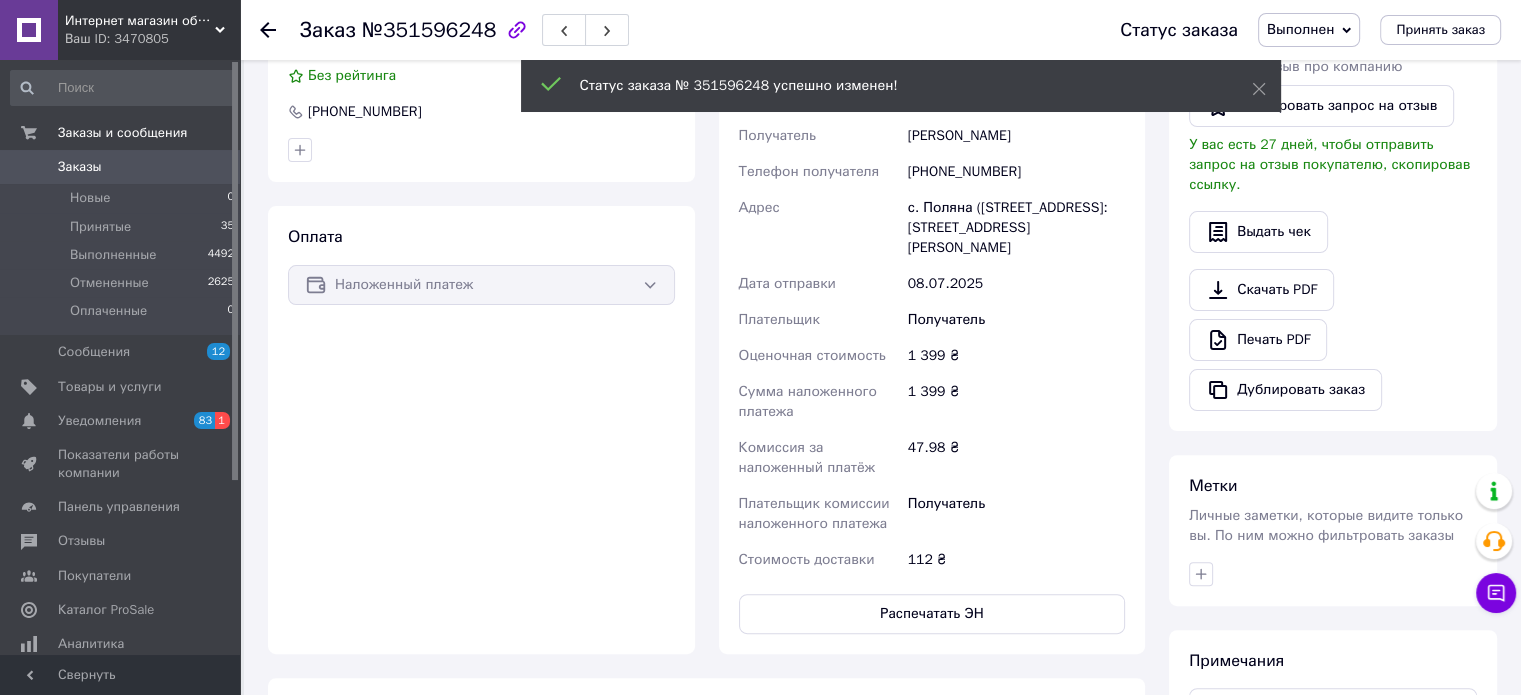 click on "Принятые 35" at bounding box center [123, 227] 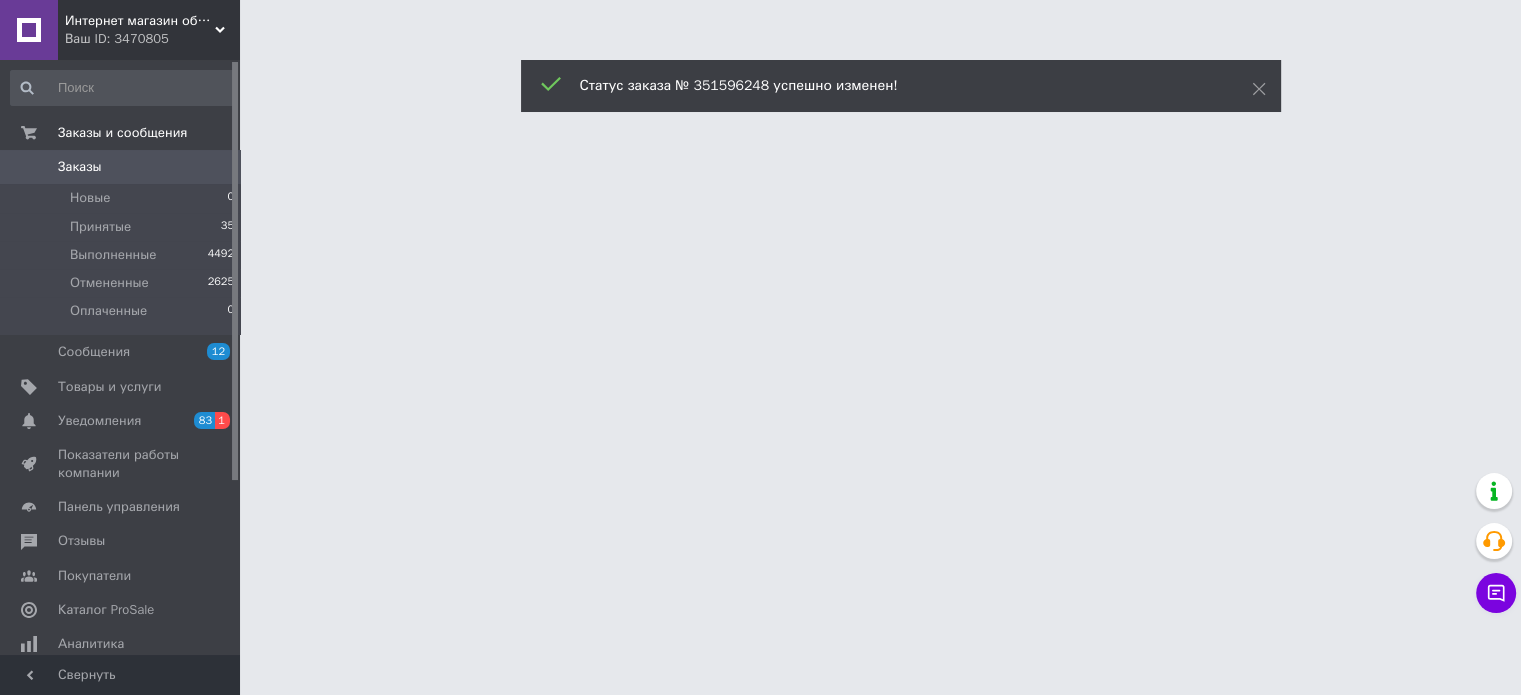 scroll, scrollTop: 0, scrollLeft: 0, axis: both 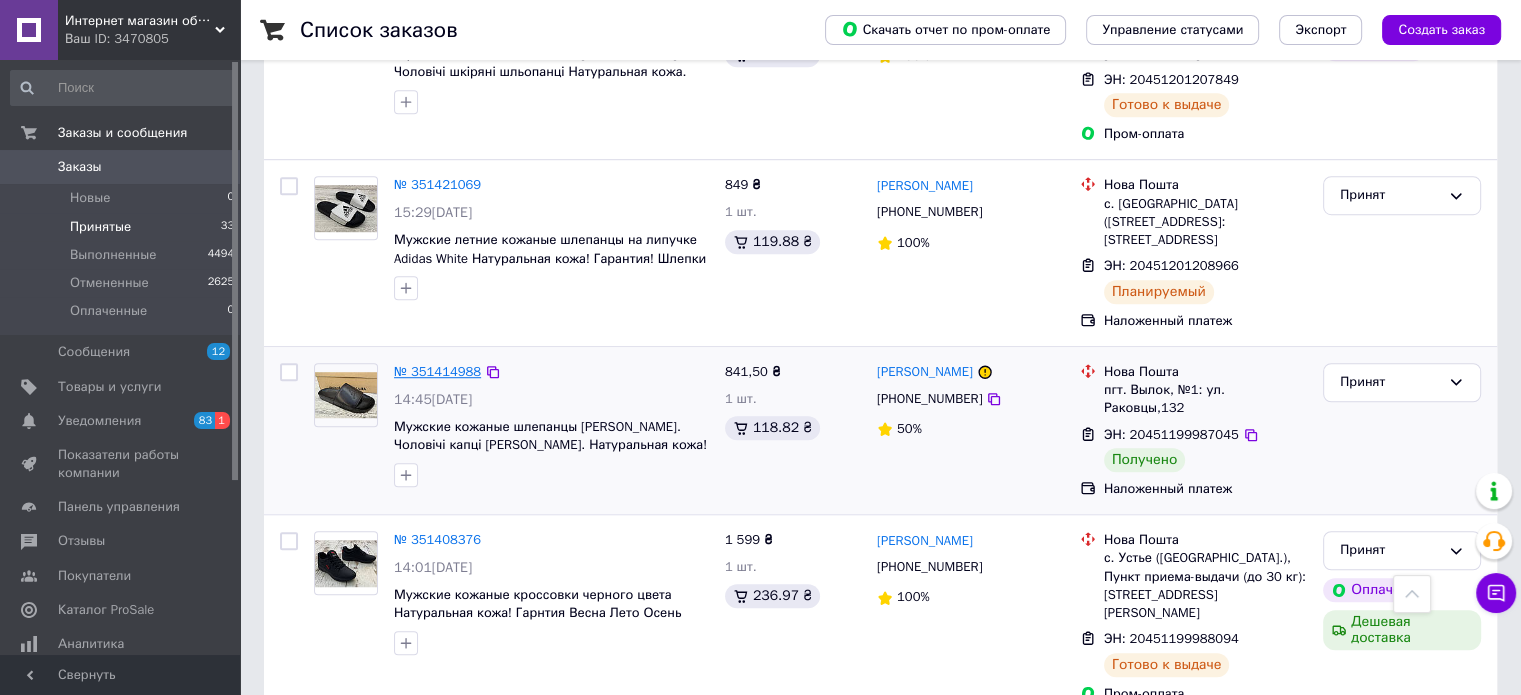 click on "№ 351414988" at bounding box center (437, 371) 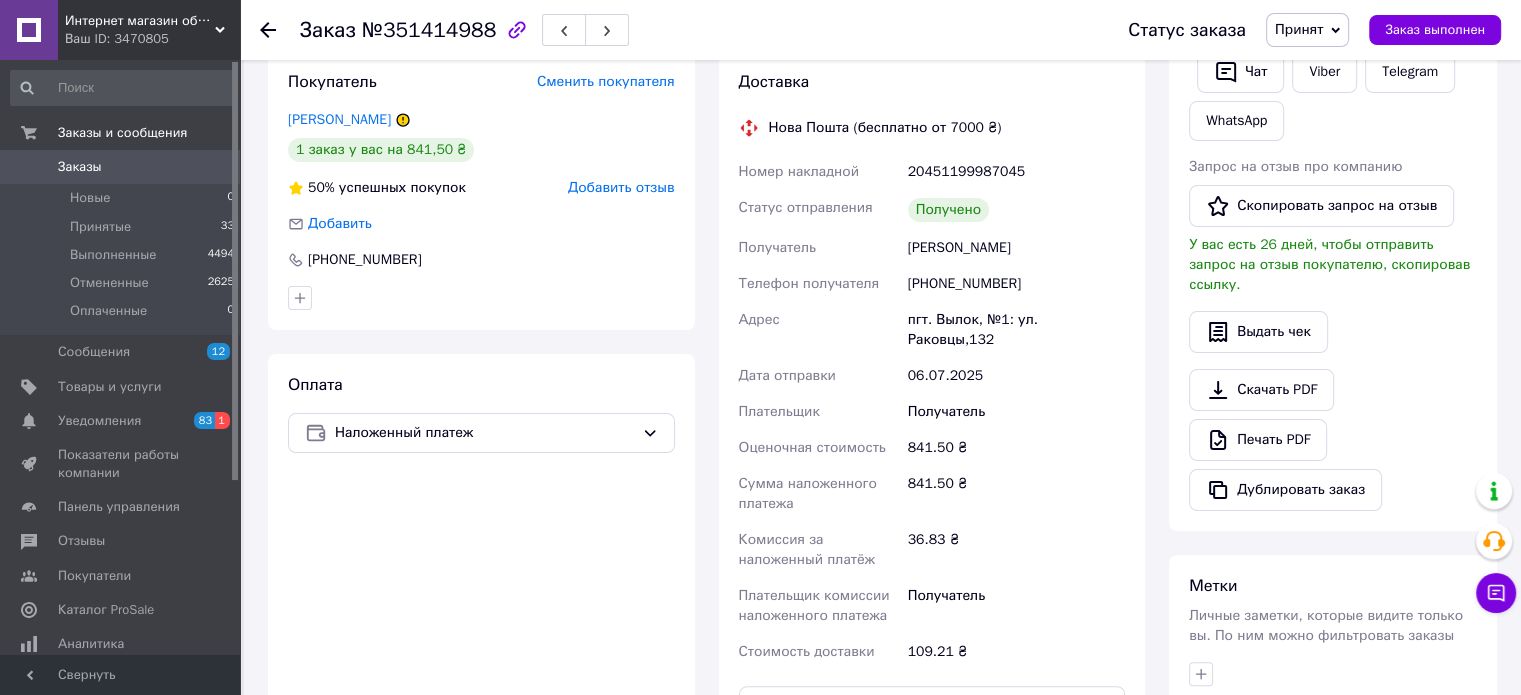 scroll, scrollTop: 428, scrollLeft: 0, axis: vertical 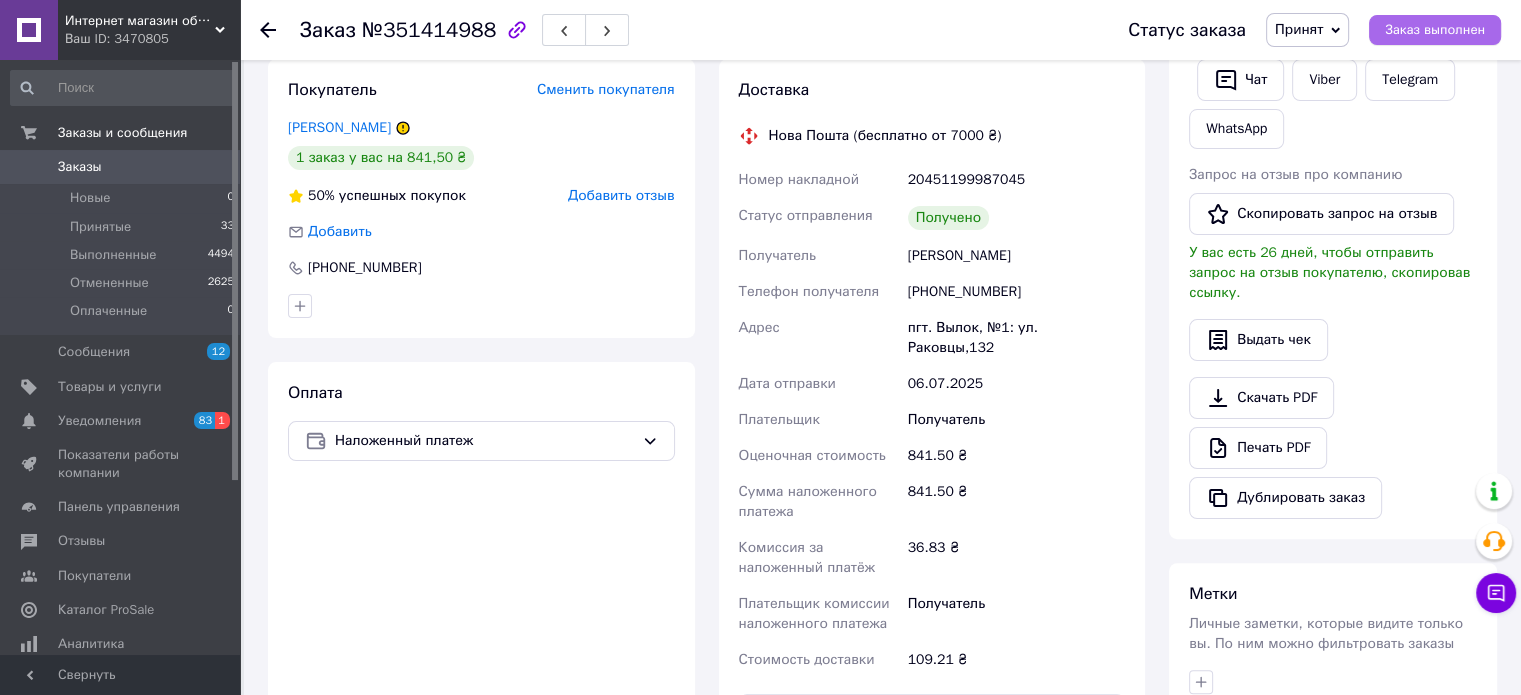 click on "Заказ выполнен" at bounding box center [1435, 30] 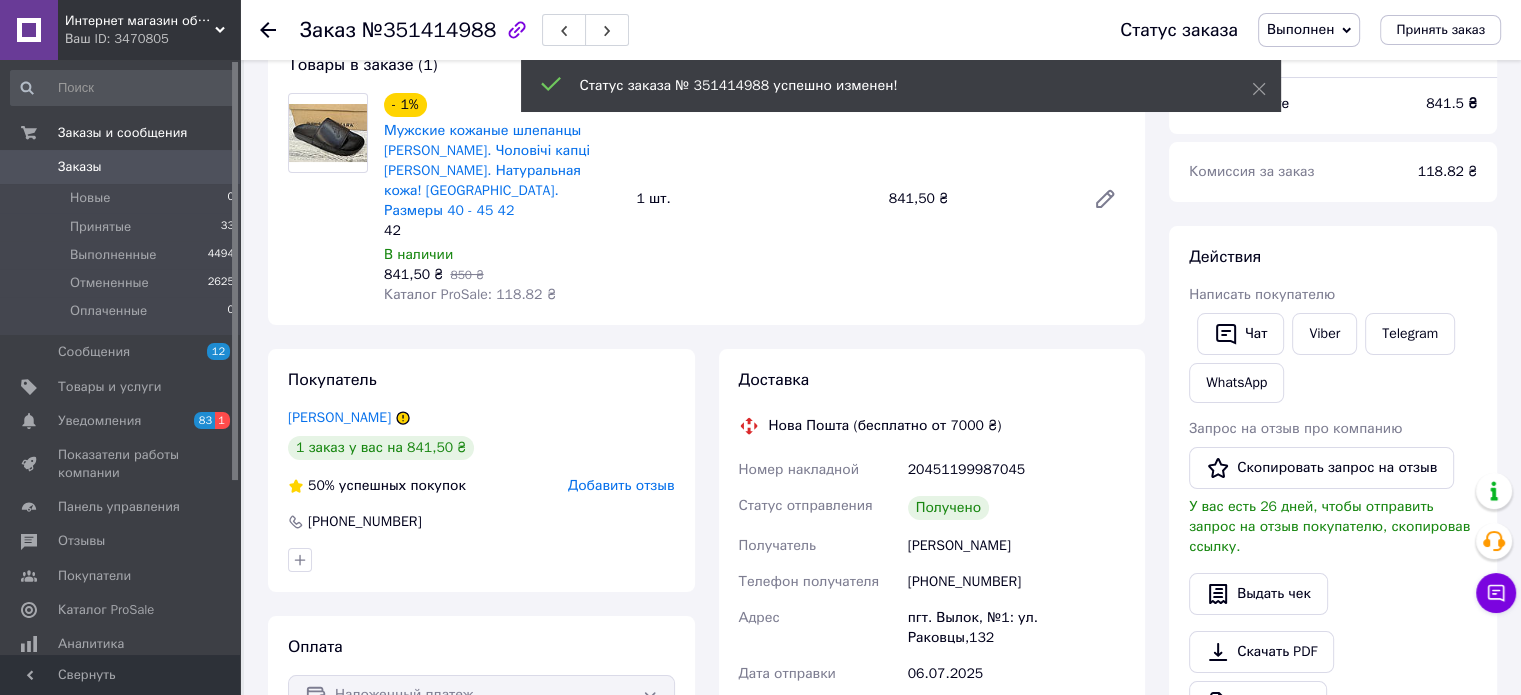 scroll, scrollTop: 28, scrollLeft: 0, axis: vertical 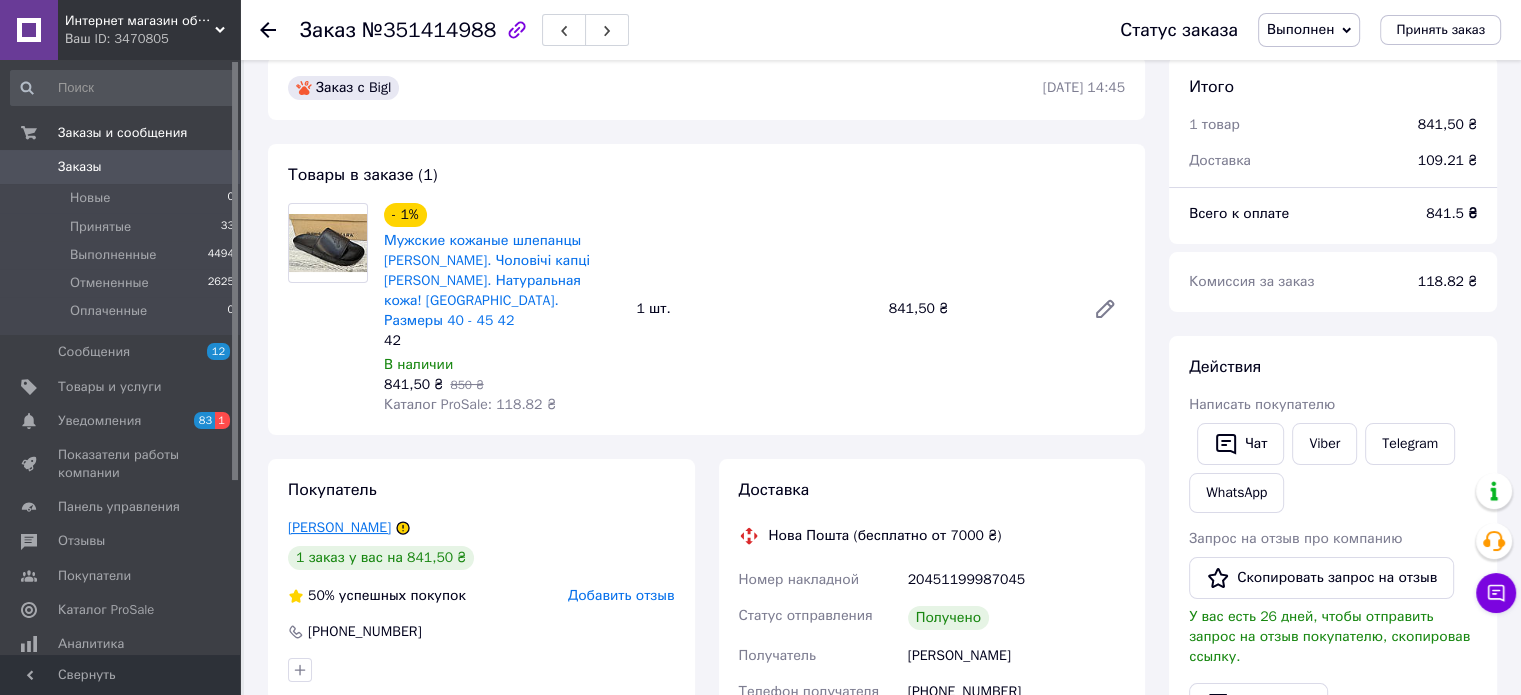 click on "[PERSON_NAME]" at bounding box center [339, 527] 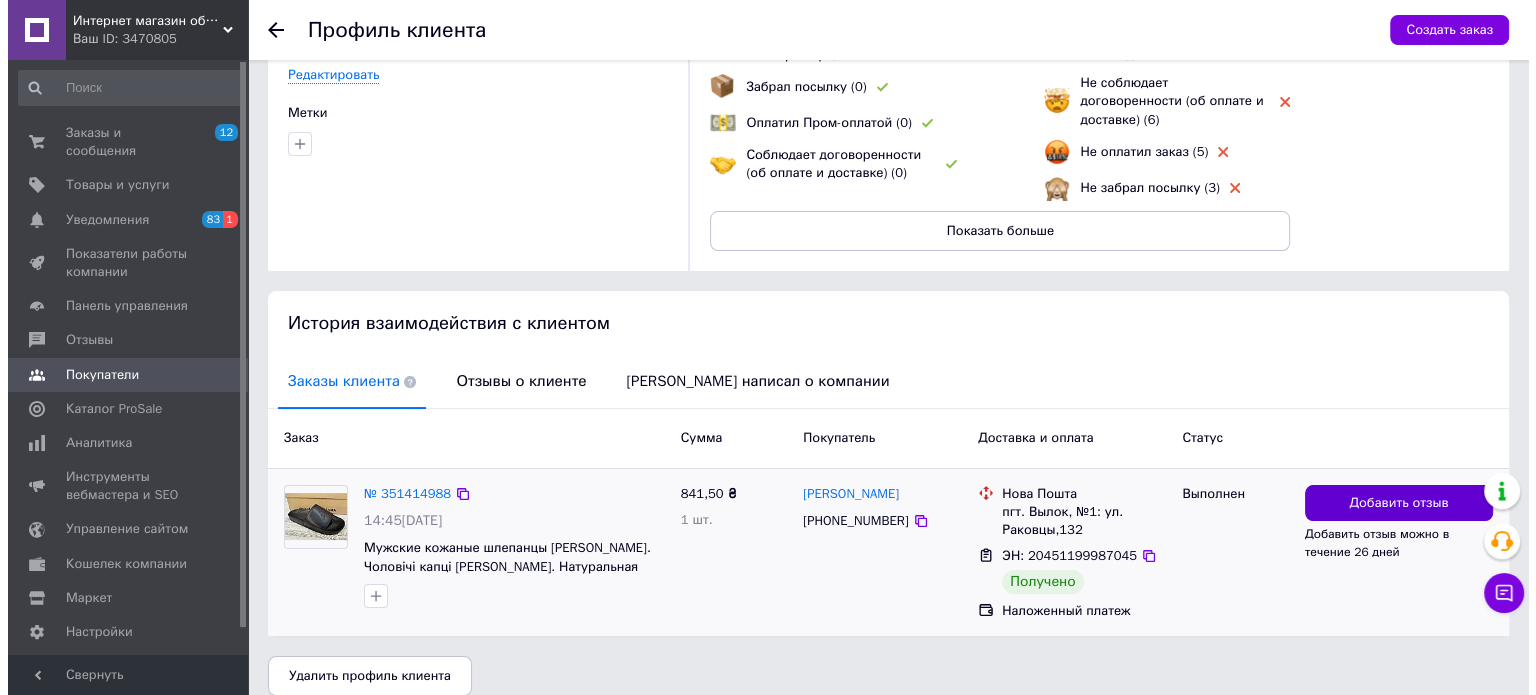 scroll, scrollTop: 165, scrollLeft: 0, axis: vertical 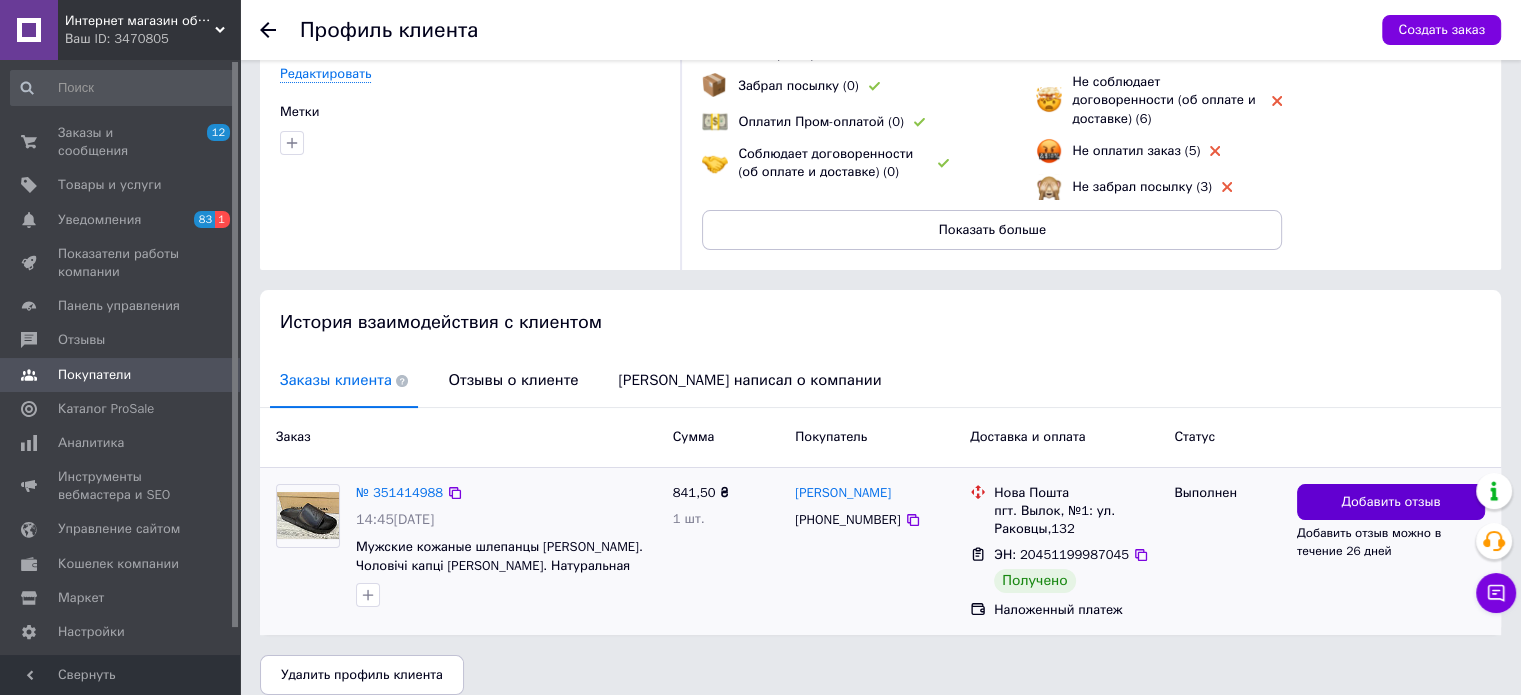 click on "Добавить отзыв" at bounding box center (1391, 502) 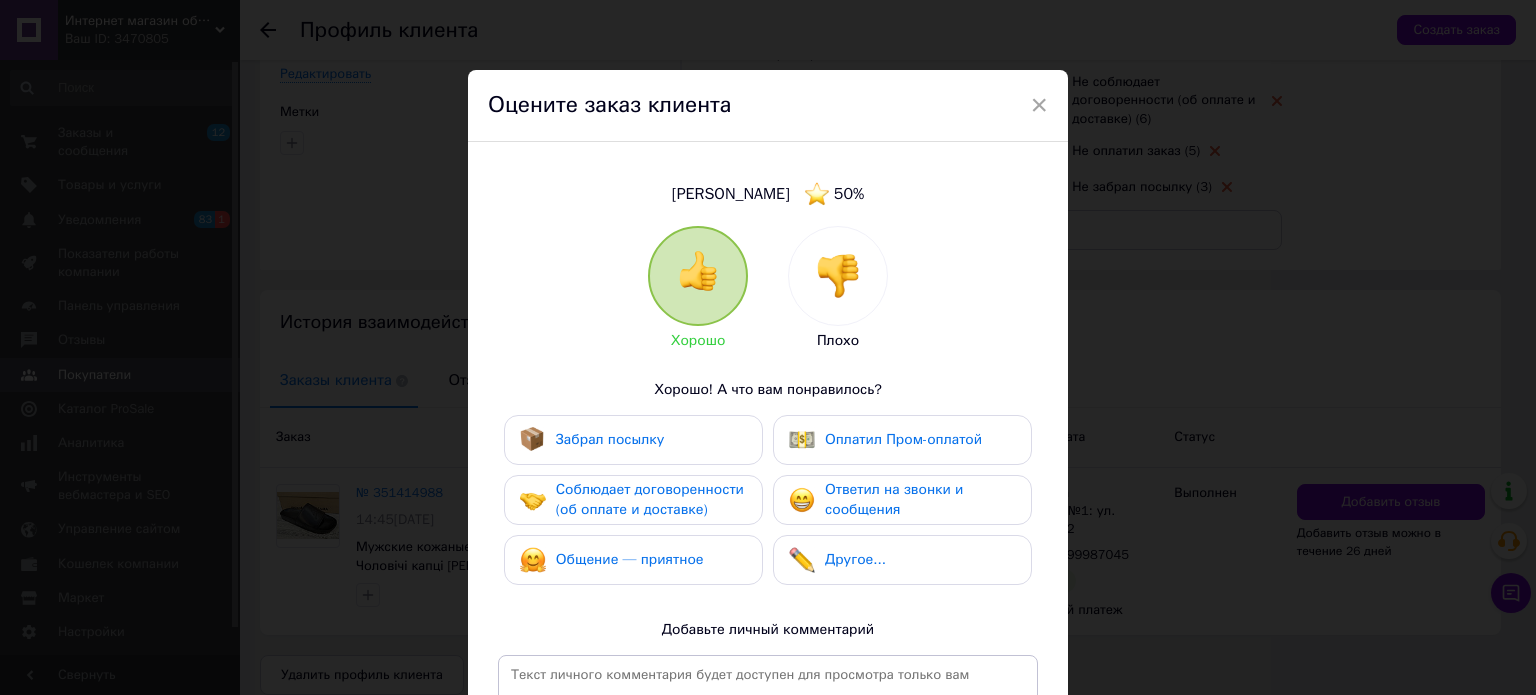 click on "Забрал посылку" at bounding box center (633, 440) 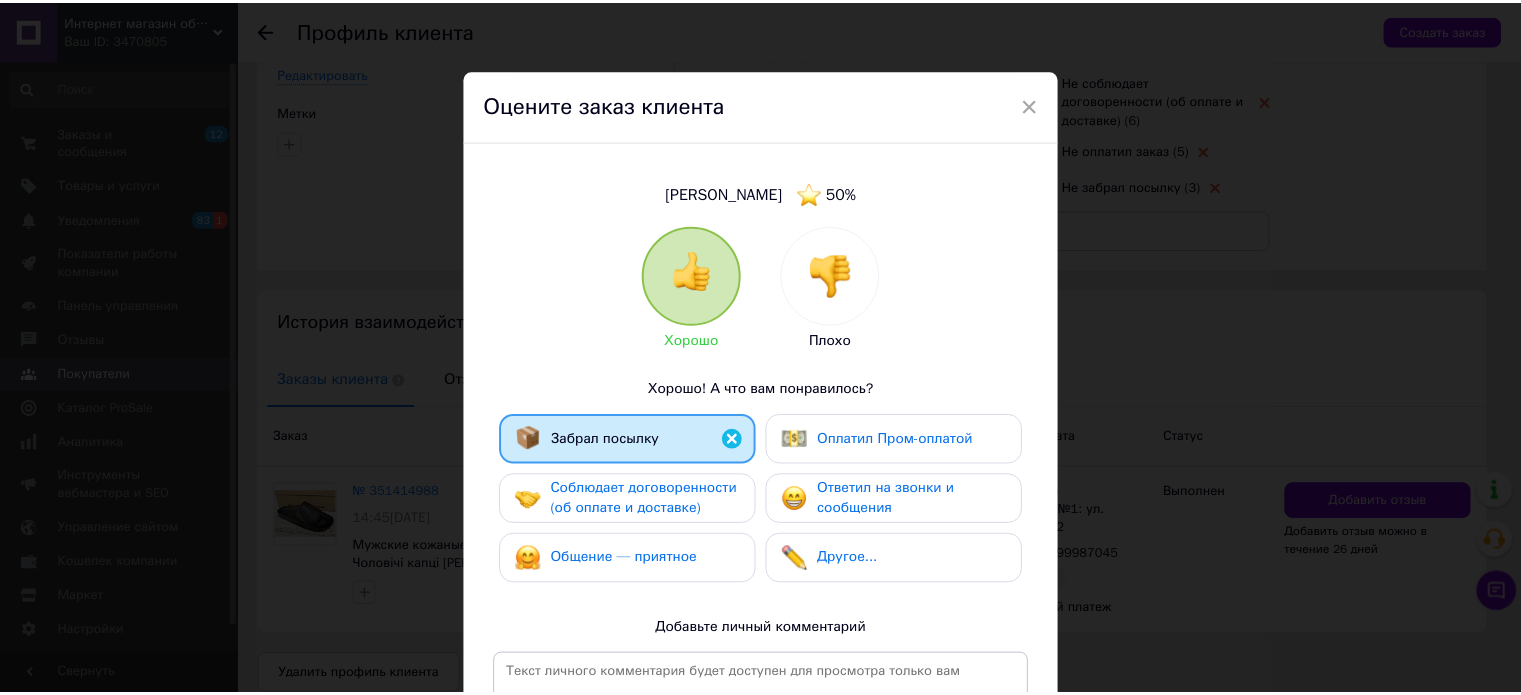 scroll, scrollTop: 291, scrollLeft: 0, axis: vertical 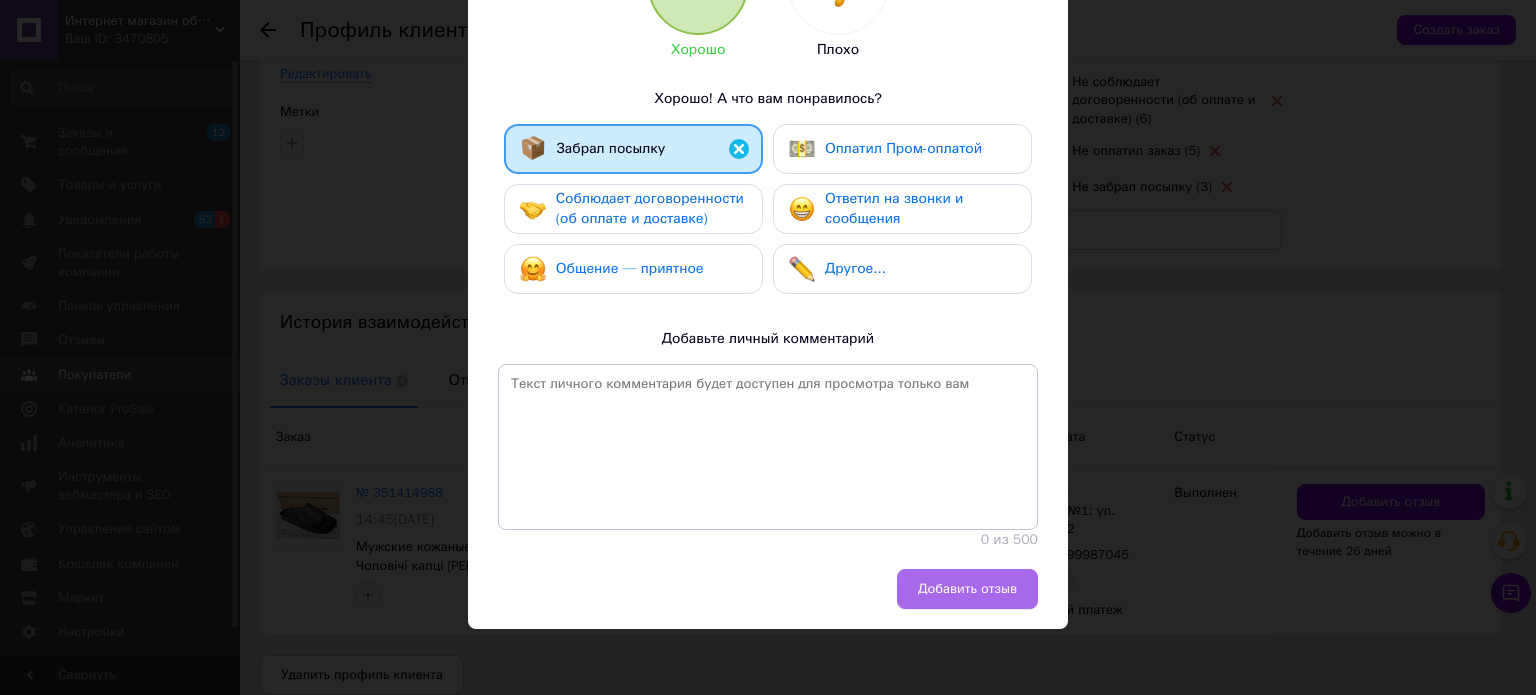 click on "Добавить отзыв" at bounding box center (967, 589) 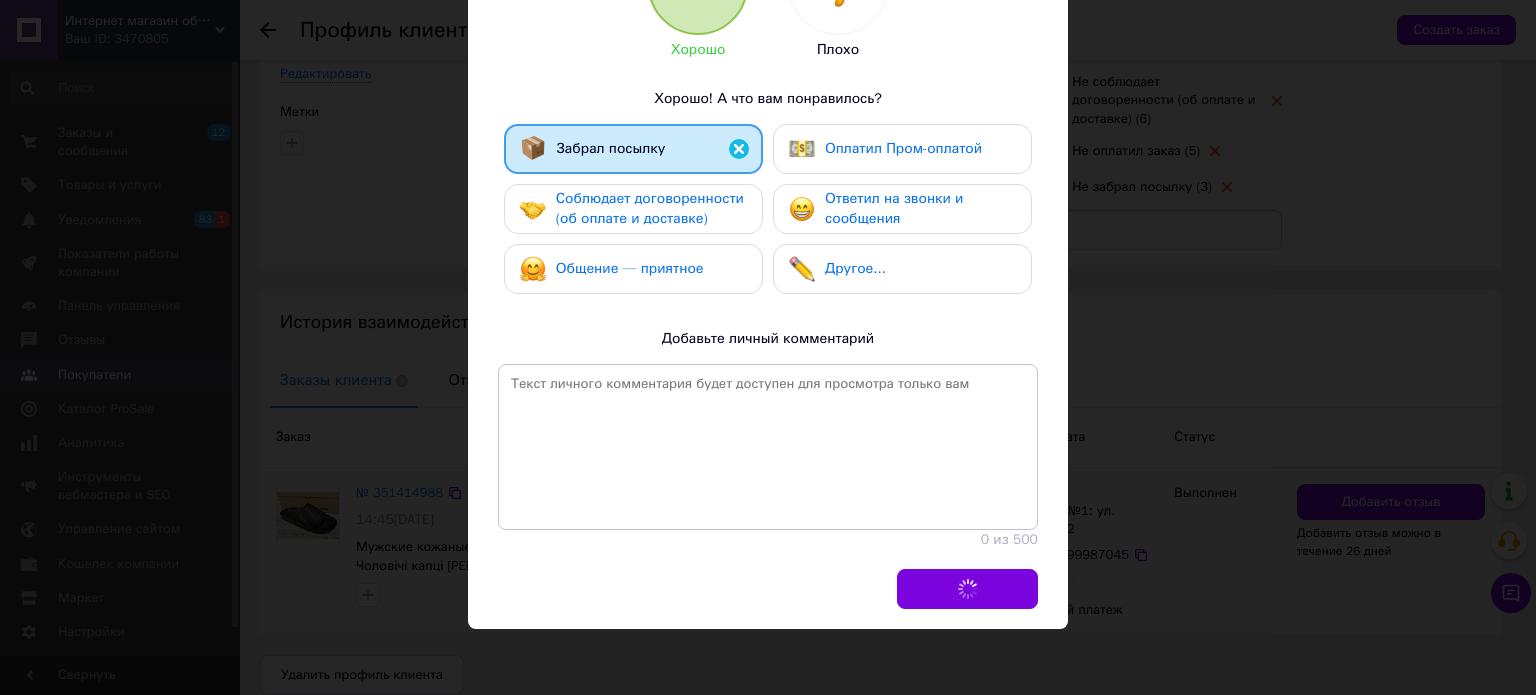 click on "[PERSON_NAME] [PHONE_NUMBER]" at bounding box center (874, 551) 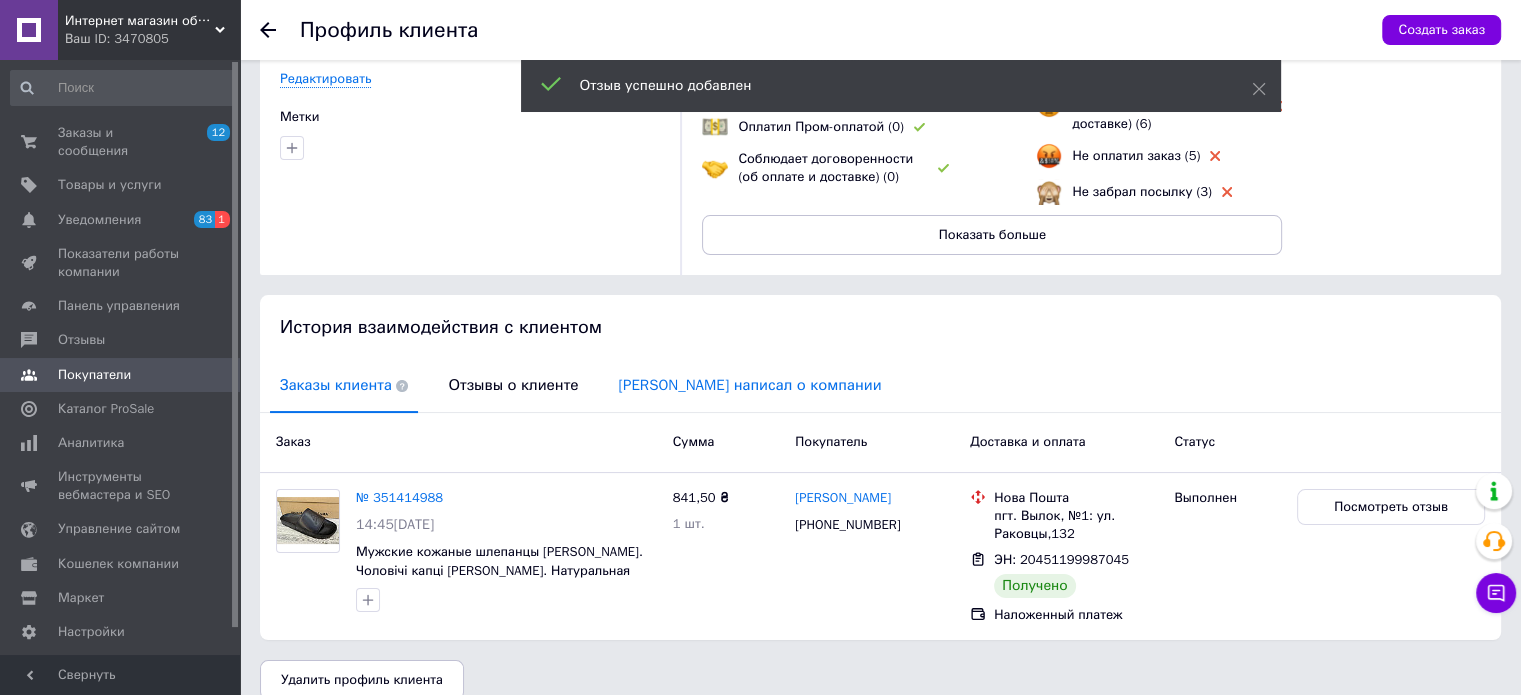 scroll, scrollTop: 0, scrollLeft: 0, axis: both 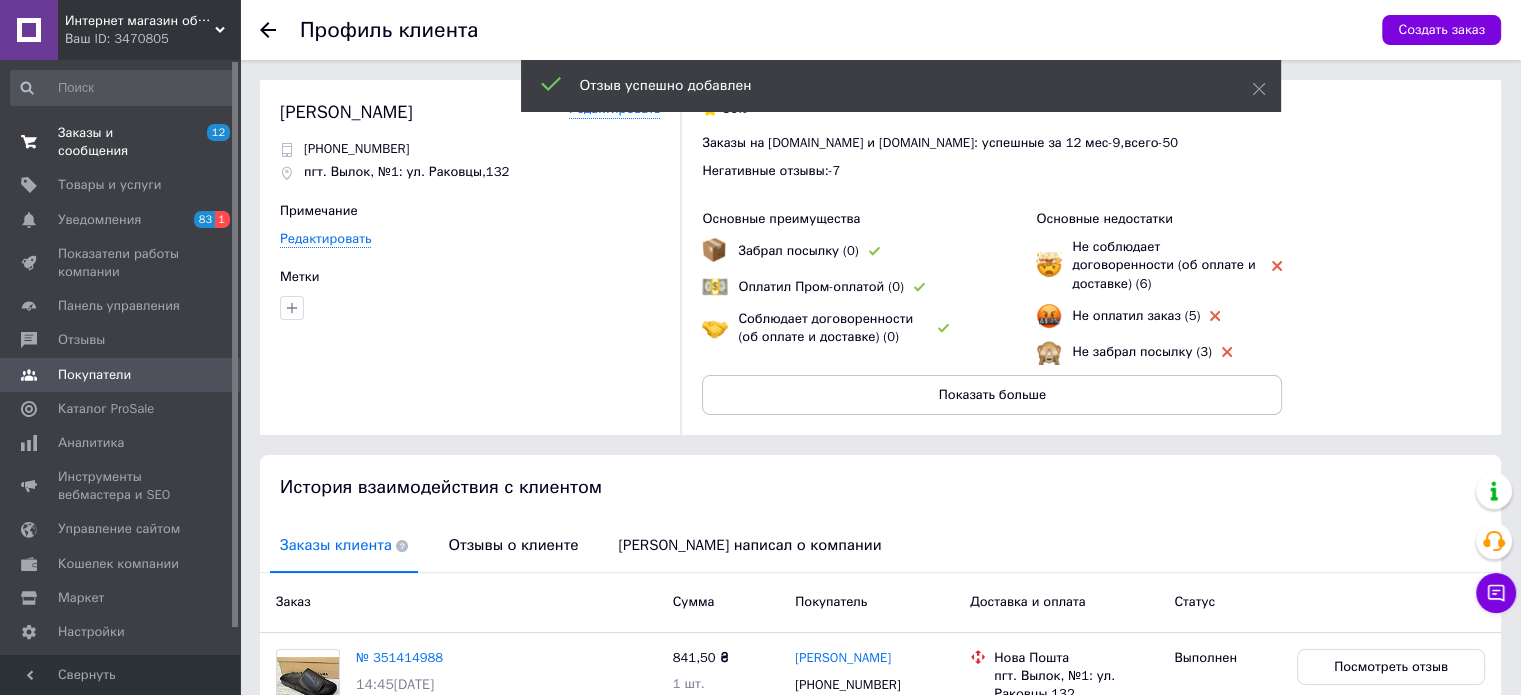click on "Заказы и сообщения" at bounding box center [121, 142] 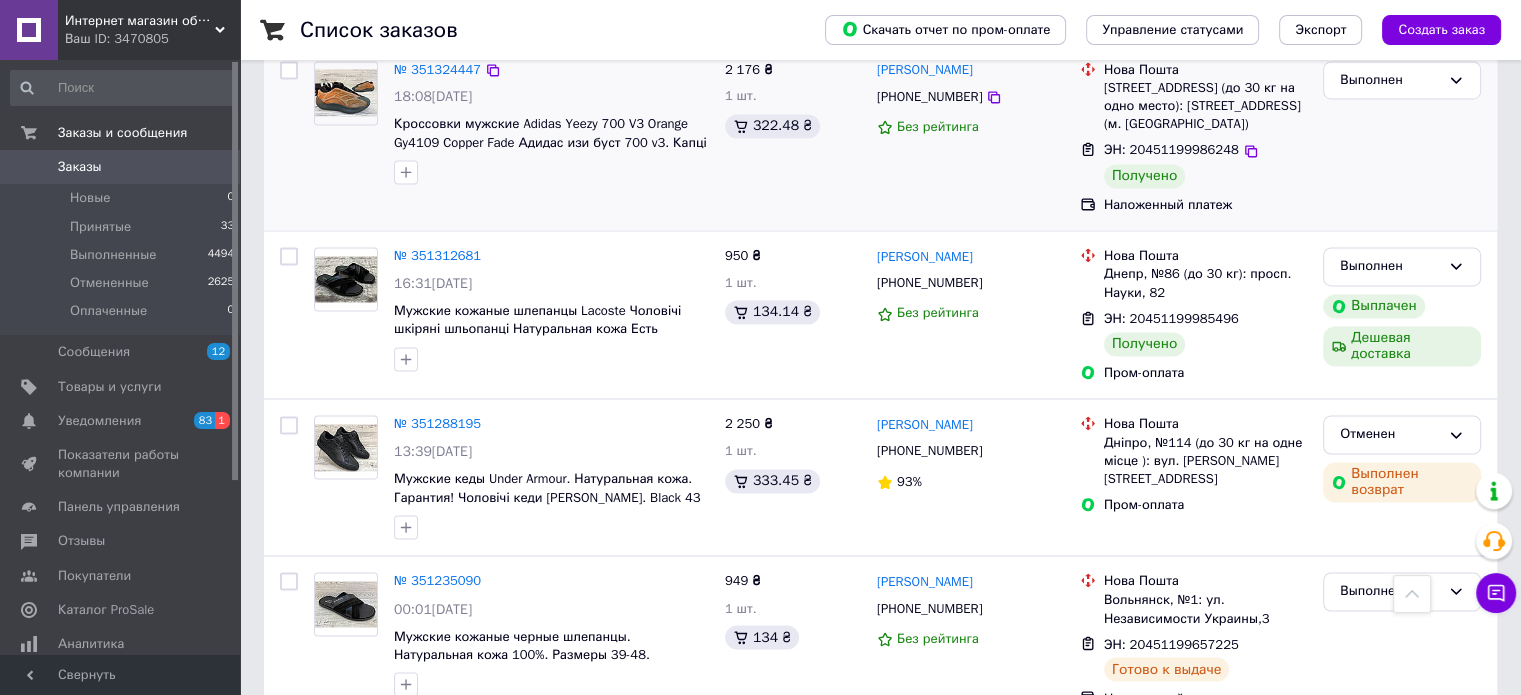 scroll, scrollTop: 3233, scrollLeft: 0, axis: vertical 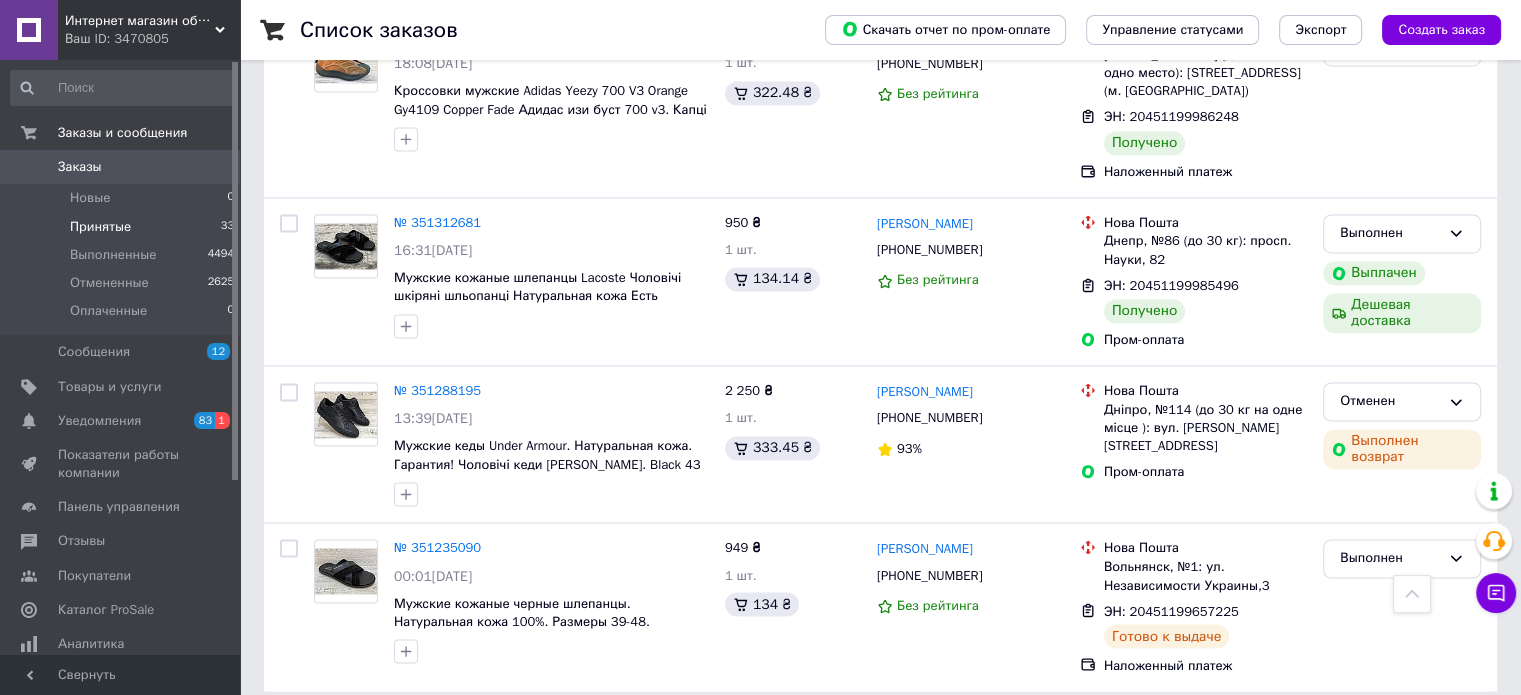 click on "Принятые" at bounding box center [100, 227] 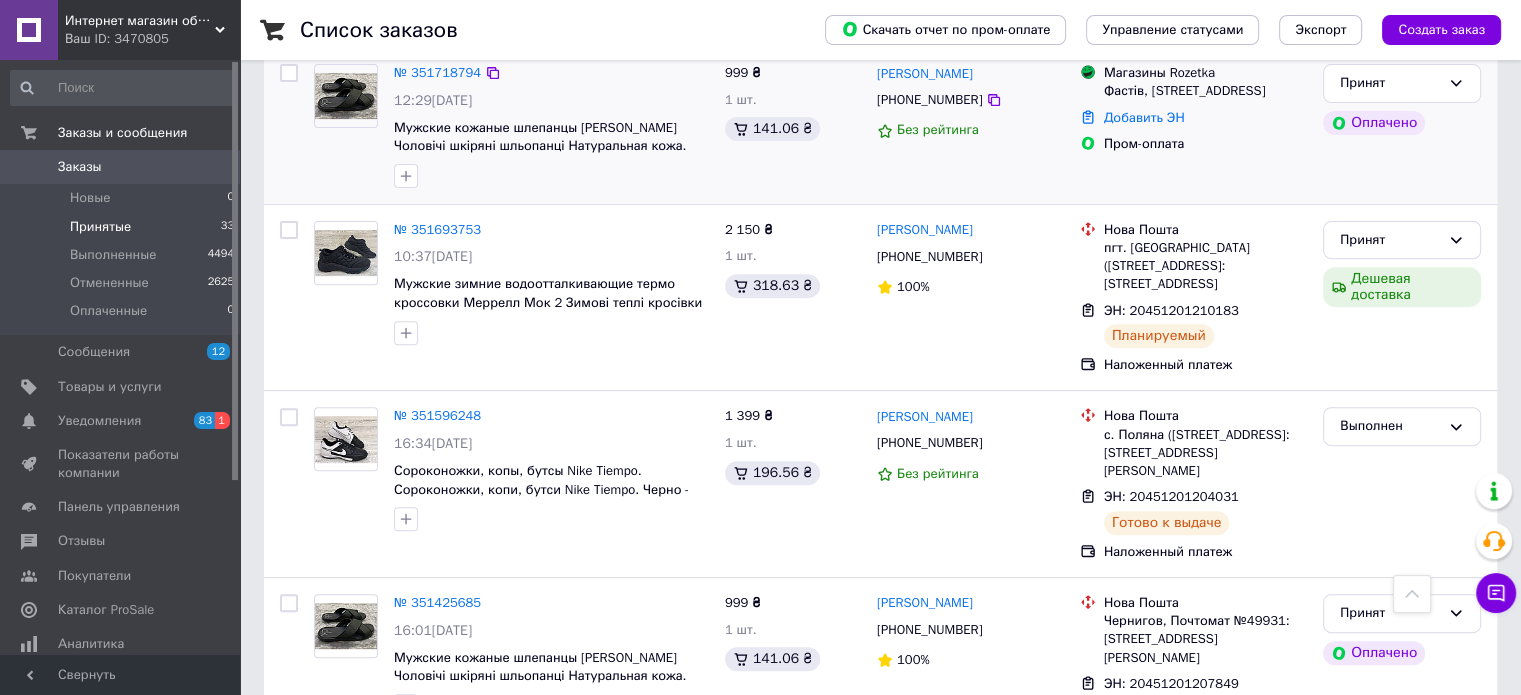 scroll, scrollTop: 700, scrollLeft: 0, axis: vertical 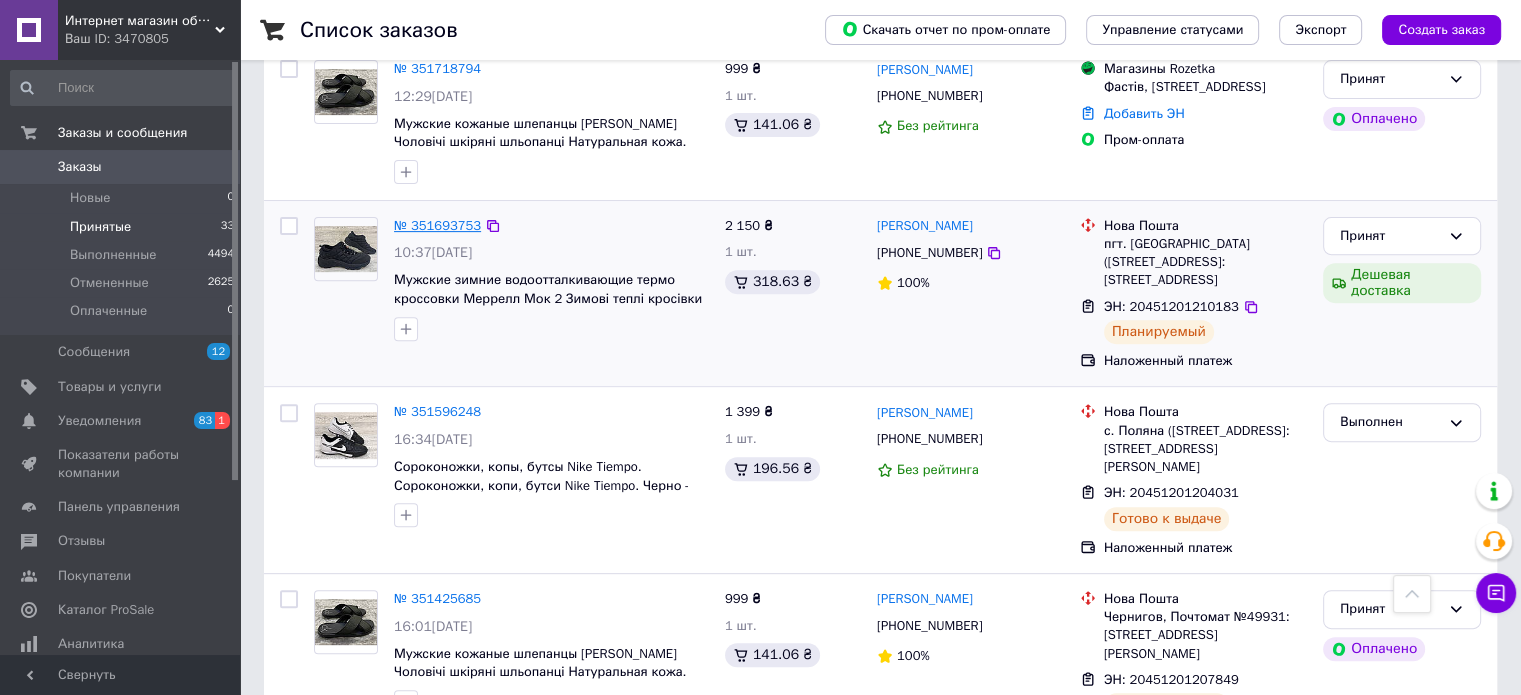 click on "№ 351693753" at bounding box center (437, 225) 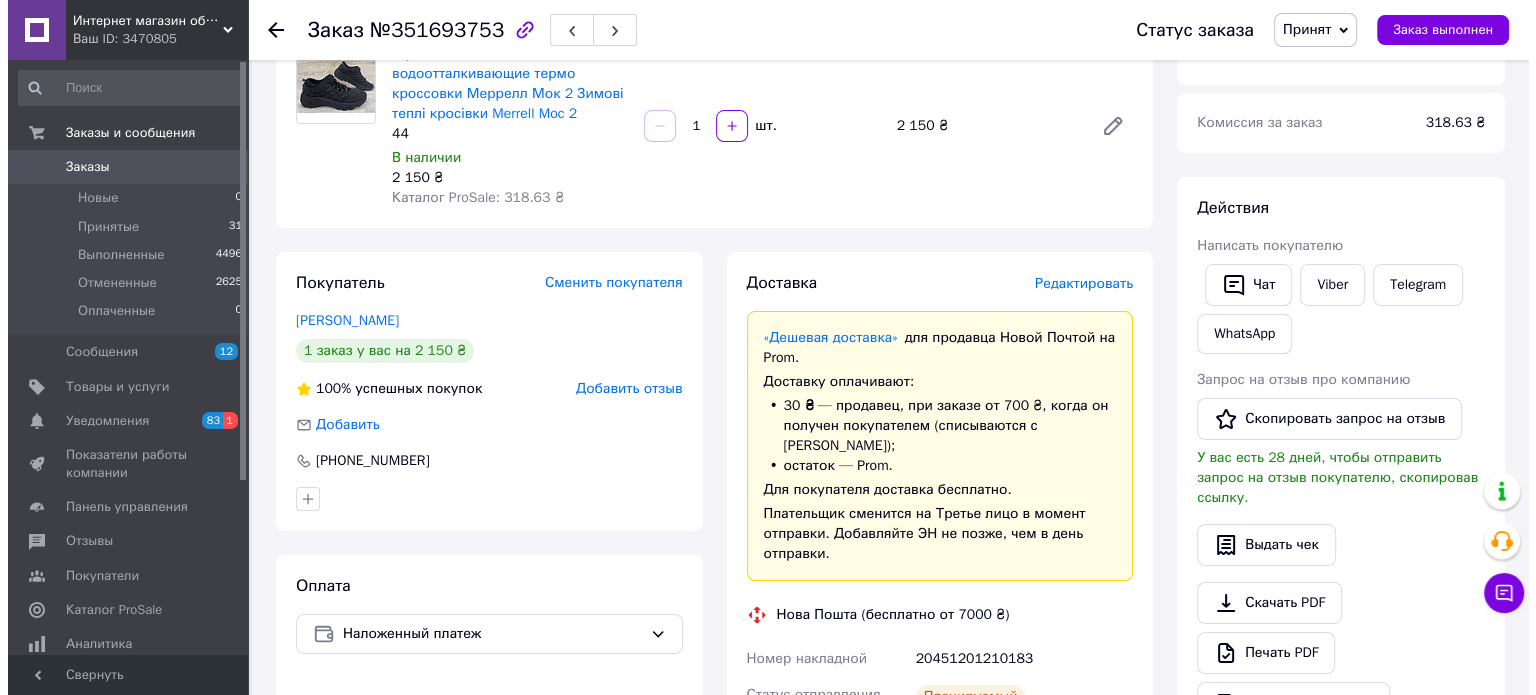 scroll, scrollTop: 100, scrollLeft: 0, axis: vertical 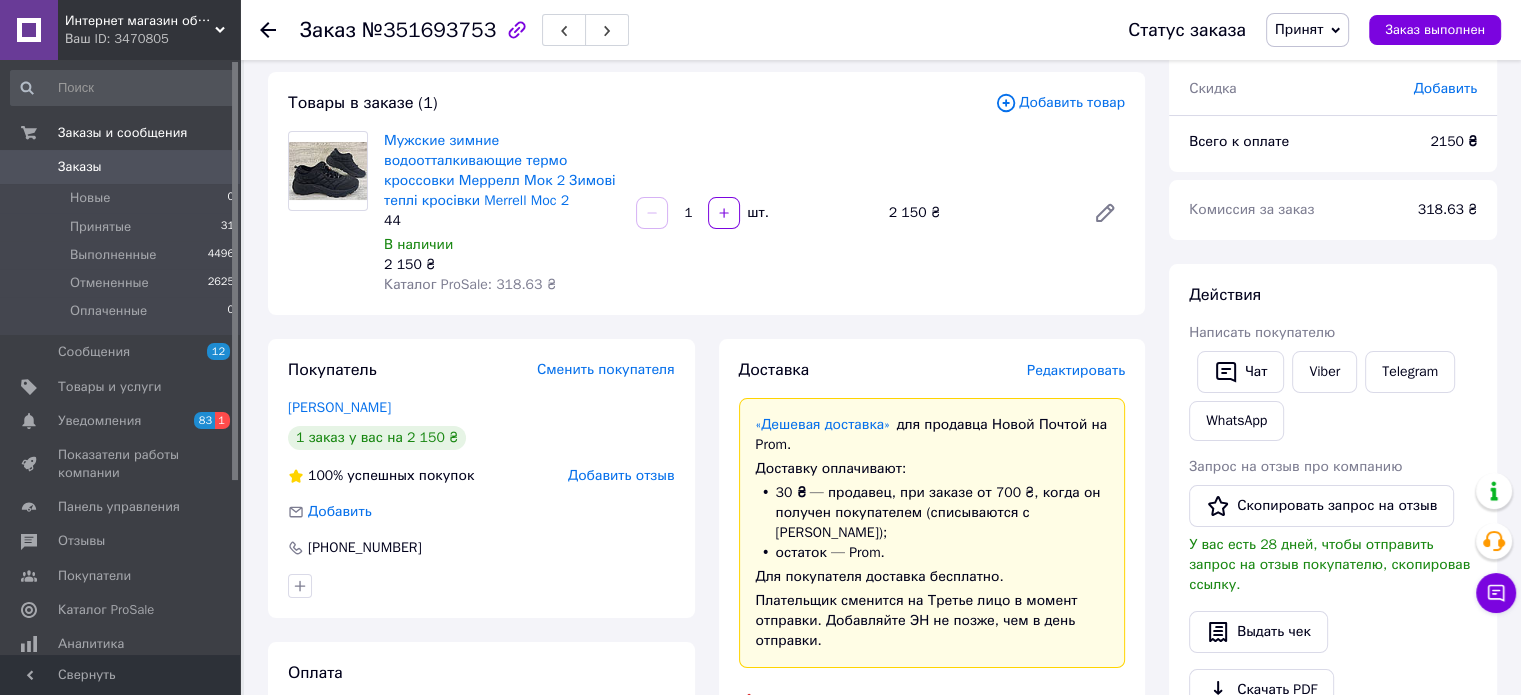 click on "Доставка Редактировать «Дешевая доставка»   для продавца [GEOGRAPHIC_DATA] на Prom. Доставку оплачивают: 30 ₴   — продавец , при заказе от 700 ₴, когда он
получен покупателем (списываются с [PERSON_NAME]); остаток — Prom. Для покупателя доставка бесплатно. Плательщик сменится на Третье лицо в момент отправки.
Добавляйте ЭН не позже, чем в день отправки. Нова Пошта (бесплатно от 7000 ₴) Номер накладной 20451201210183 Статус отправления Планируемый Получатель [PERSON_NAME] Телефон получателя [PHONE_NUMBER] Адрес Дата отправки [DATE] Плательщик Третье лицо 2 150 ₴ 2 150 ₴ 63 ₴ <" at bounding box center [932, 849] 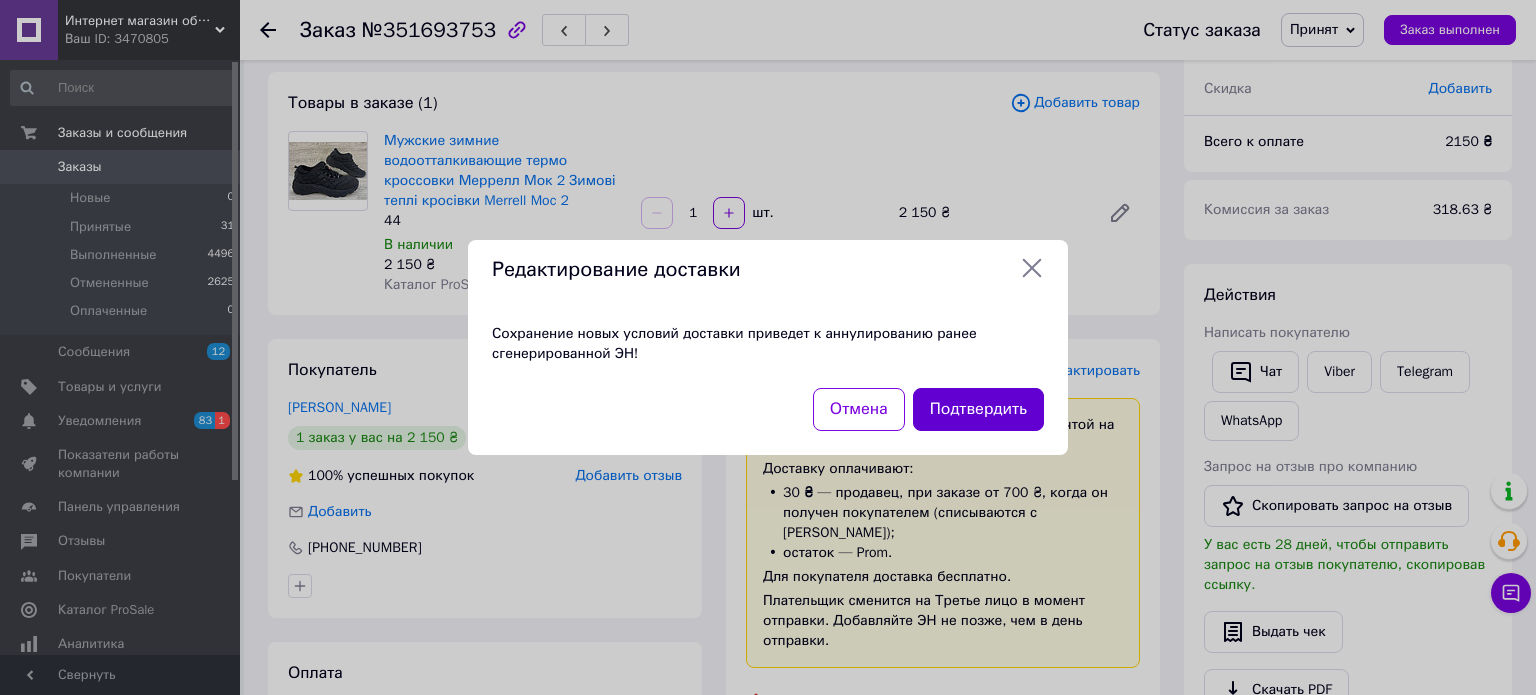 click on "Подтвердить" at bounding box center (978, 409) 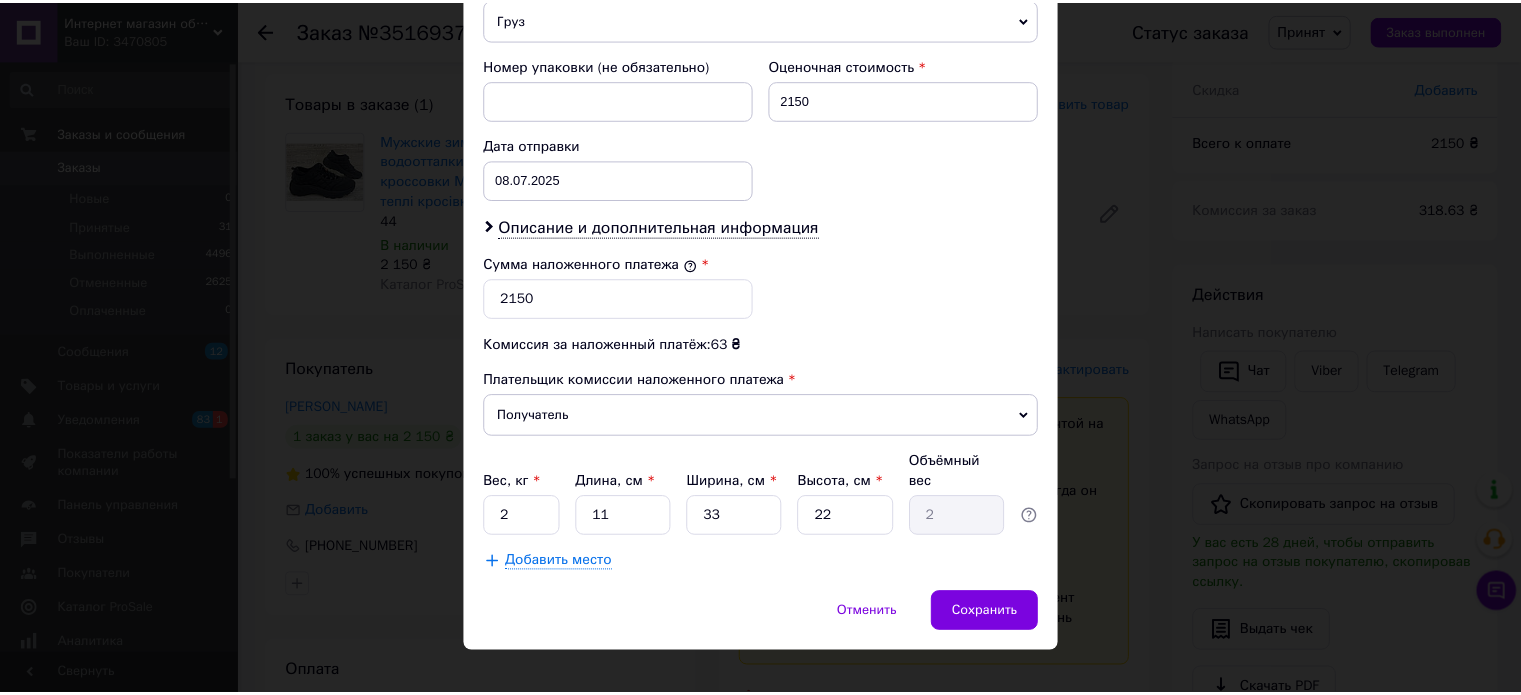 scroll, scrollTop: 824, scrollLeft: 0, axis: vertical 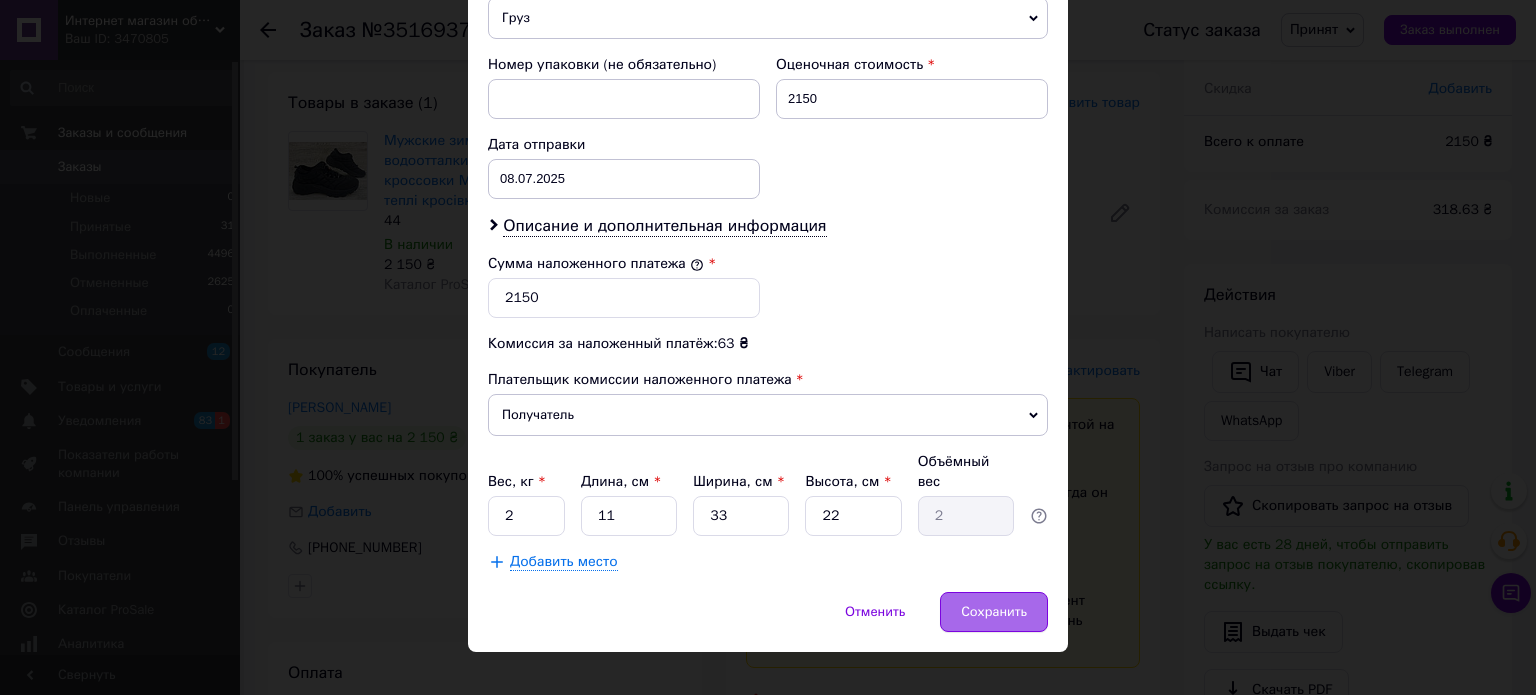 click on "Сохранить" at bounding box center (994, 612) 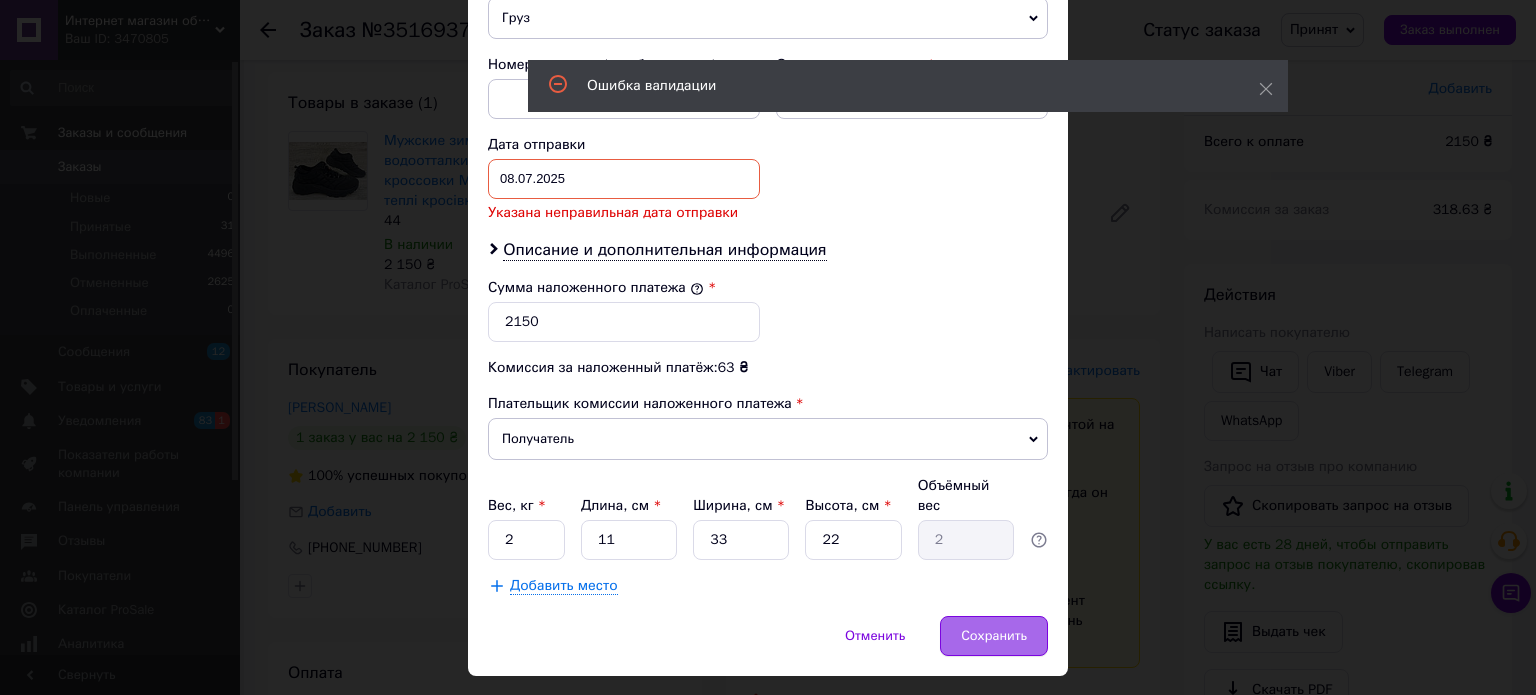 click on "Сохранить" at bounding box center (994, 636) 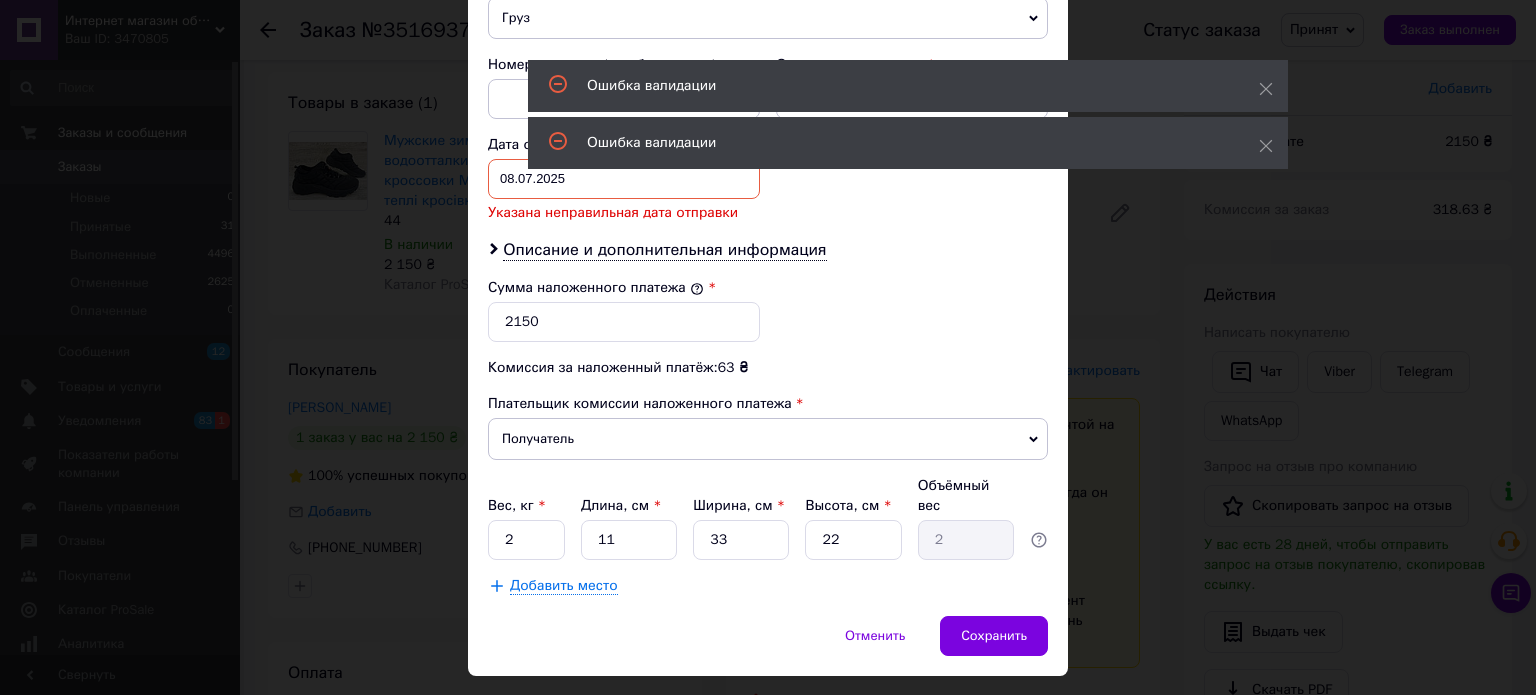 click on "[DATE] < 2025 > < Июль > Пн Вт Ср Чт Пт Сб Вс 30 1 2 3 4 5 6 7 8 9 10 11 12 13 14 15 16 17 18 19 20 21 22 23 24 25 26 27 28 29 30 31 1 2 3 4 5 6 7 8 9 10" at bounding box center (624, 179) 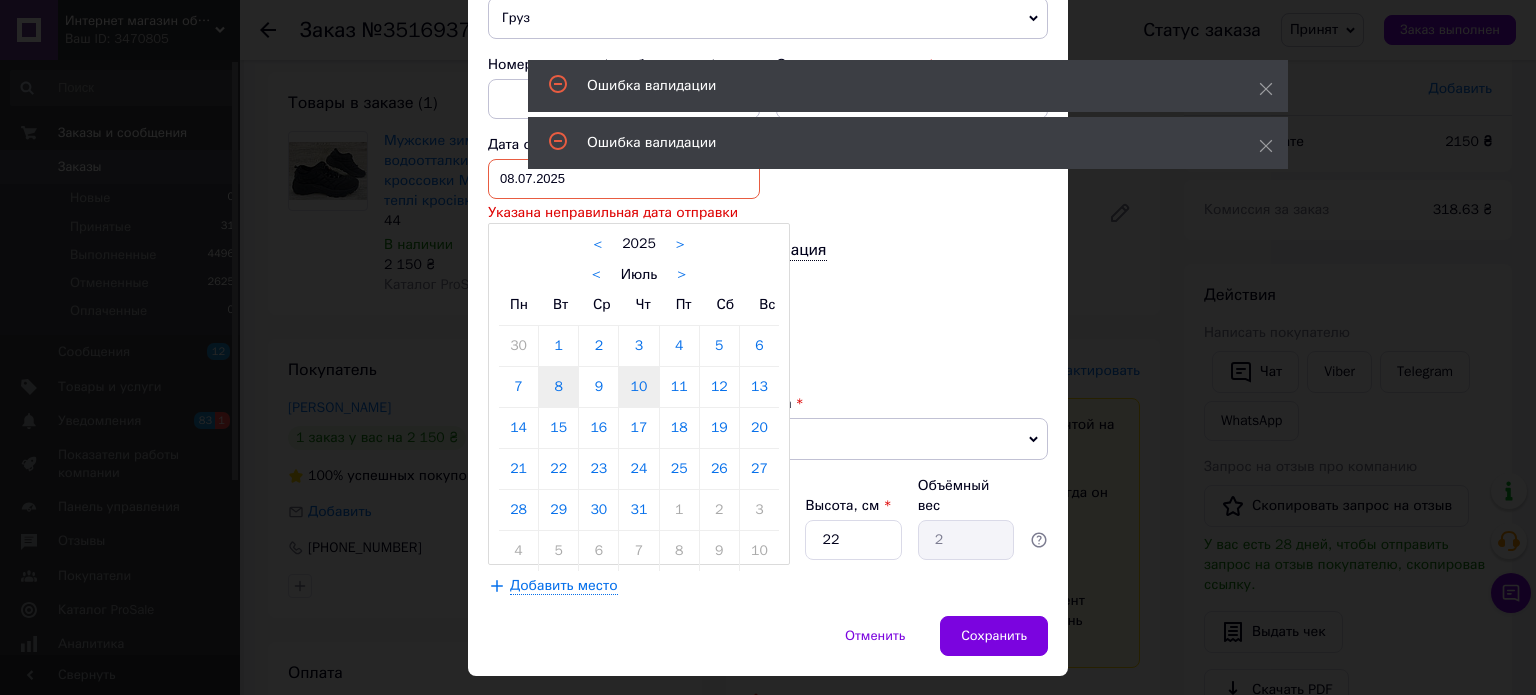 click on "10" at bounding box center (638, 387) 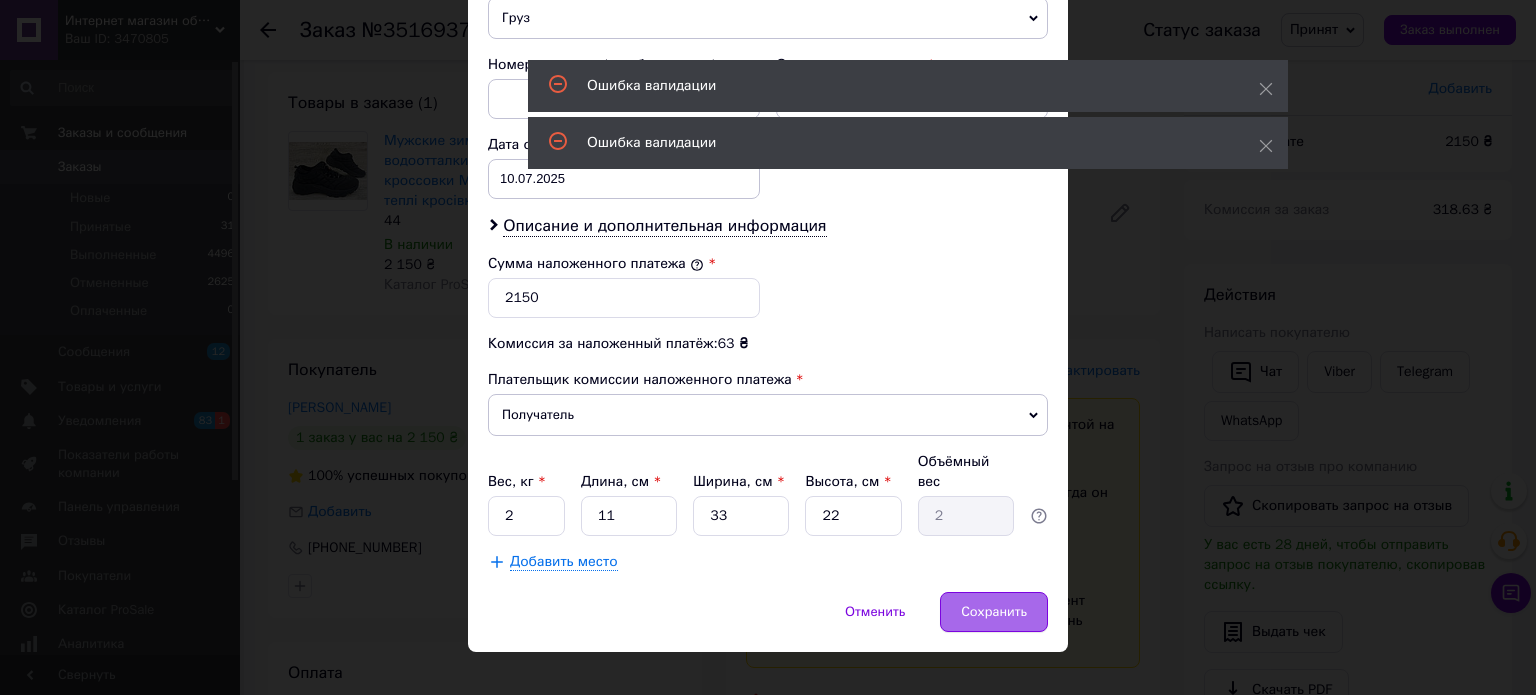 click on "Сохранить" at bounding box center [994, 612] 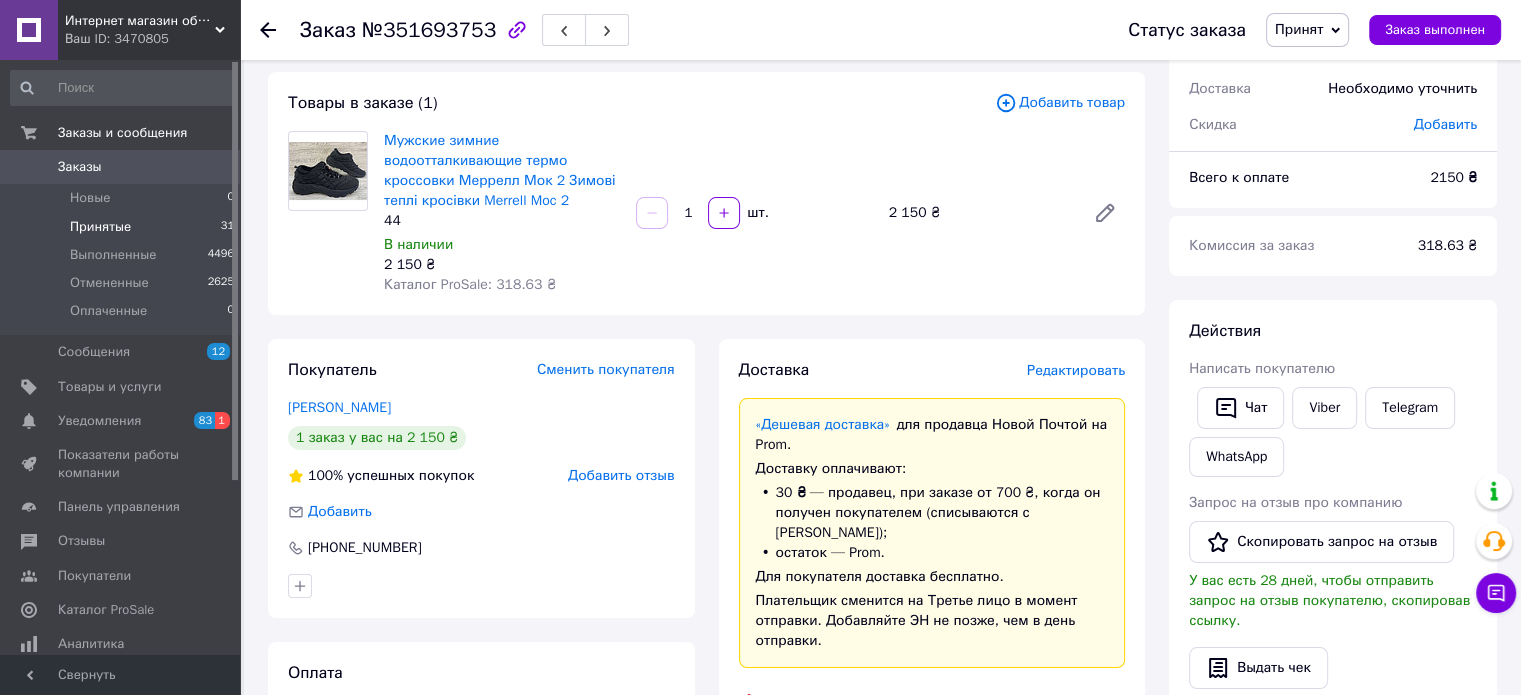 click on "Принятые 31" at bounding box center (123, 227) 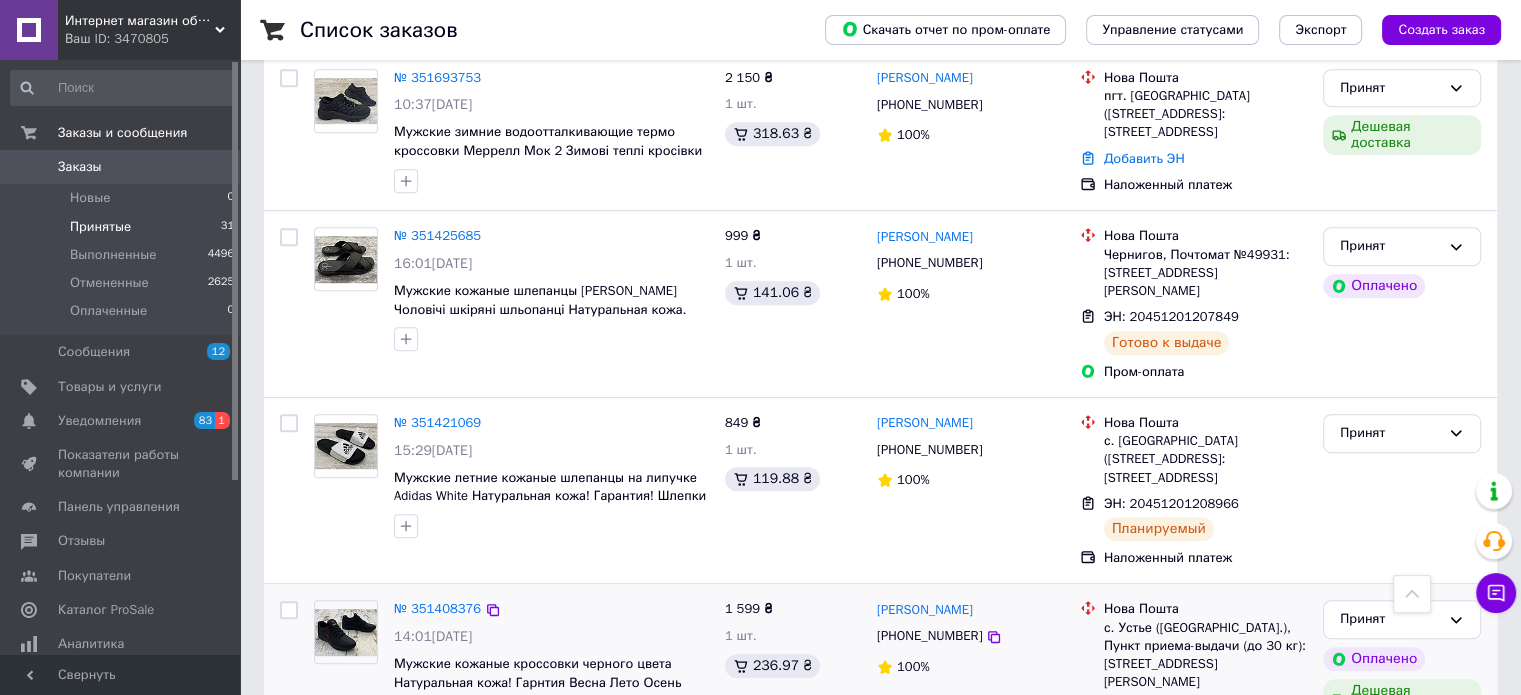 scroll, scrollTop: 800, scrollLeft: 0, axis: vertical 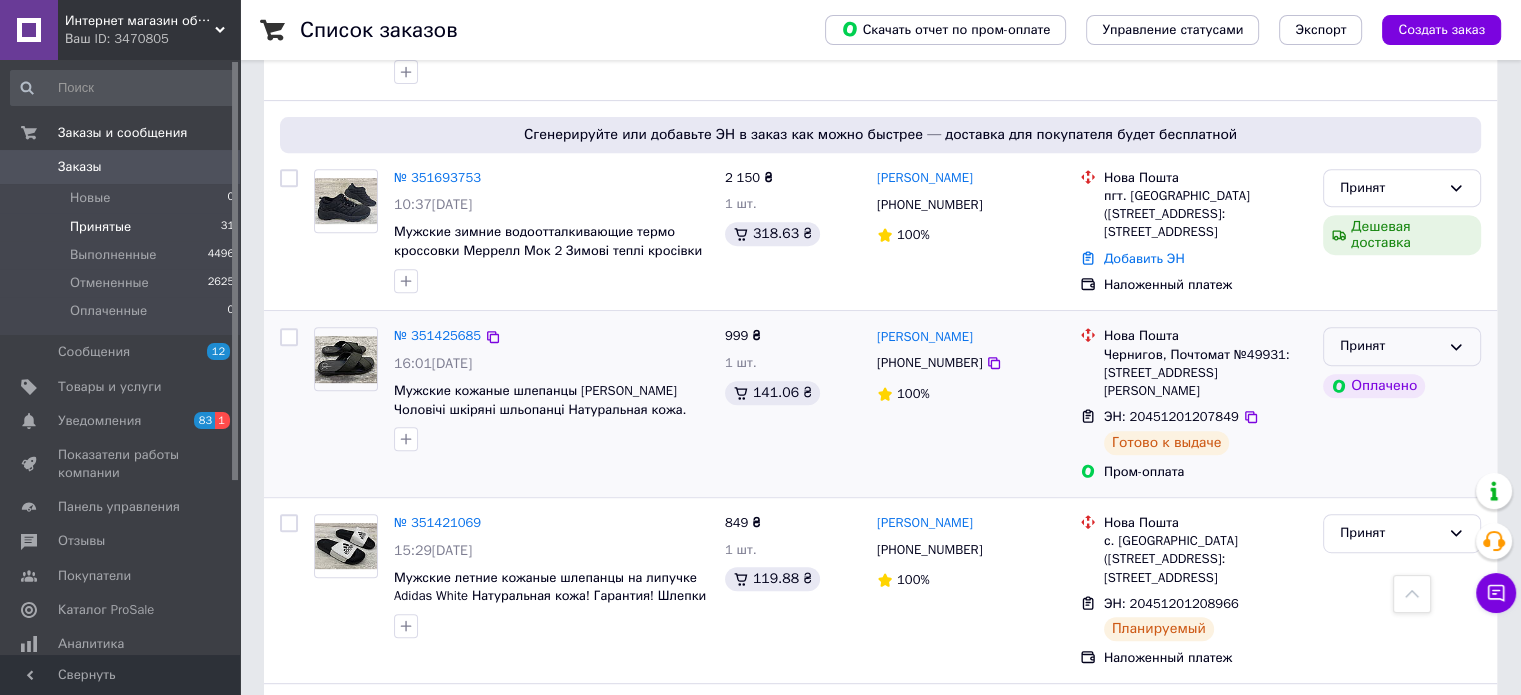 click on "Принят" at bounding box center (1390, 346) 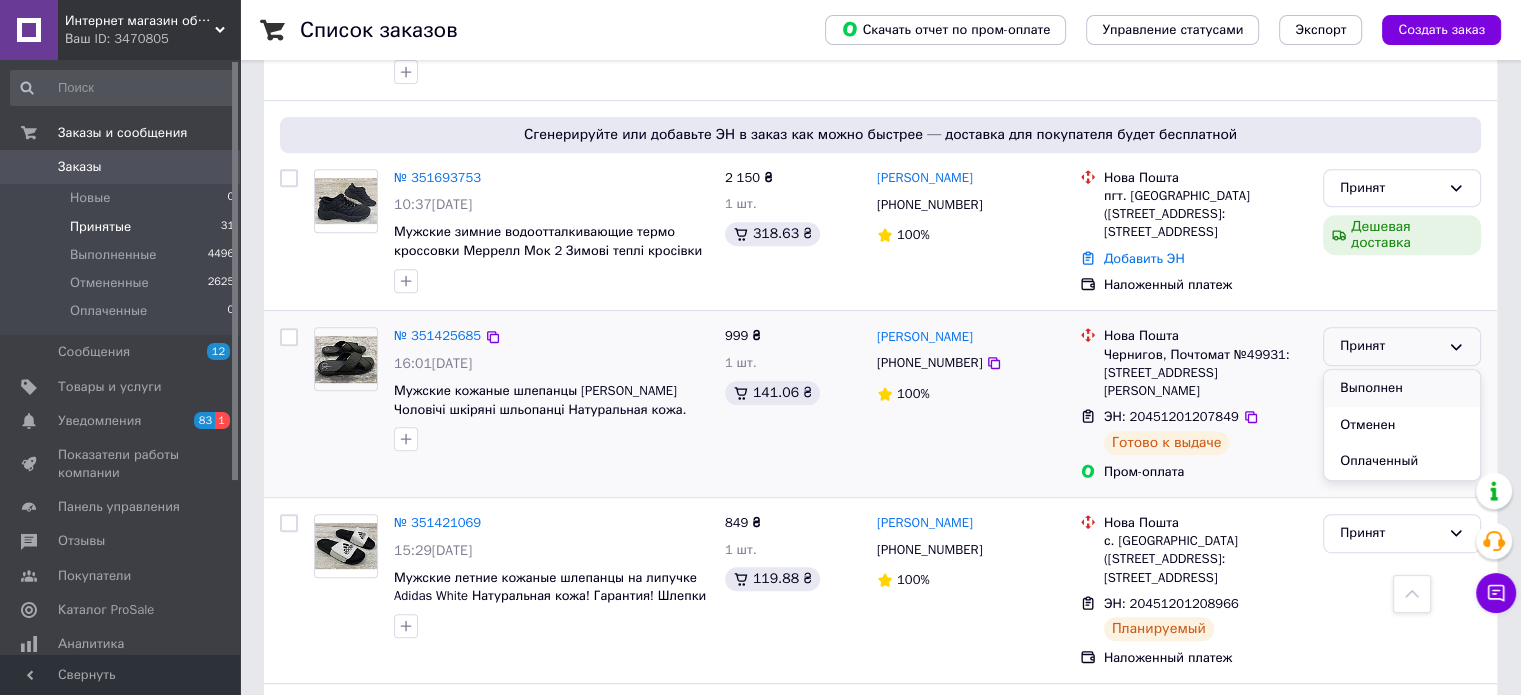 click on "Выполнен" at bounding box center [1402, 388] 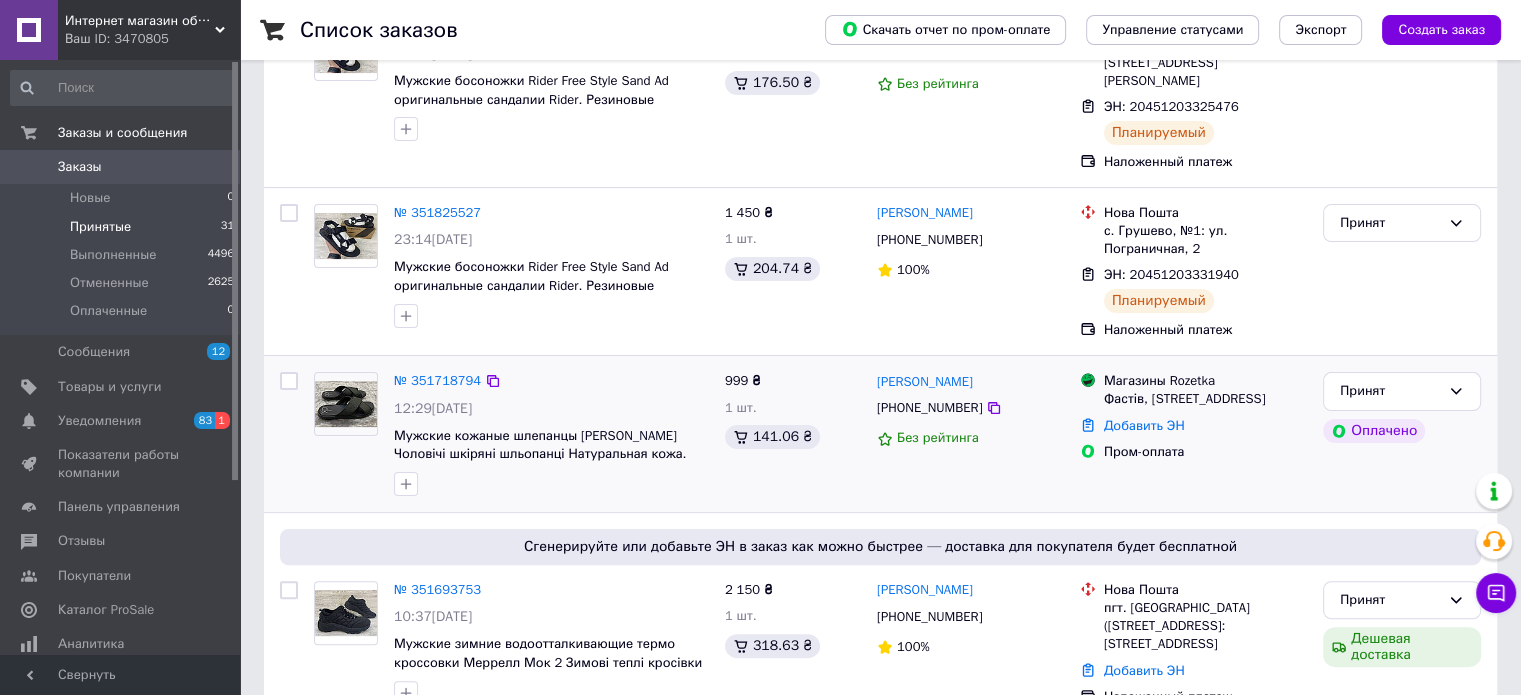 scroll, scrollTop: 400, scrollLeft: 0, axis: vertical 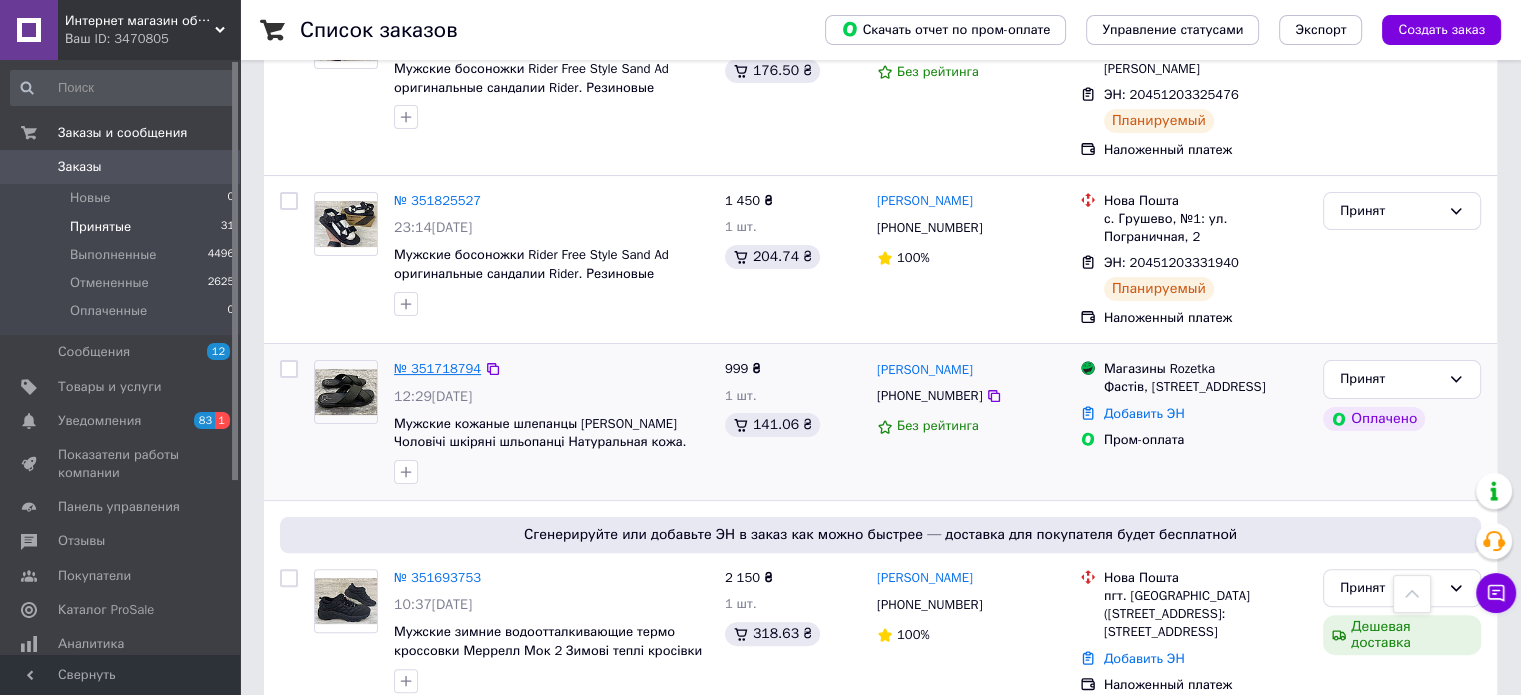 click on "№ 351718794" at bounding box center (437, 368) 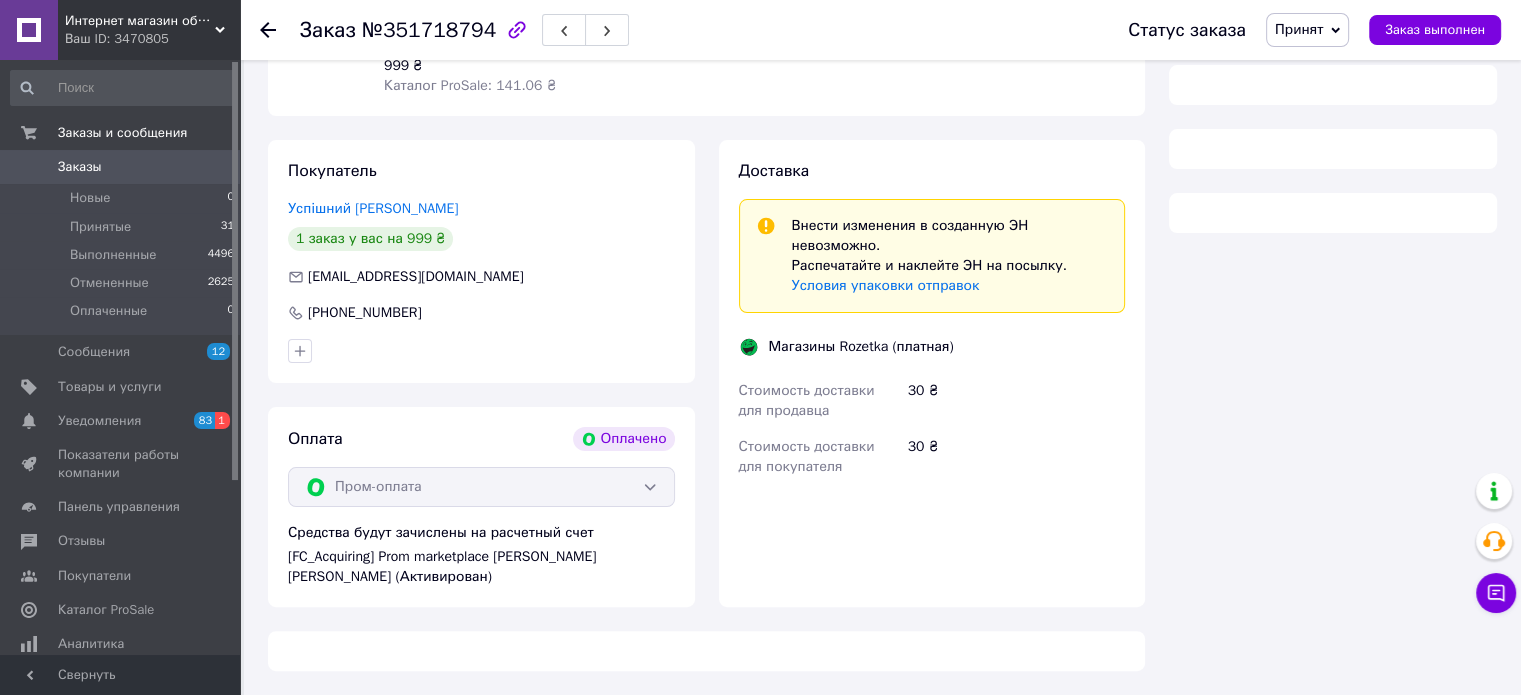 scroll, scrollTop: 400, scrollLeft: 0, axis: vertical 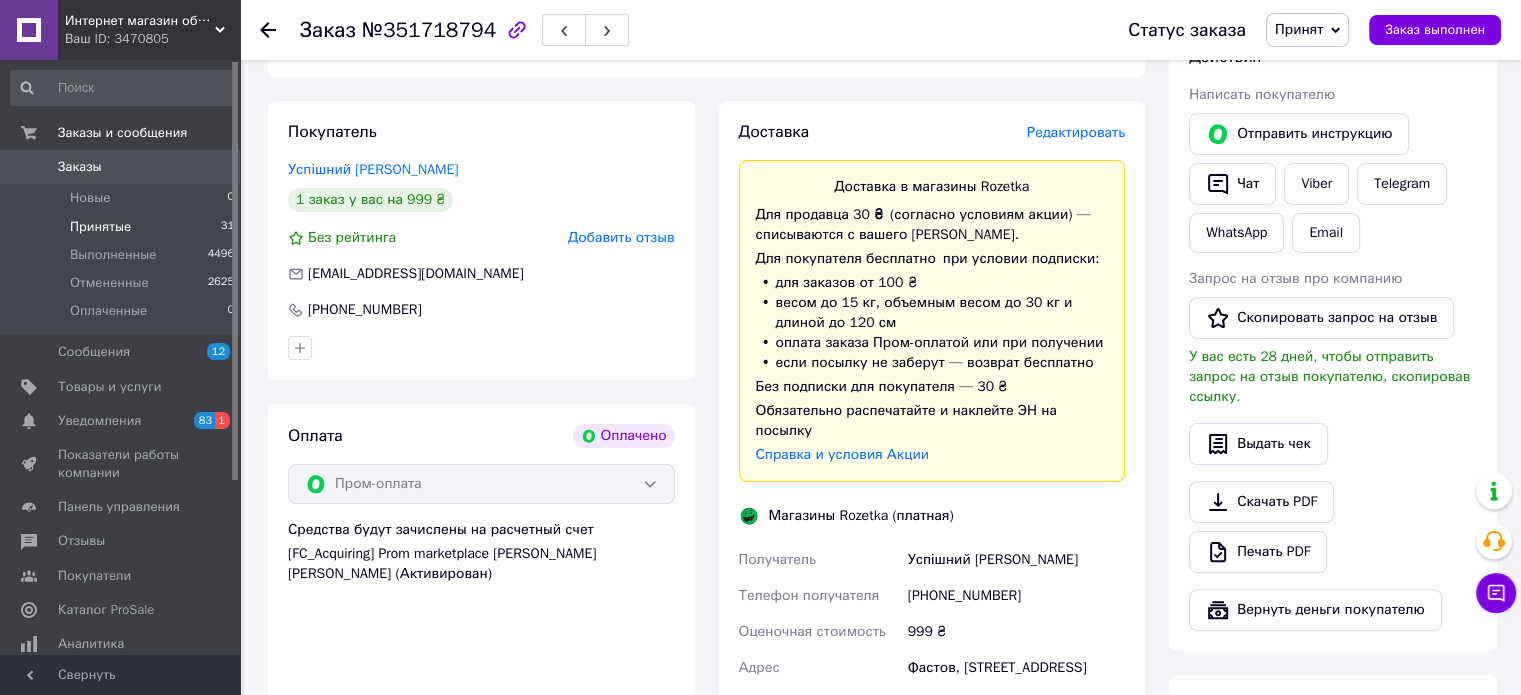 click on "Принятые 31" at bounding box center (123, 227) 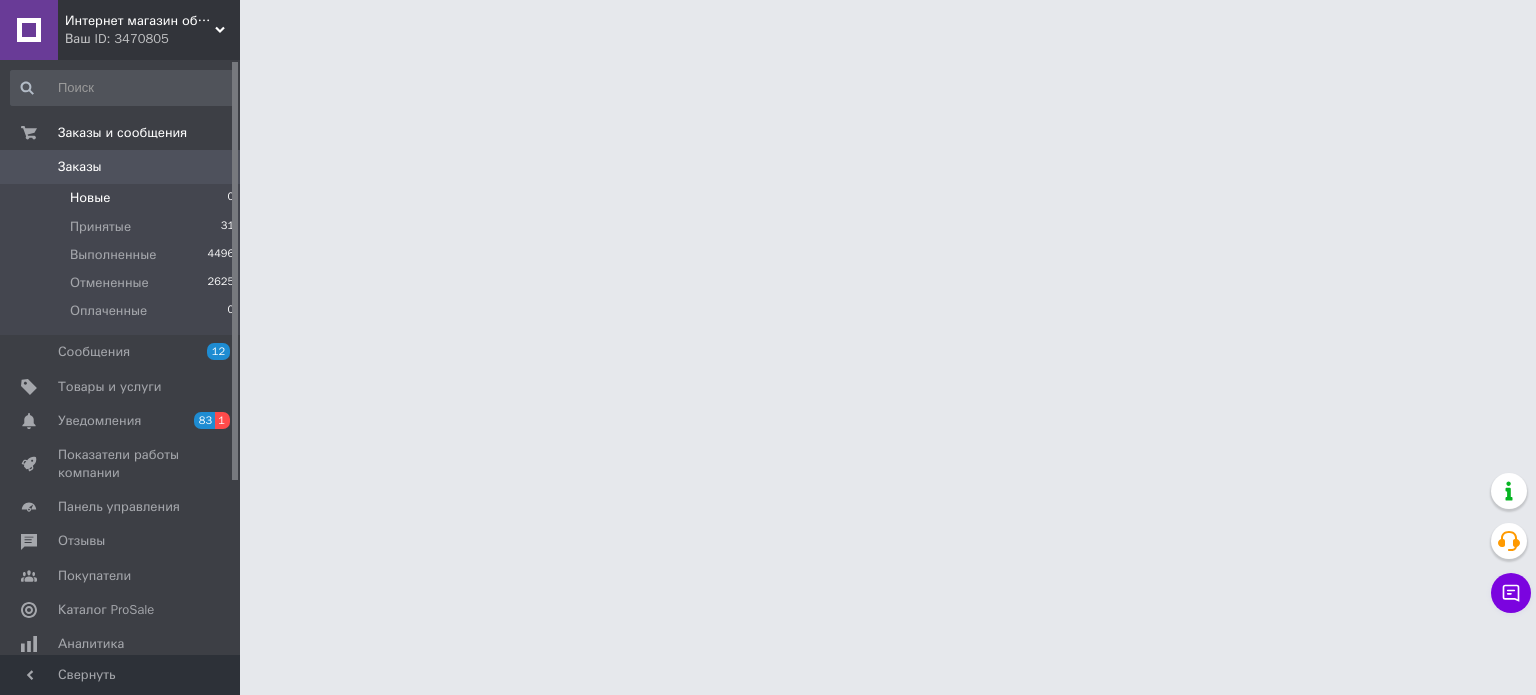 click on "Новые 0 Принятые 31 Выполненные 4496 Отмененные 2625 Оплаченные 0" at bounding box center [123, 259] 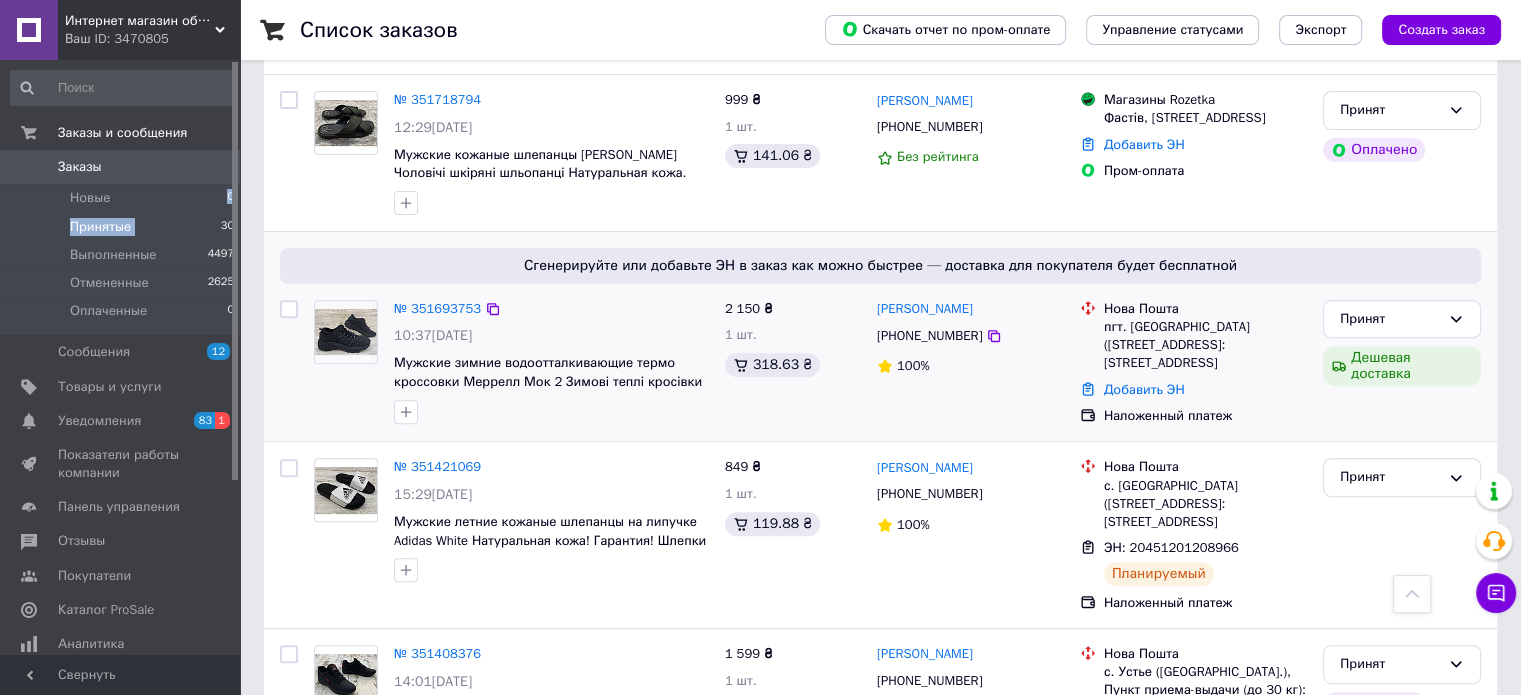 scroll, scrollTop: 800, scrollLeft: 0, axis: vertical 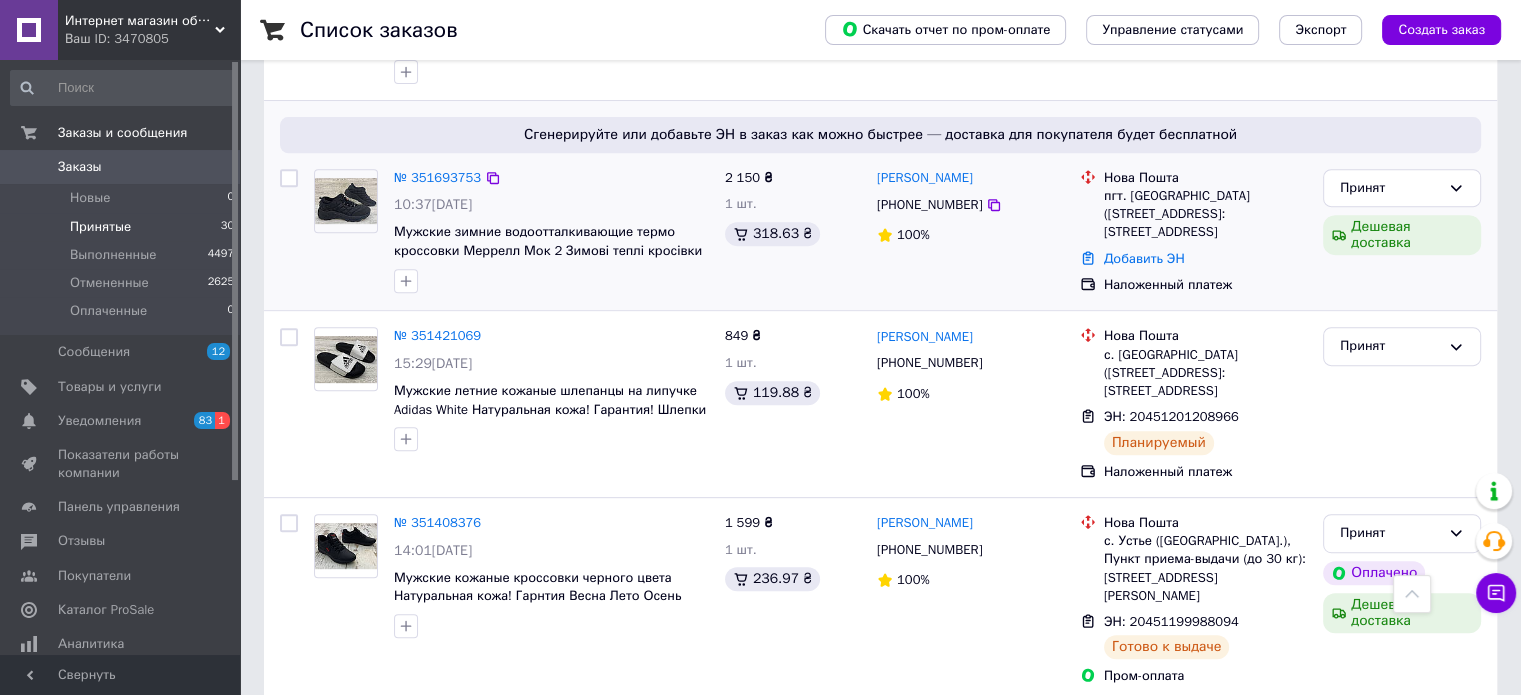 click at bounding box center [289, 232] 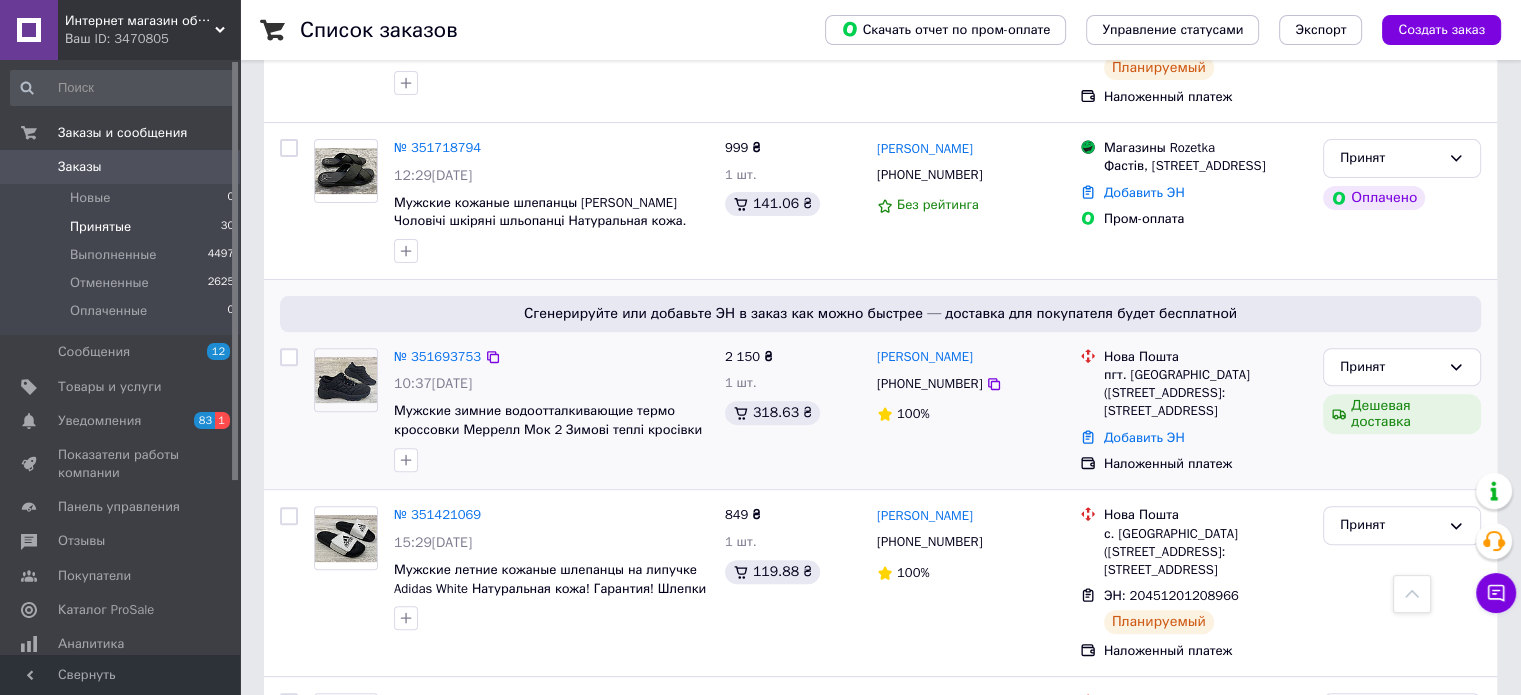 scroll, scrollTop: 600, scrollLeft: 0, axis: vertical 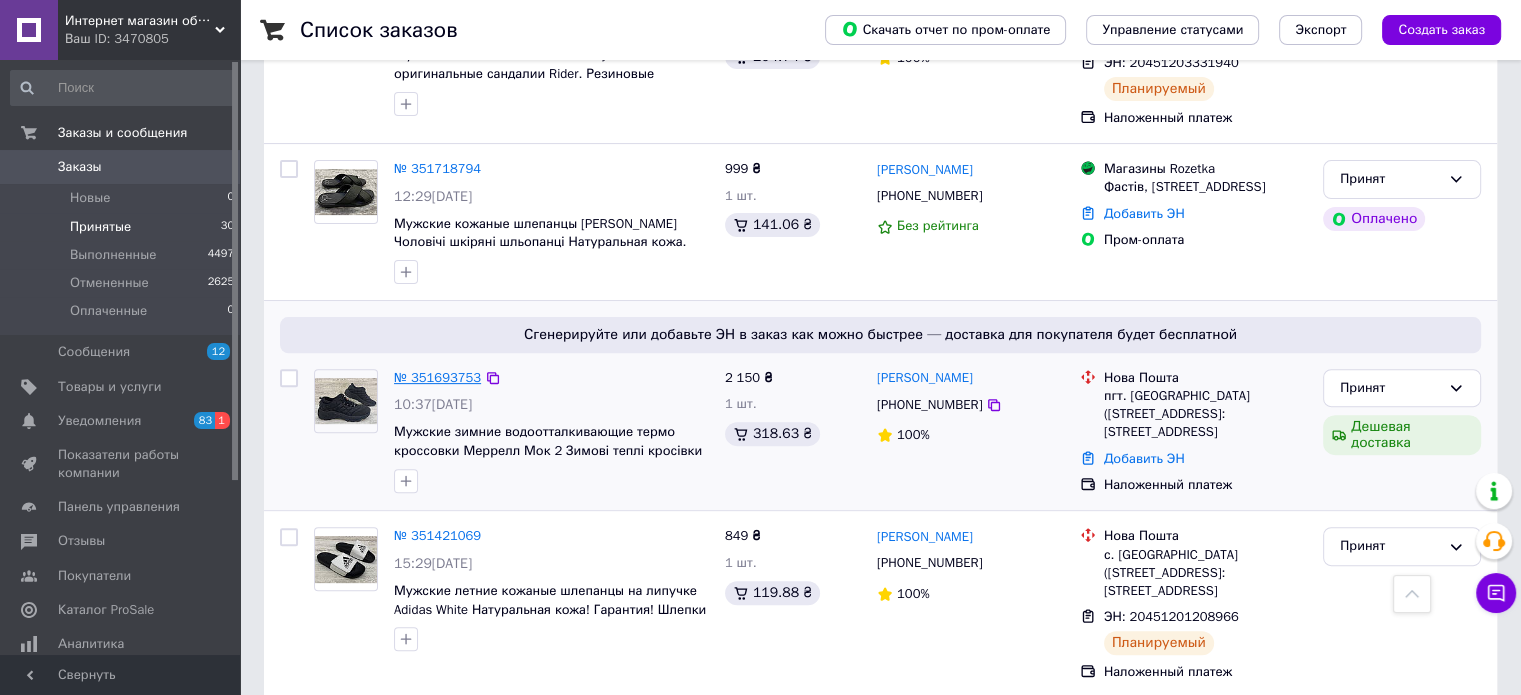 click on "№ 351693753" at bounding box center [437, 377] 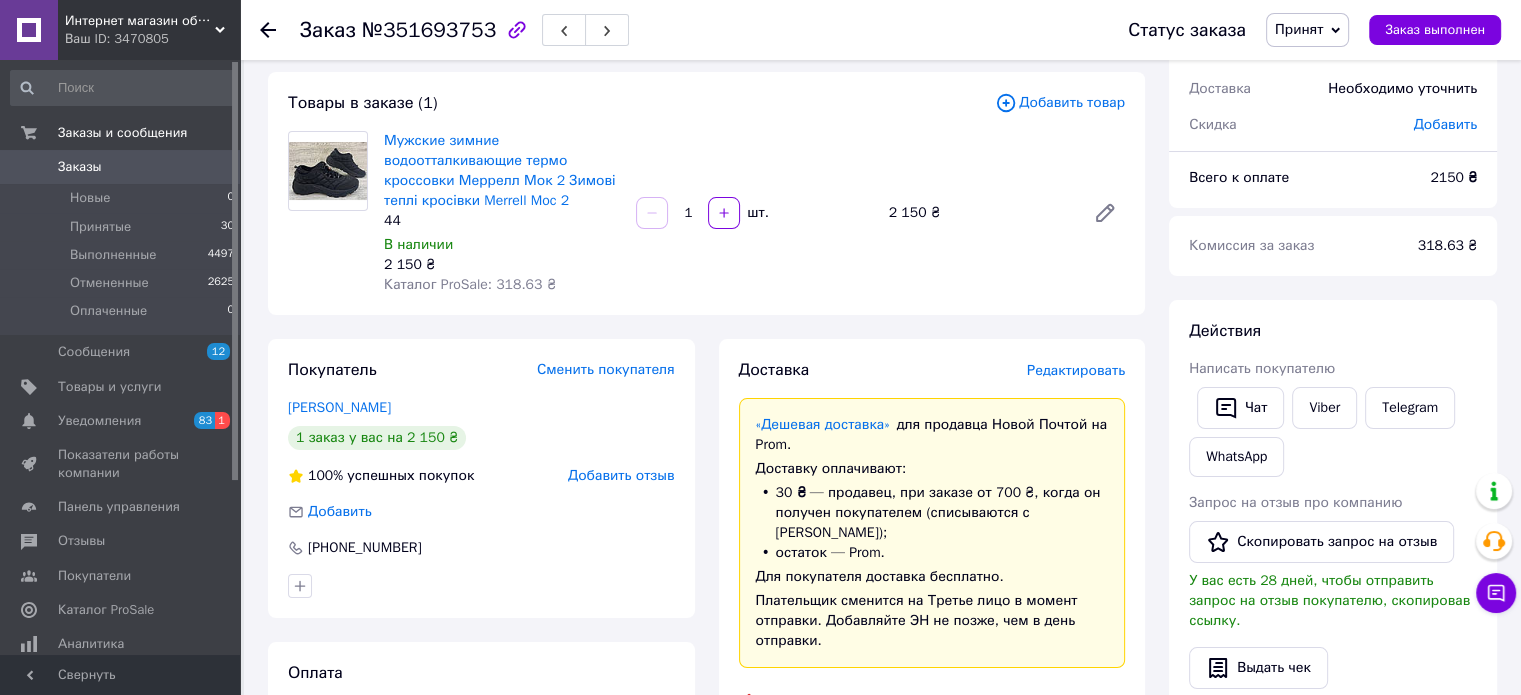 scroll, scrollTop: 0, scrollLeft: 0, axis: both 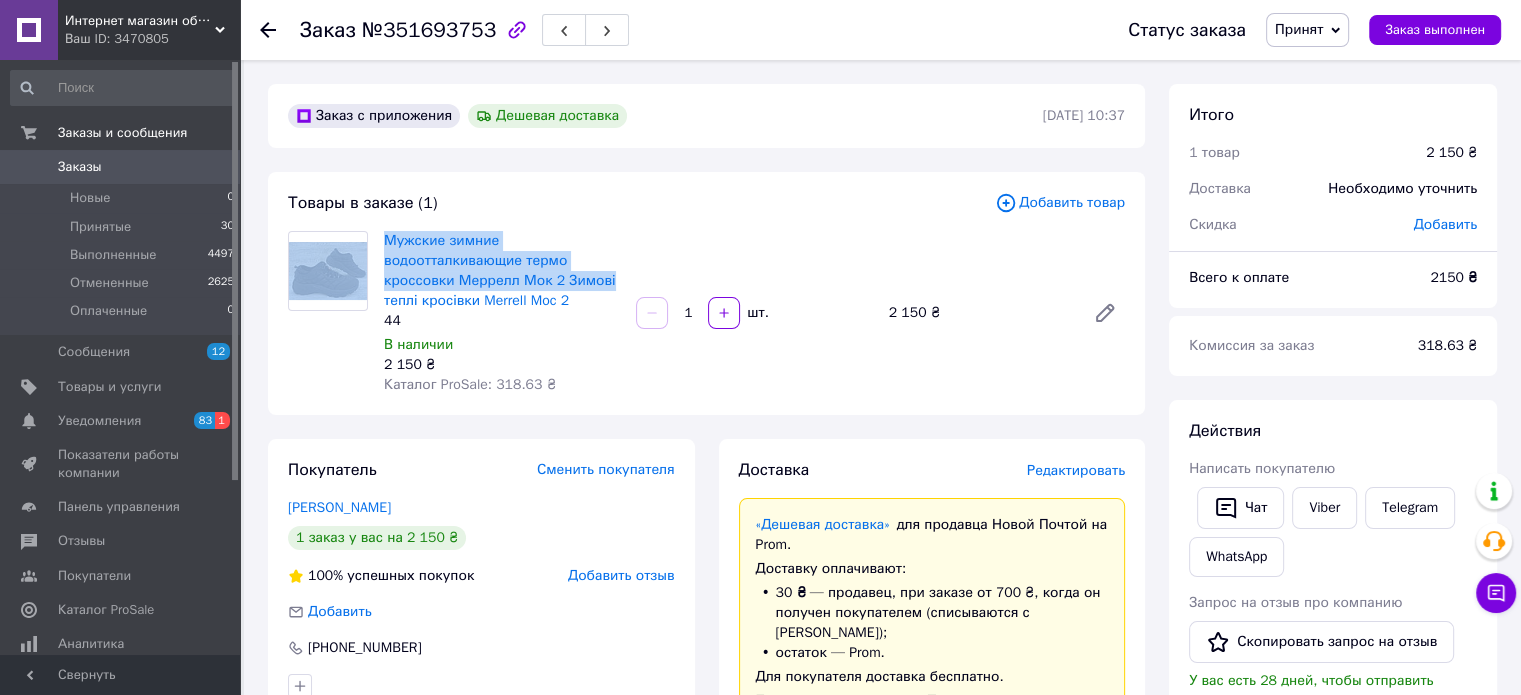 drag, startPoint x: 369, startPoint y: 246, endPoint x: 636, endPoint y: 275, distance: 268.57028 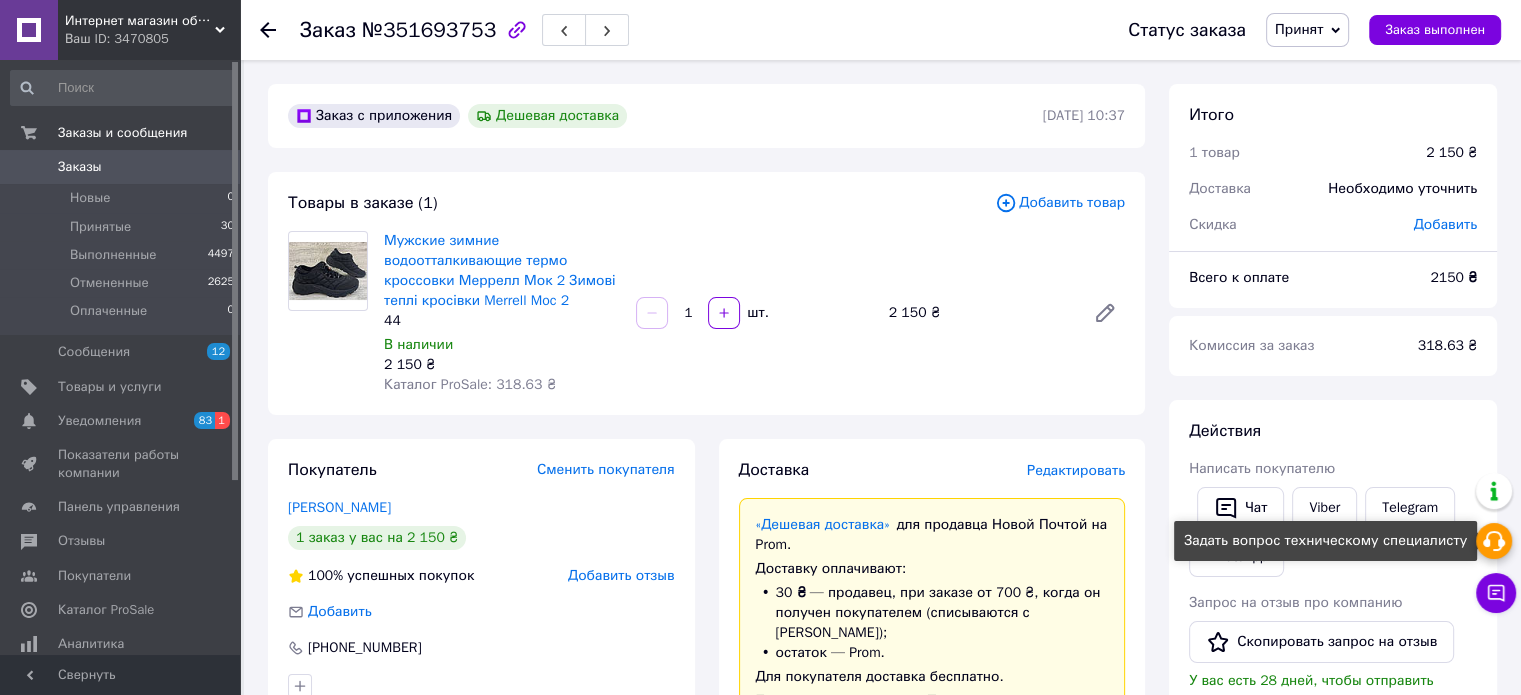 click 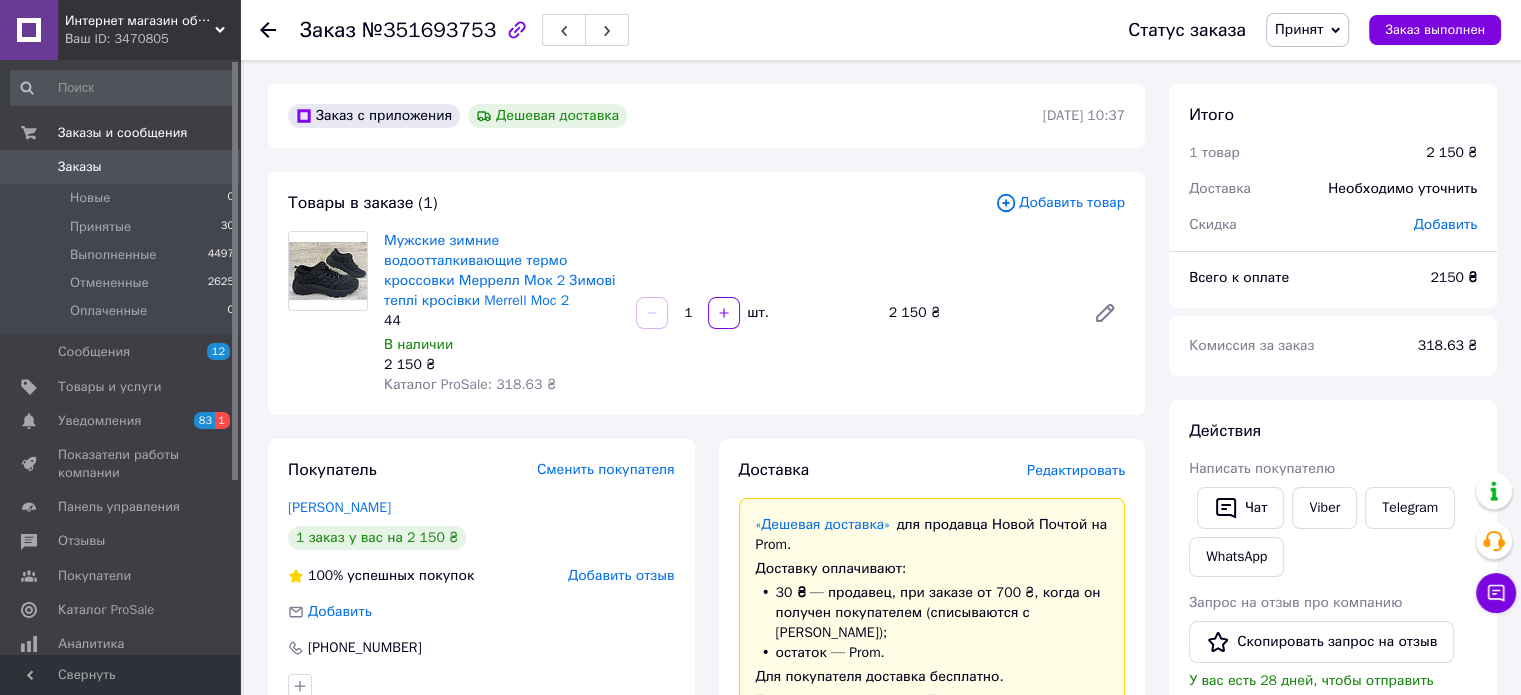 click on "Заказ с приложения Дешевая доставка [DATE] 10:37 Товары в заказе (1) Добавить товар Мужские зимние водоотталкивающие термо кроссовки Меррелл Мок 2 Зимові теплі кросівки Merrell Moc 2 44 В наличии 2 150 ₴ Каталог ProSale: 318.63 ₴  1   шт. 2 150 ₴ Покупатель Сменить покупателя [PERSON_NAME] 1 заказ у вас на 2 150 ₴ 100%   успешных покупок Добавить отзыв Добавить [PHONE_NUMBER] Оплата Наложенный платеж Доставка Редактировать «Дешевая доставка»   для продавца Новой Почтой на Prom. Доставку оплачивают: 30 ₴   — продавец остаток — Prom. Для покупателя доставка бесплатно. Получатель [PHONE_NUMBER] 2150" at bounding box center (706, 1000) 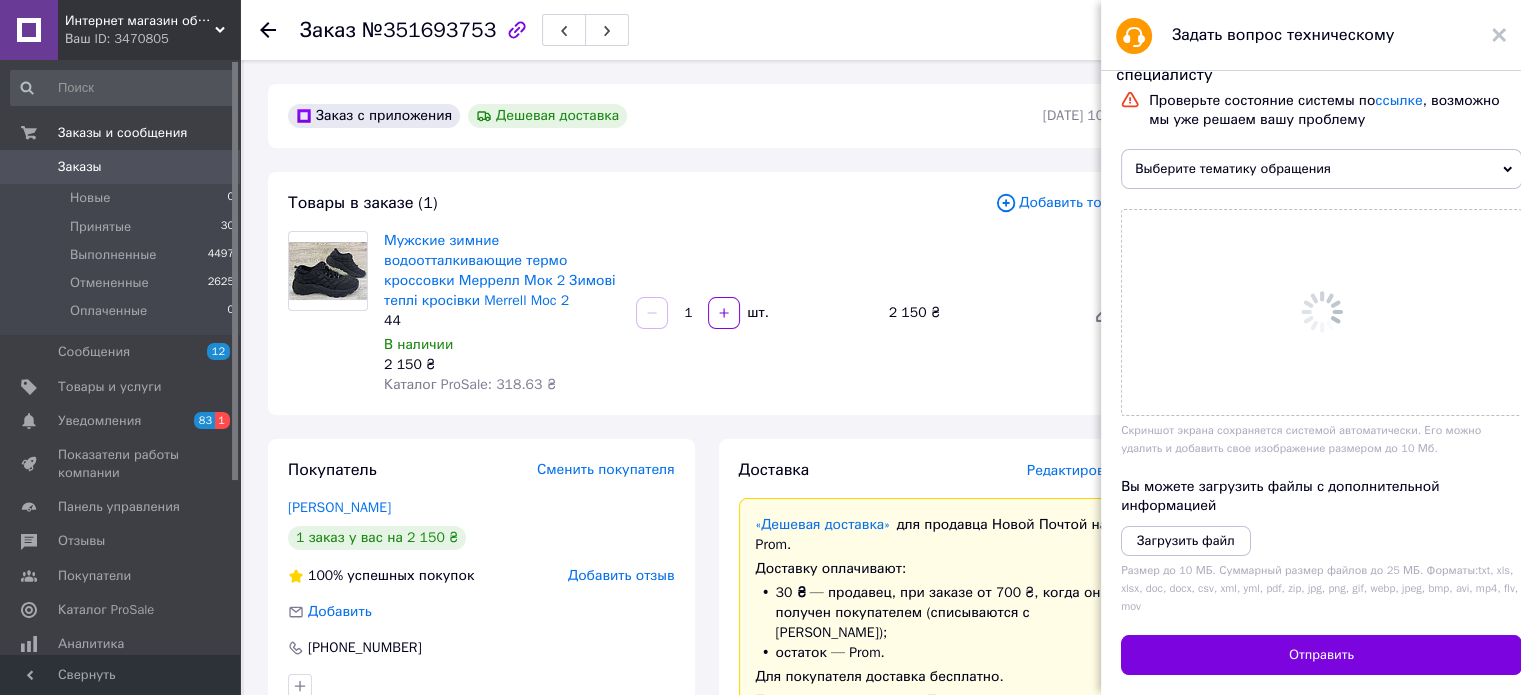 click on "Выберите тематику обращения" at bounding box center [1321, 169] 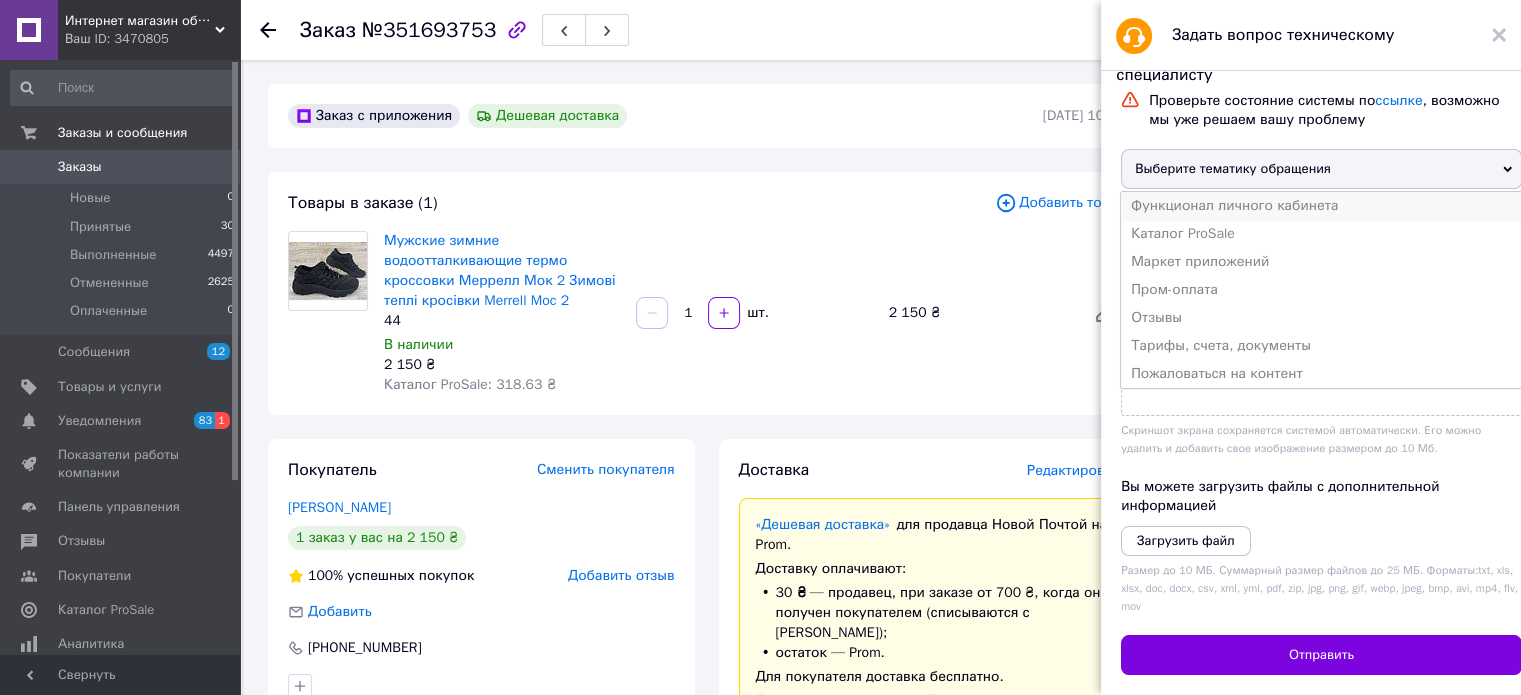 click on "Функционал личного кабинета" at bounding box center (1321, 206) 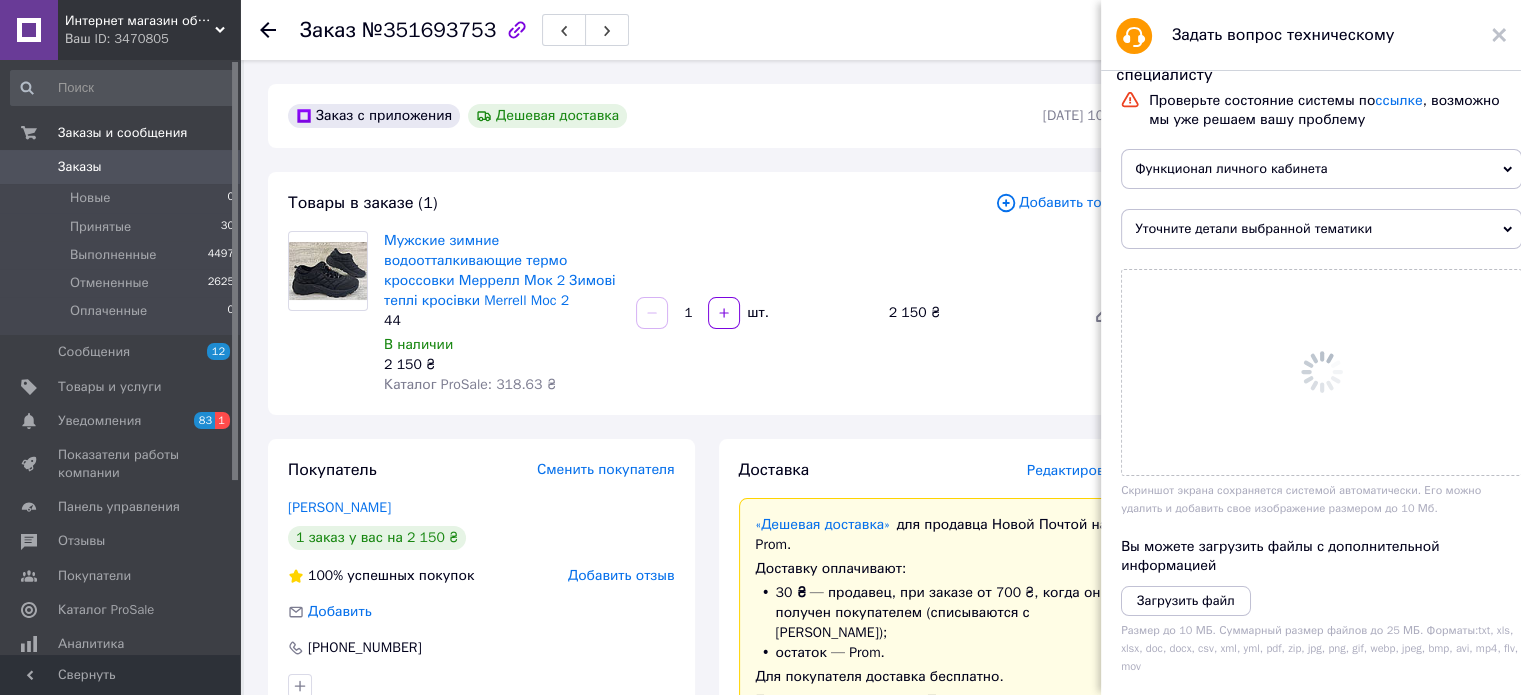 click on "Уточните детали выбранной тематики" at bounding box center [1321, 229] 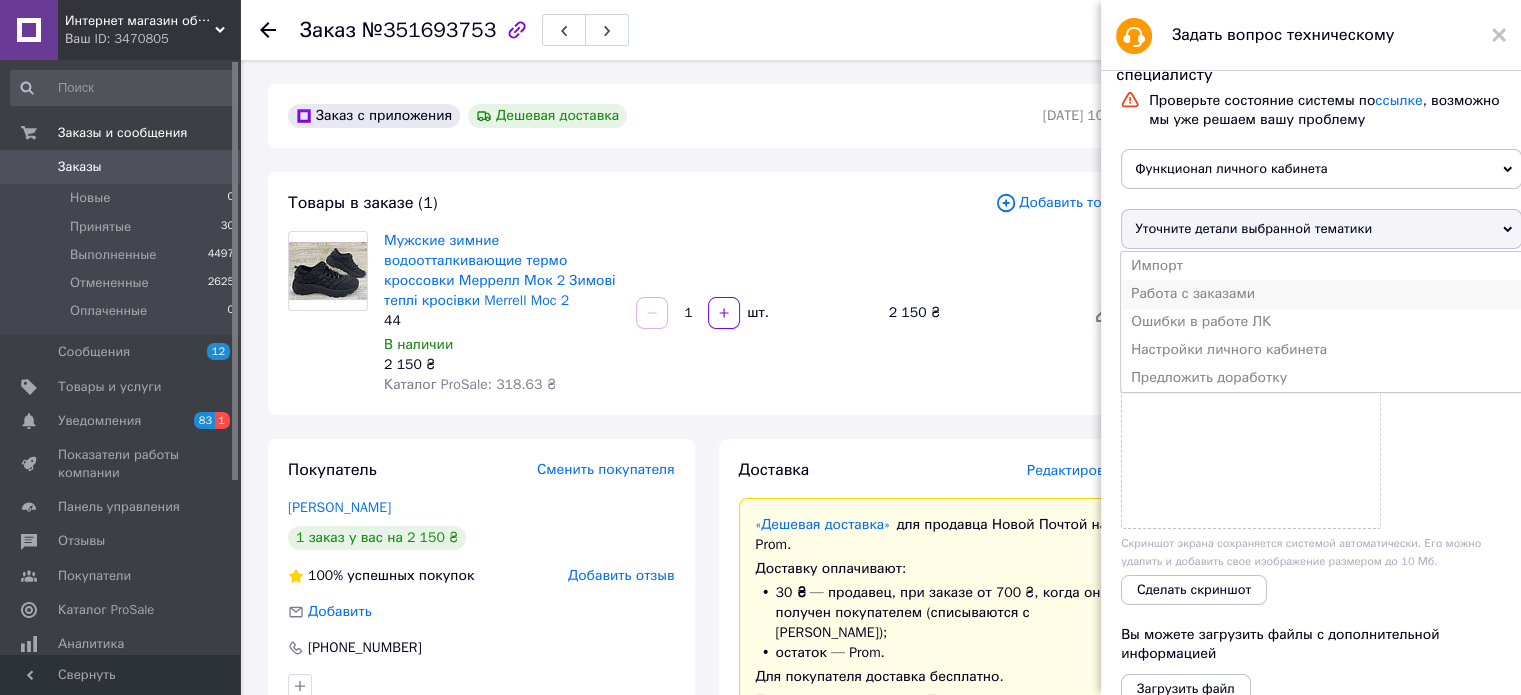click on "Работа с заказами" at bounding box center [1321, 294] 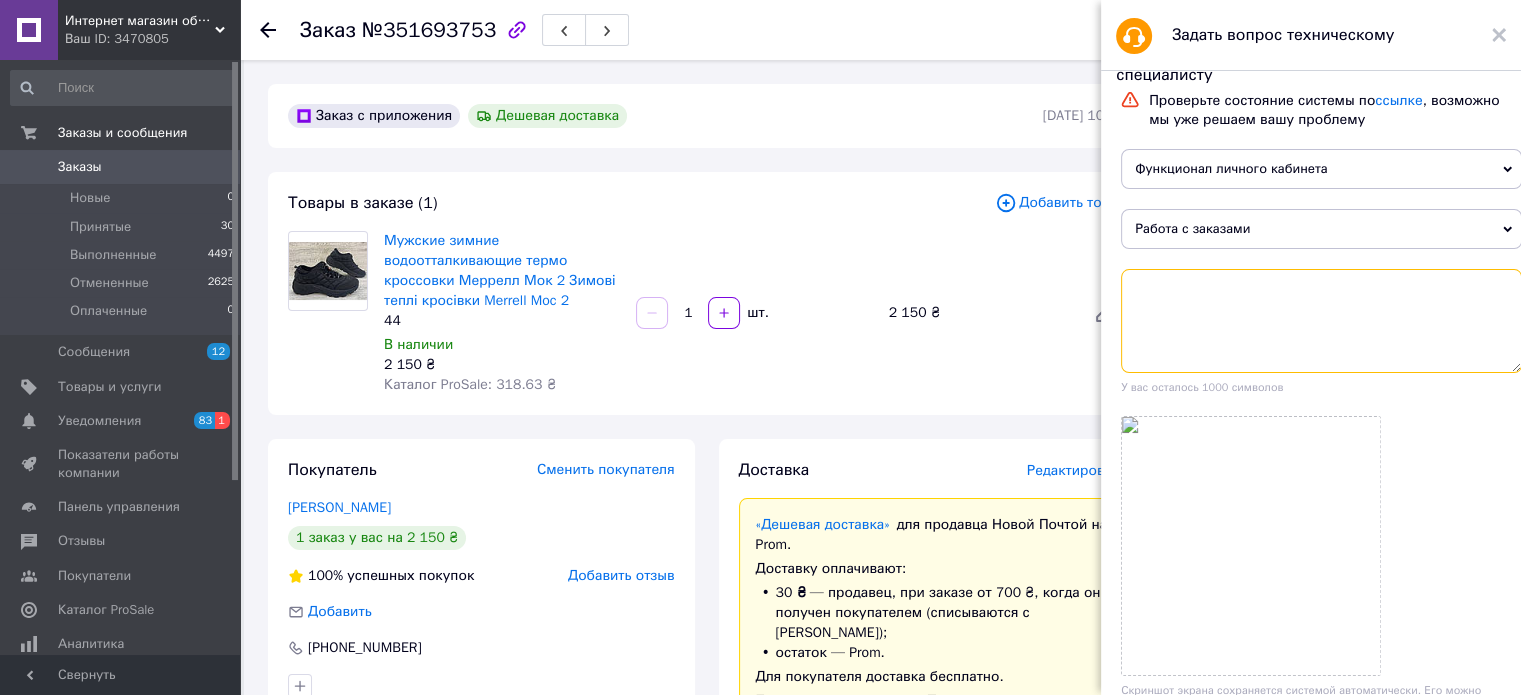 click at bounding box center (1321, 321) 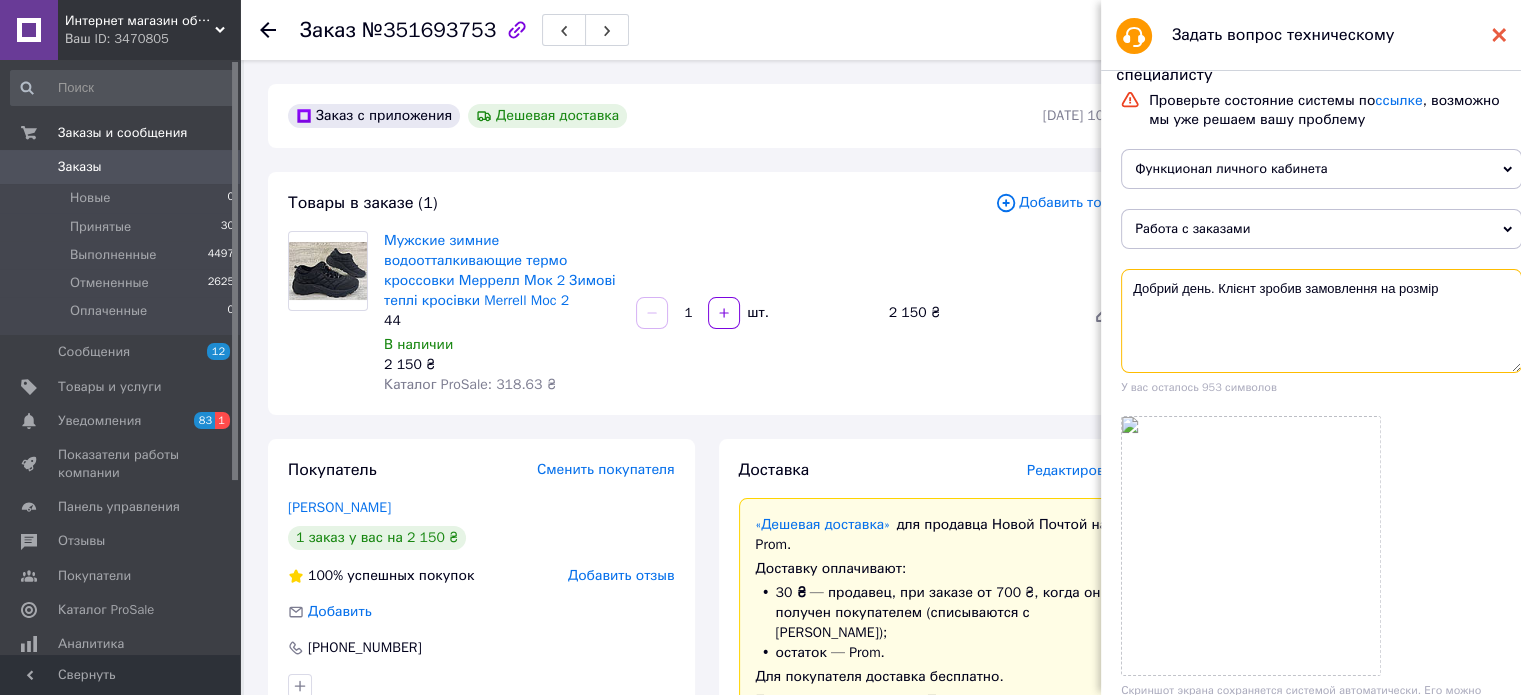 type on "Добрий день. Клієнт зробив замовлення на розмір" 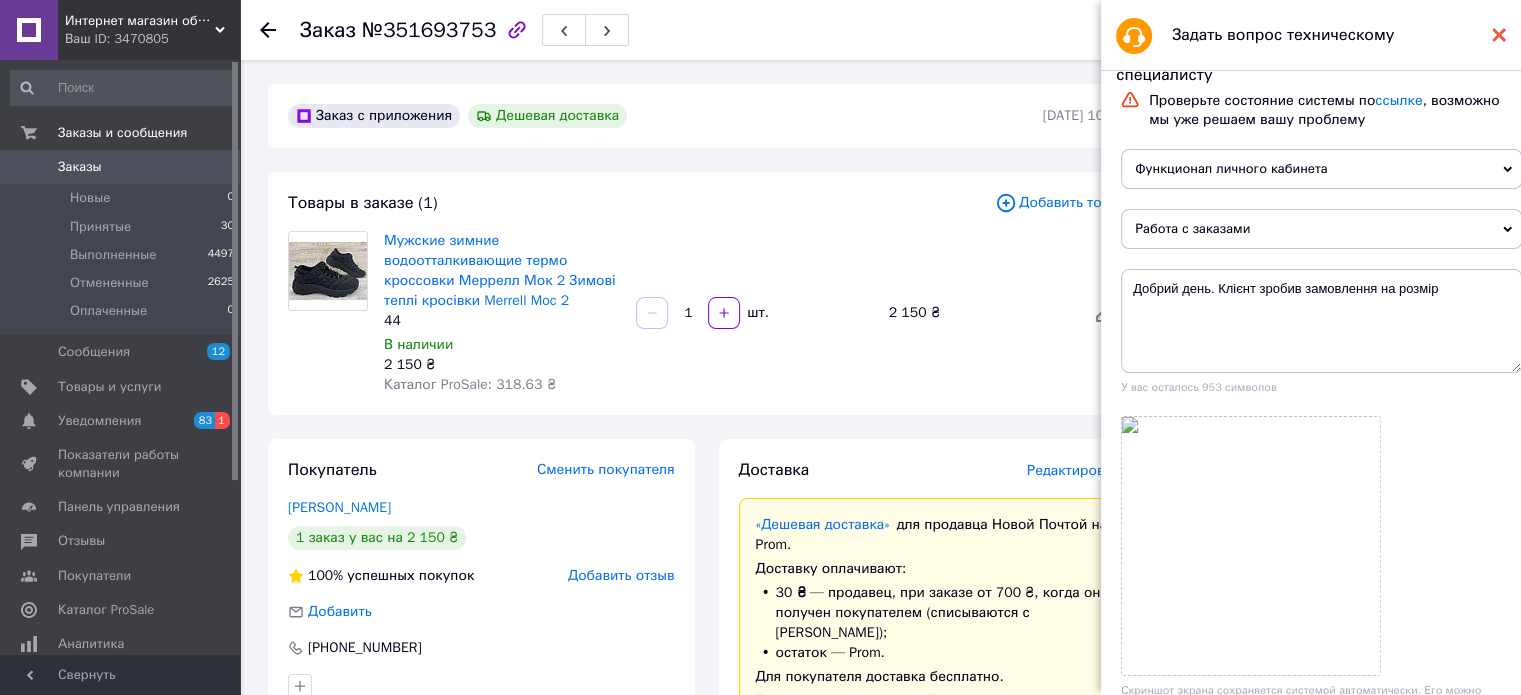 click 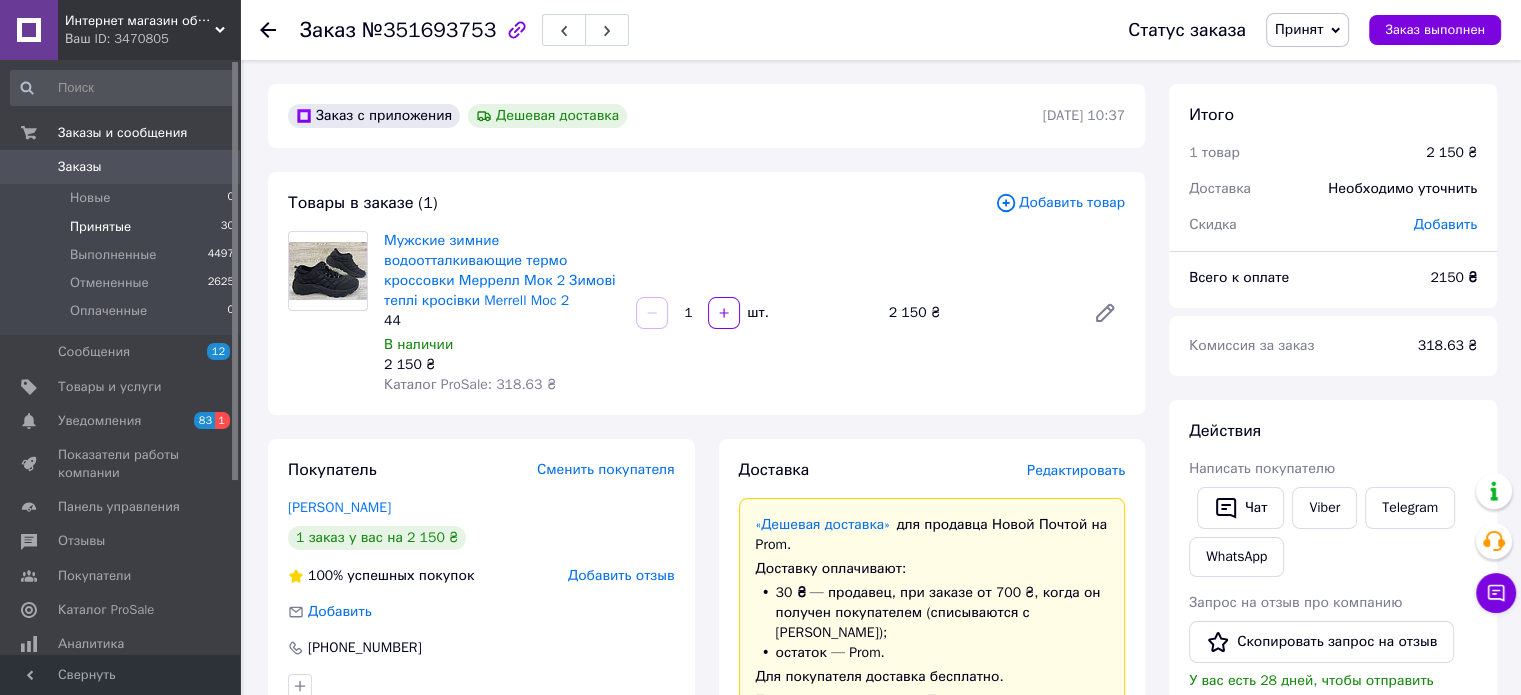 click on "Принятые 30" at bounding box center [123, 227] 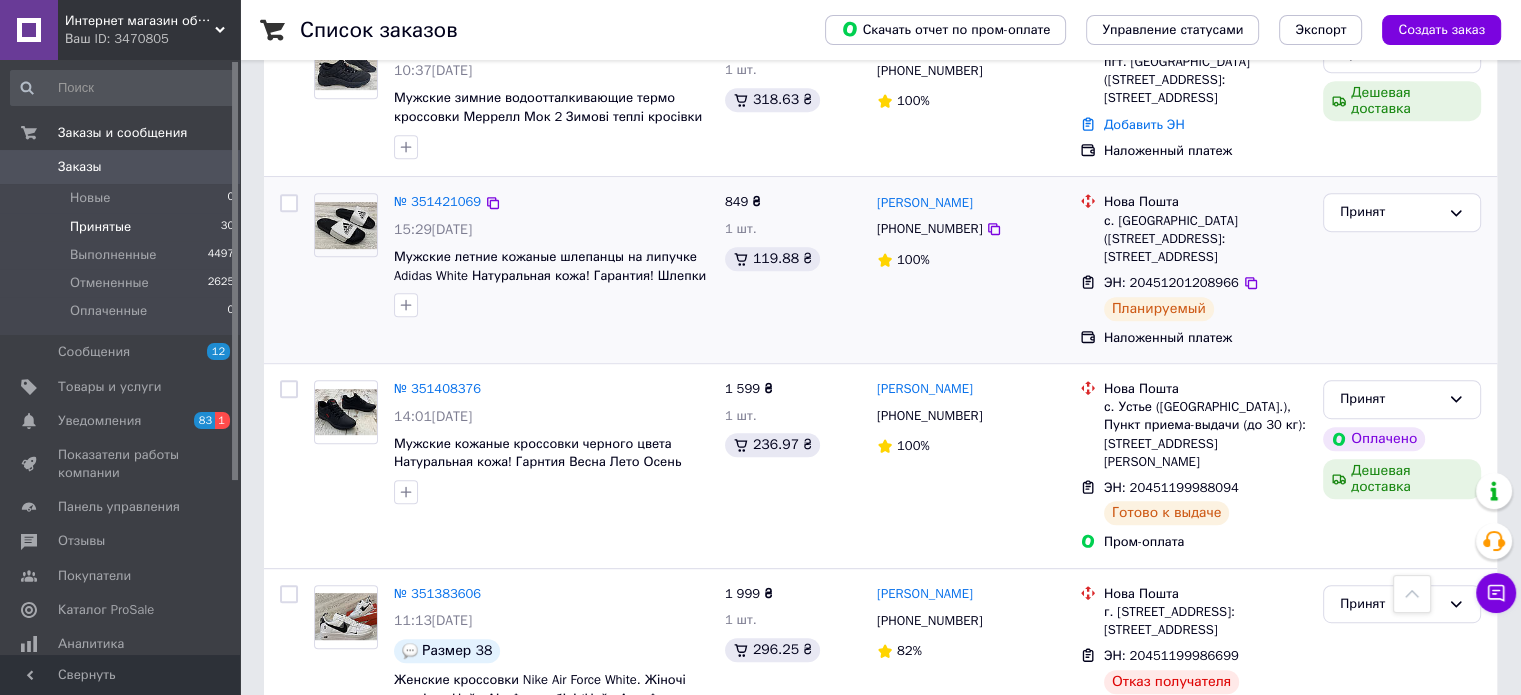 scroll, scrollTop: 900, scrollLeft: 0, axis: vertical 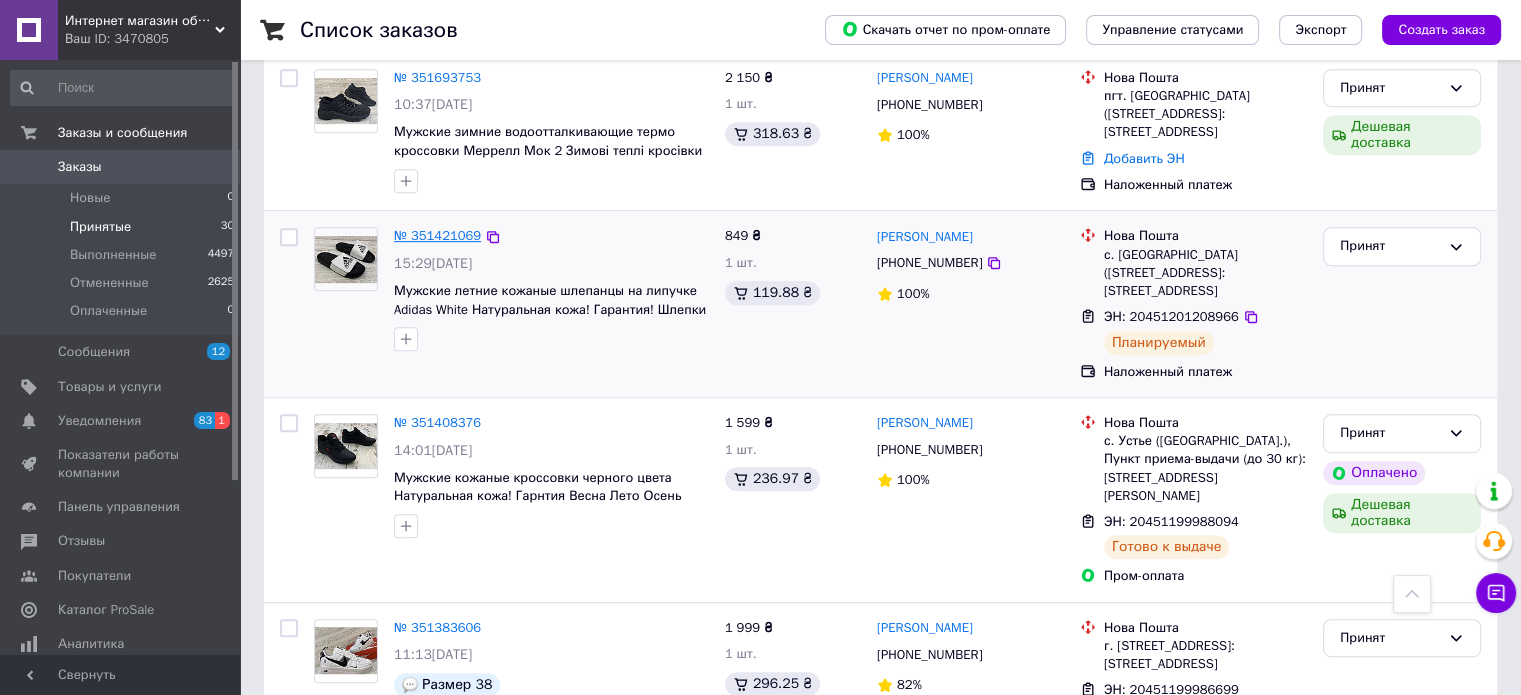 click on "№ 351421069" at bounding box center (437, 235) 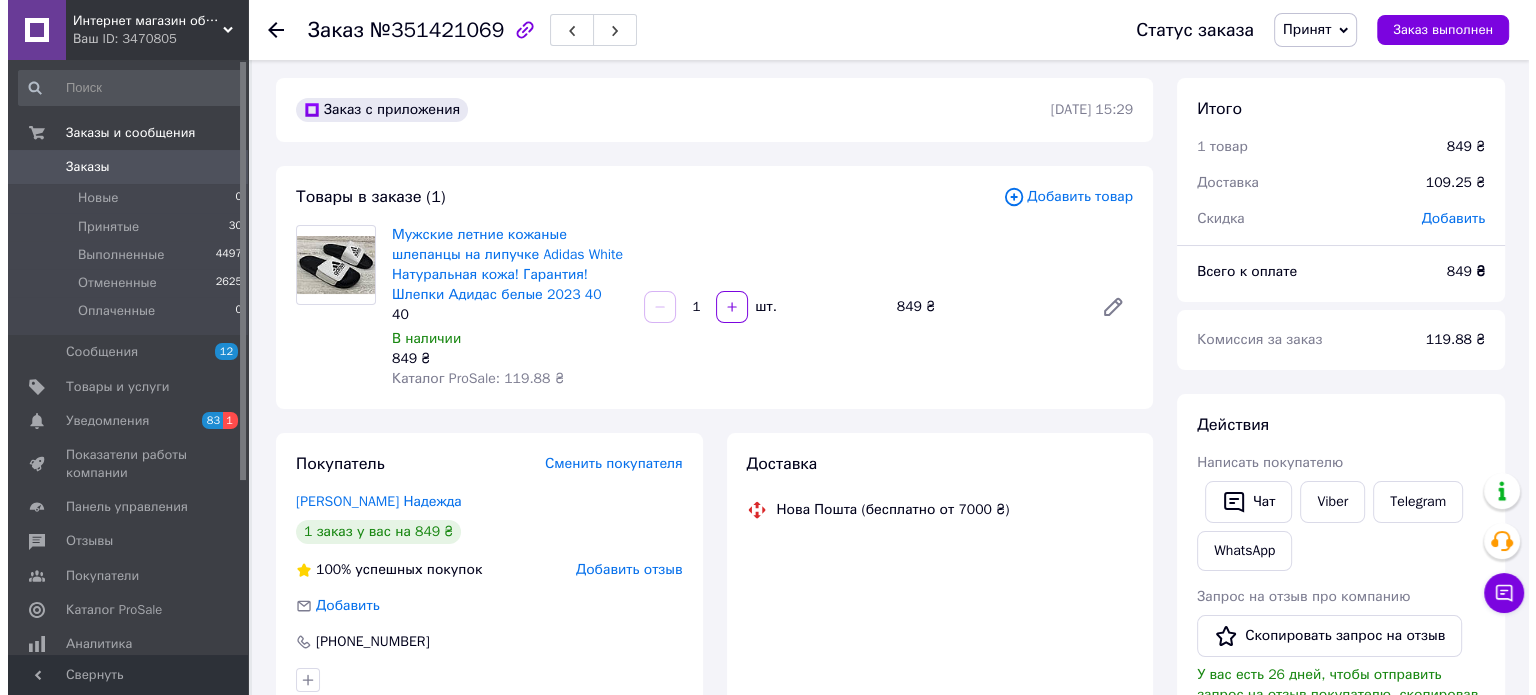 scroll, scrollTop: 0, scrollLeft: 0, axis: both 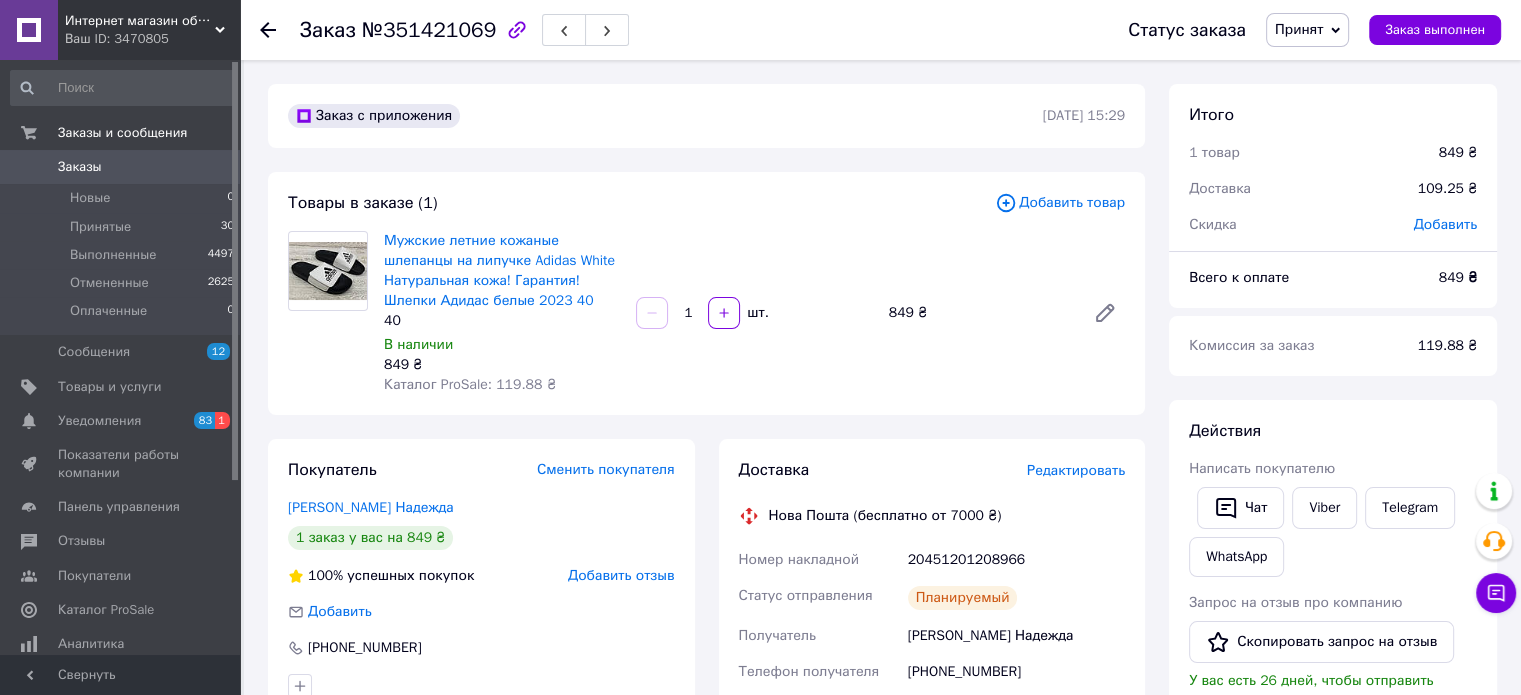 click on "Редактировать" at bounding box center (1076, 470) 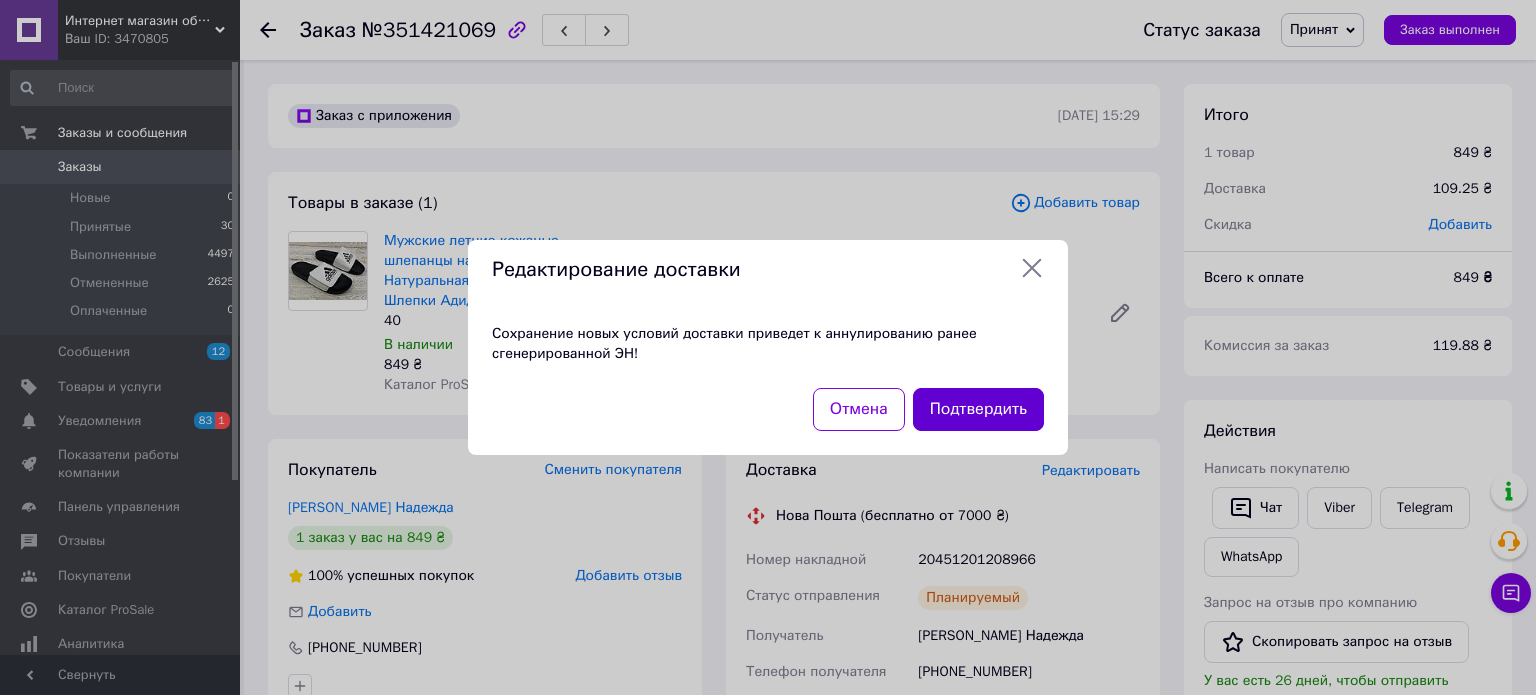 click on "Подтвердить" at bounding box center [978, 409] 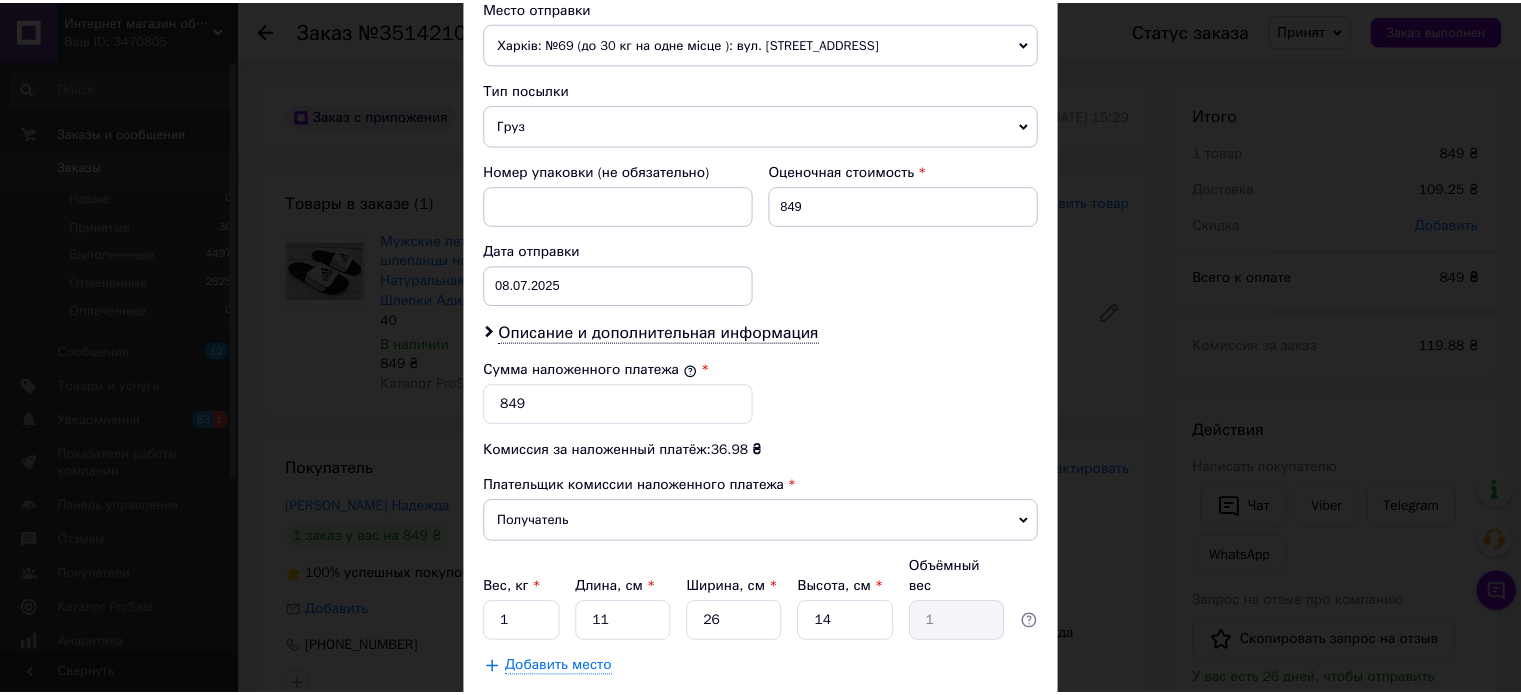 scroll, scrollTop: 824, scrollLeft: 0, axis: vertical 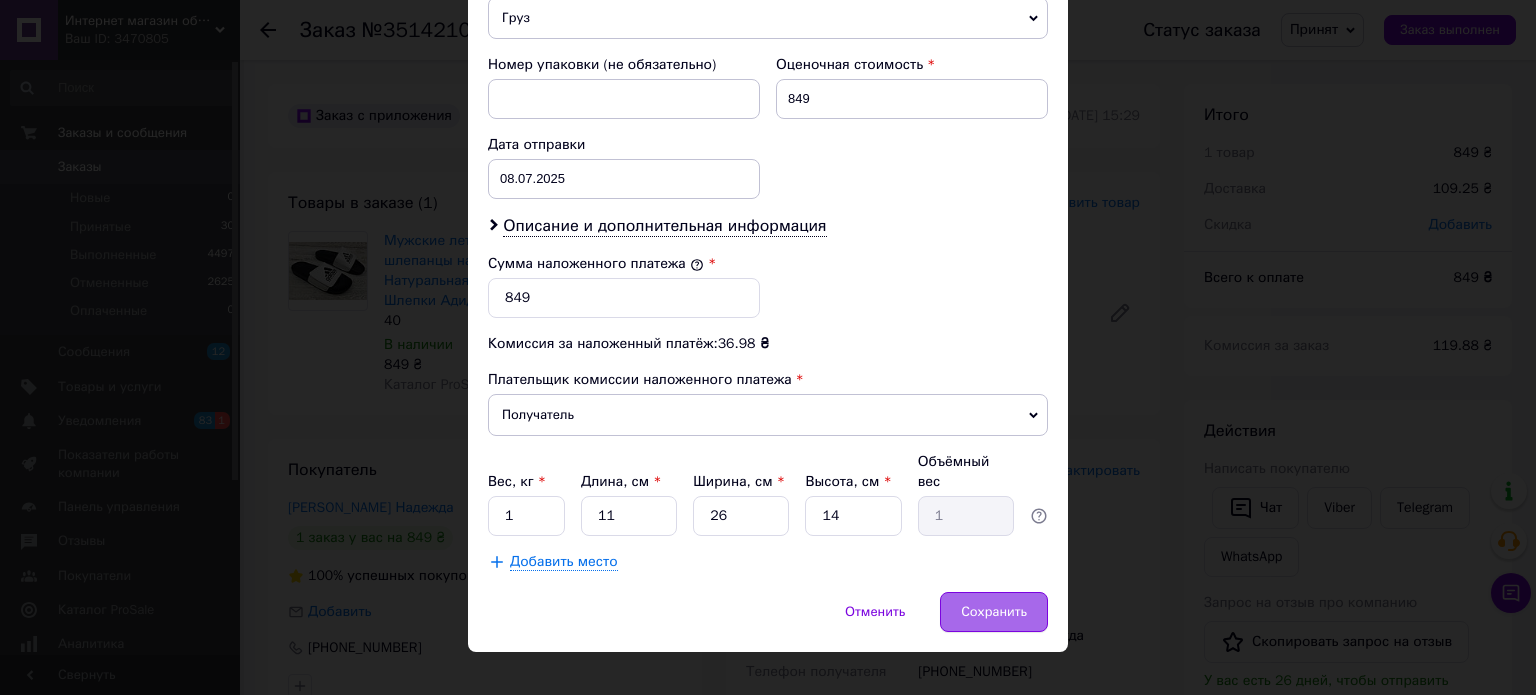 click on "Сохранить" at bounding box center (994, 612) 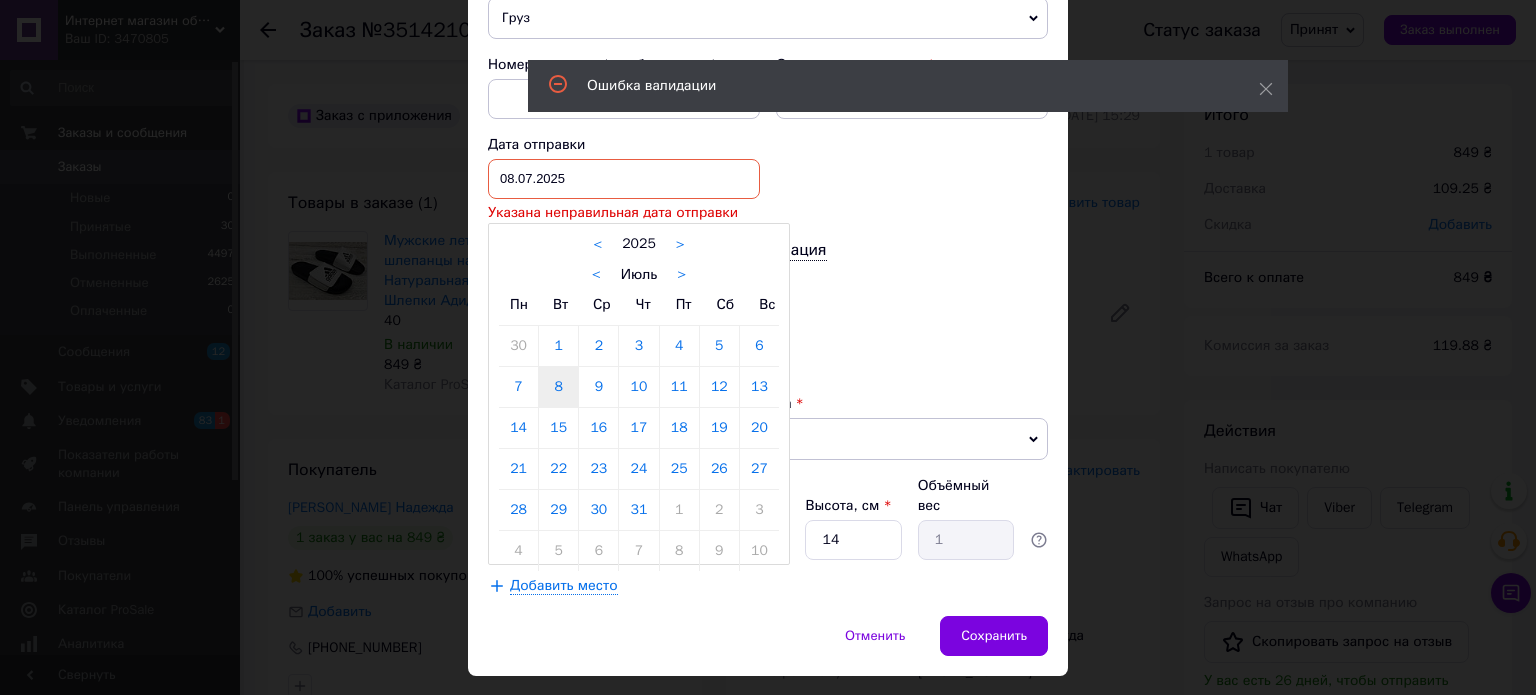 click on "[DATE] < 2025 > < Июль > Пн Вт Ср Чт Пт Сб Вс 30 1 2 3 4 5 6 7 8 9 10 11 12 13 14 15 16 17 18 19 20 21 22 23 24 25 26 27 28 29 30 31 1 2 3 4 5 6 7 8 9 10" at bounding box center [624, 179] 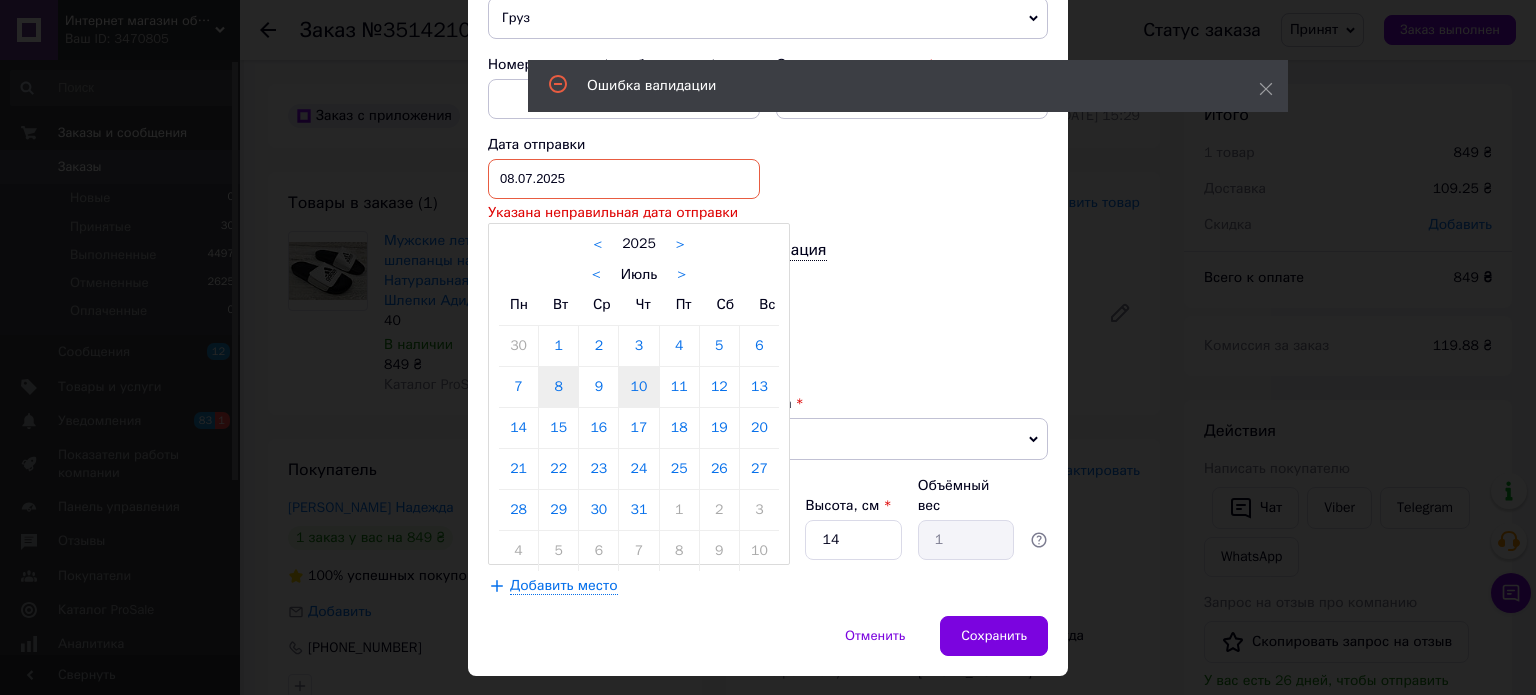 click on "10" at bounding box center (638, 387) 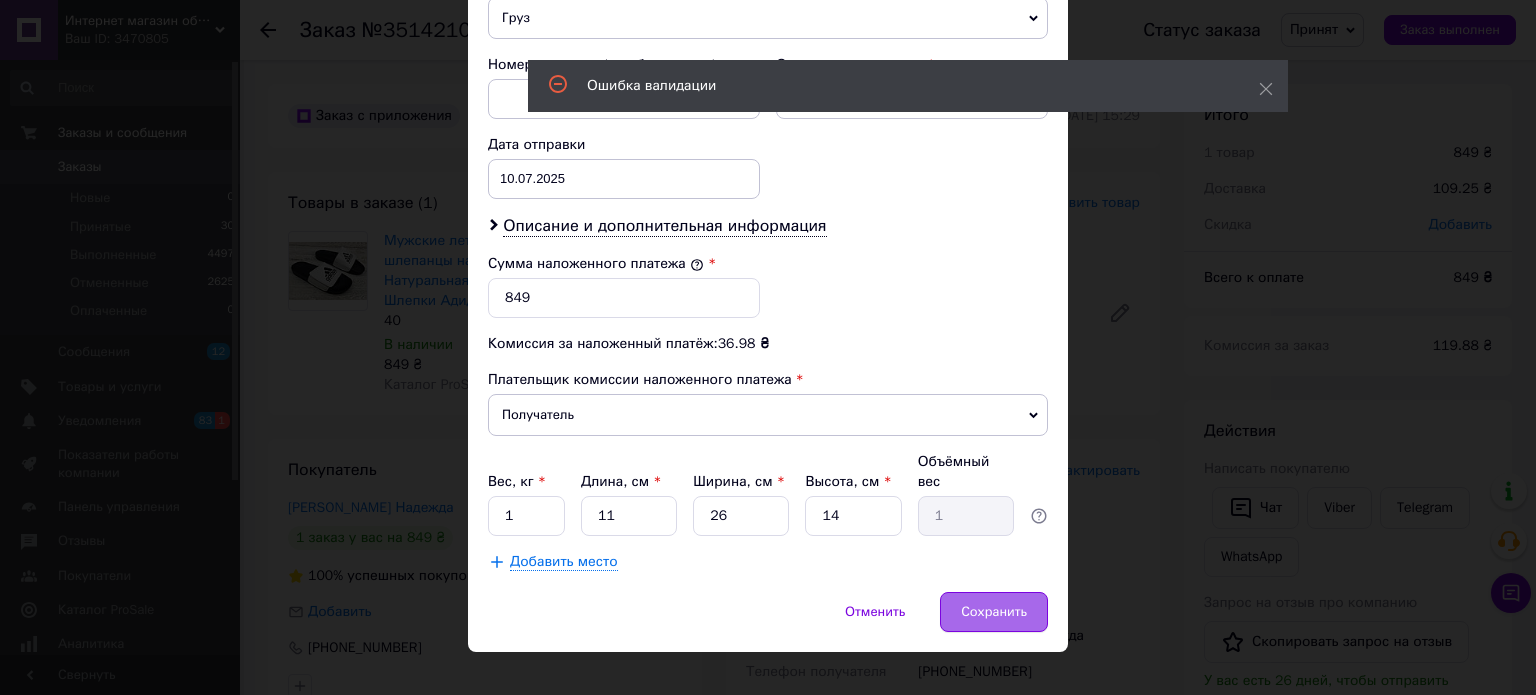 click on "Сохранить" at bounding box center [994, 612] 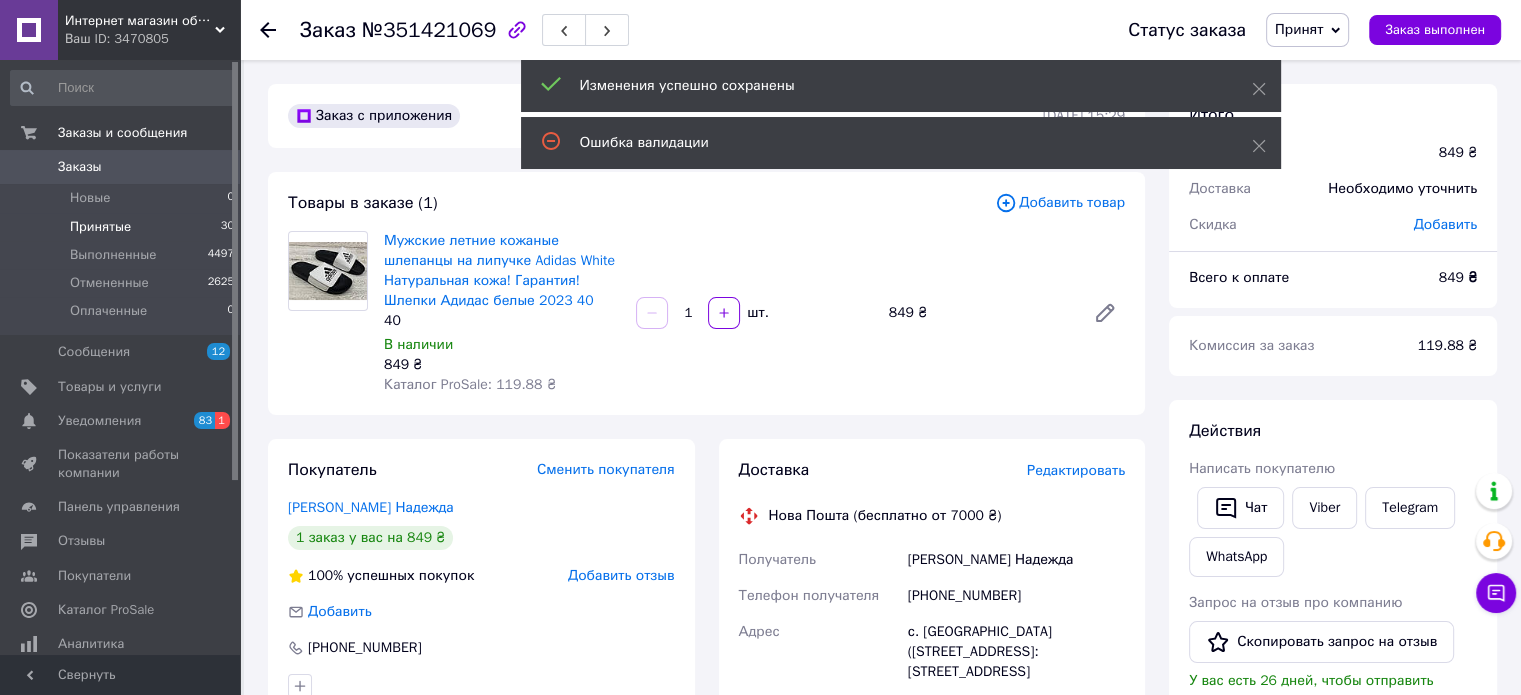 click on "30" at bounding box center (227, 227) 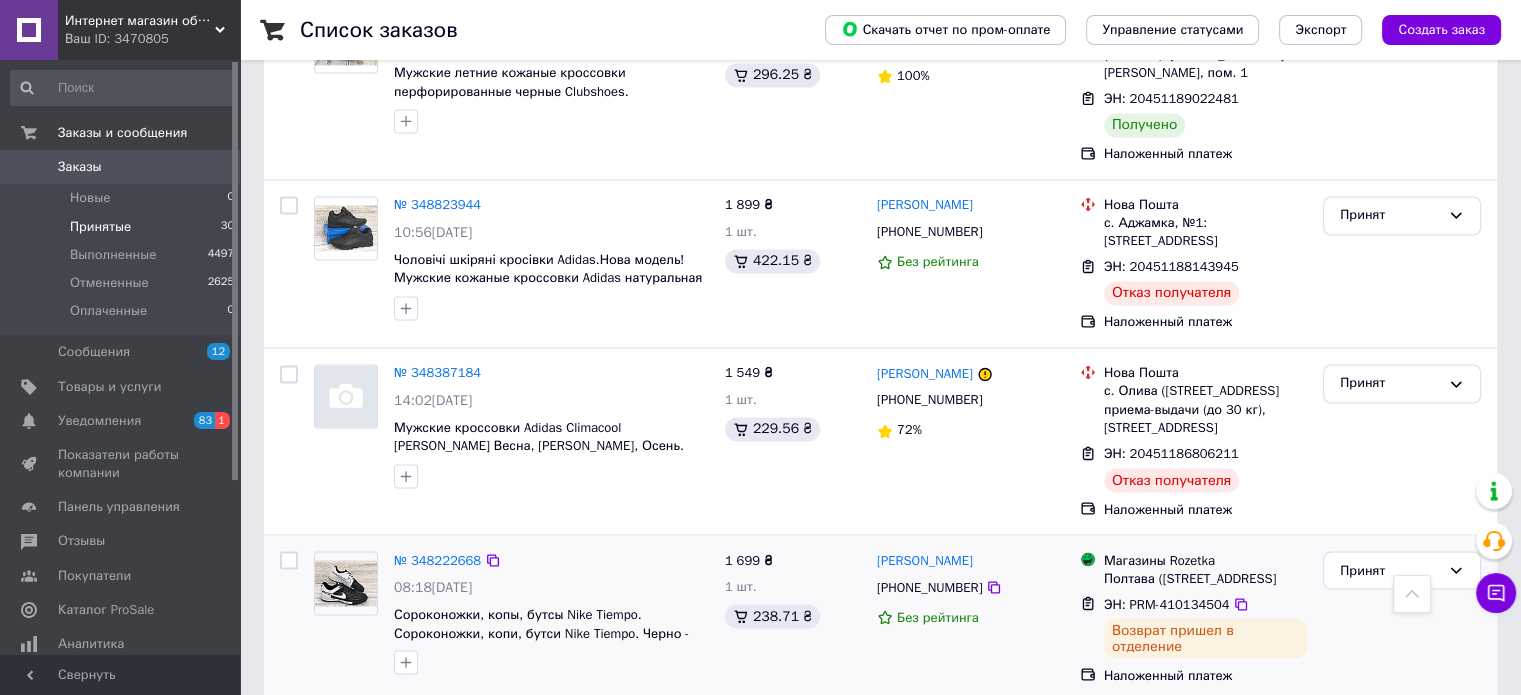 scroll, scrollTop: 3358, scrollLeft: 0, axis: vertical 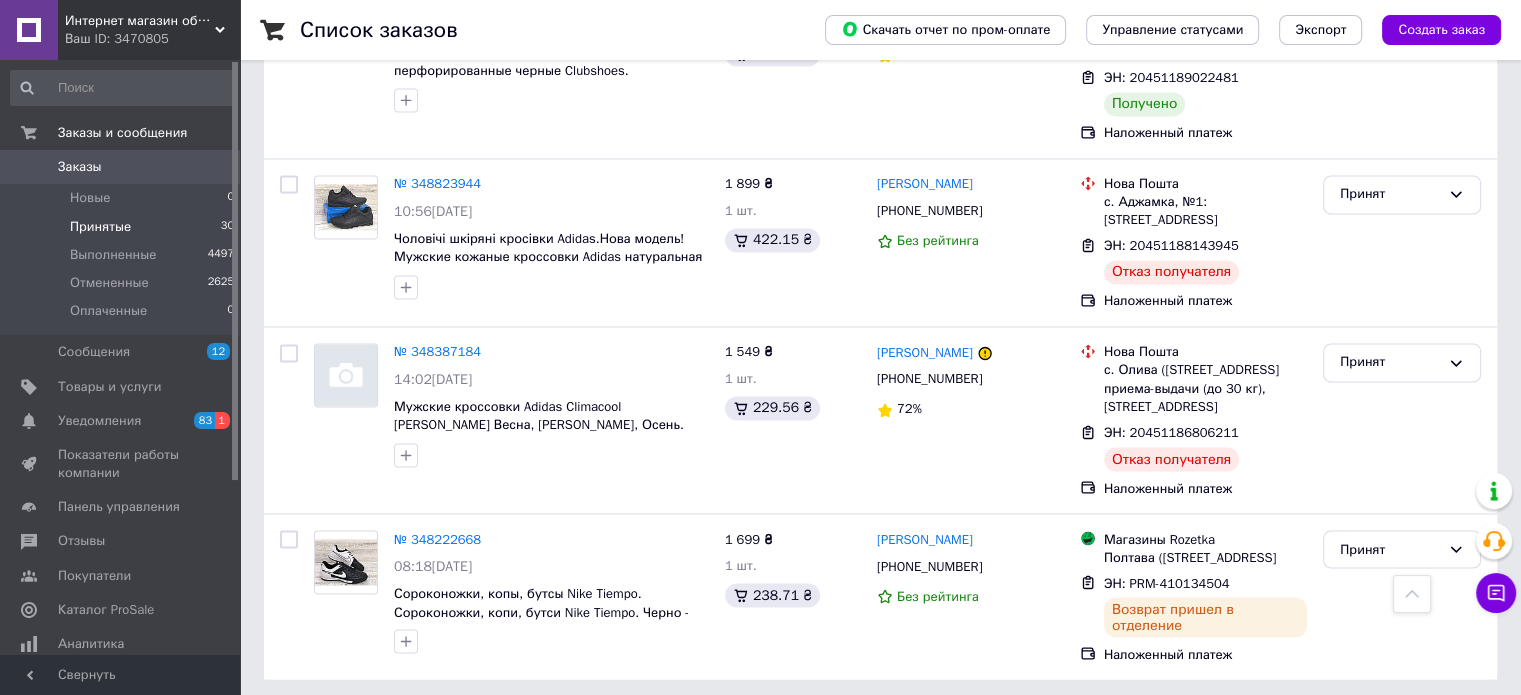 click on "2" at bounding box center (327, 724) 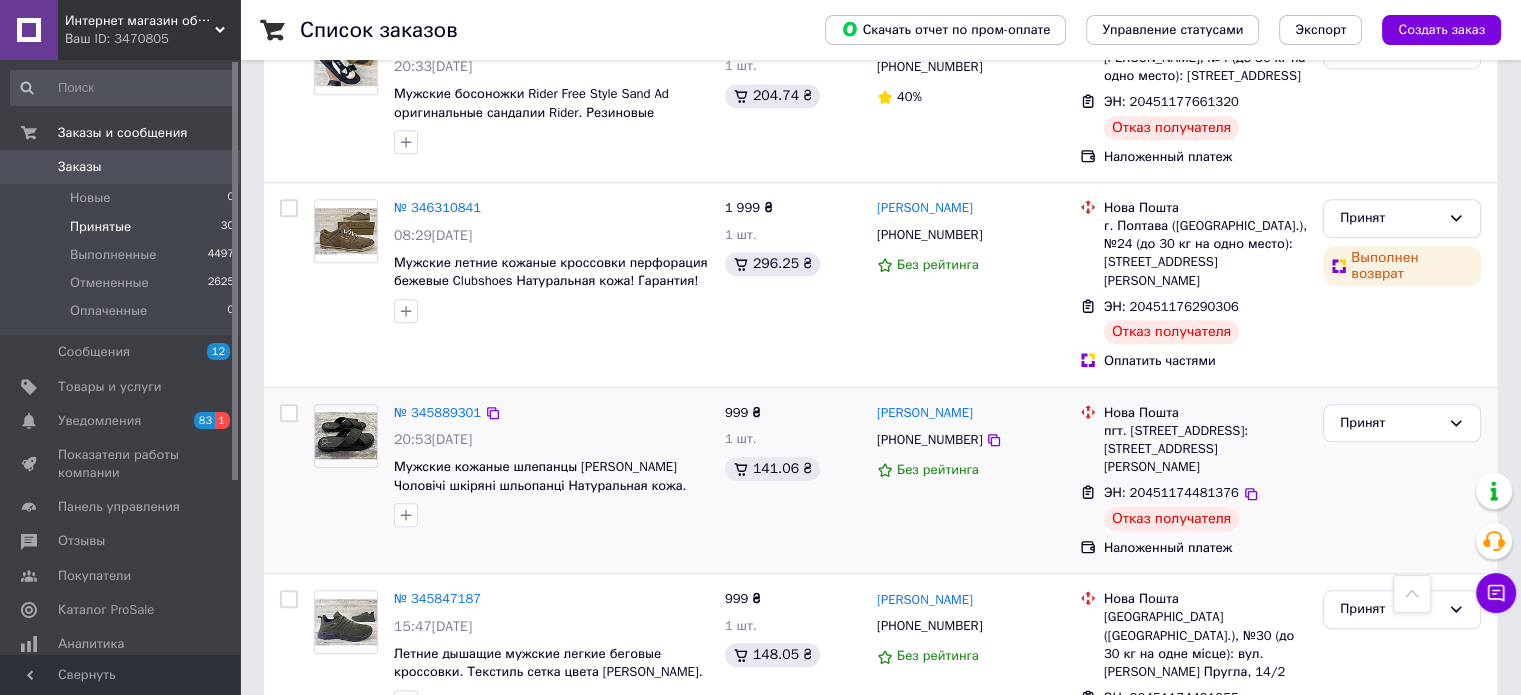 scroll, scrollTop: 1592, scrollLeft: 0, axis: vertical 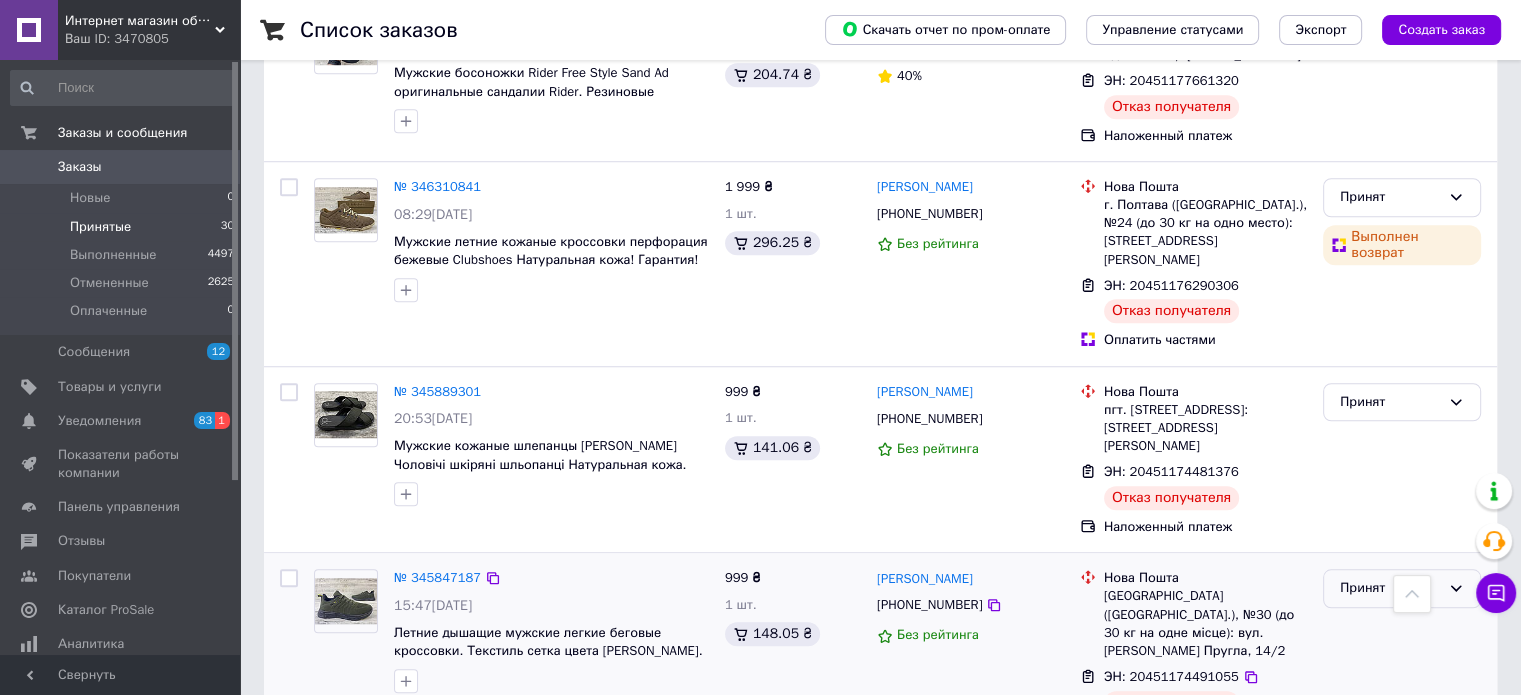 click on "Принят" at bounding box center [1390, 588] 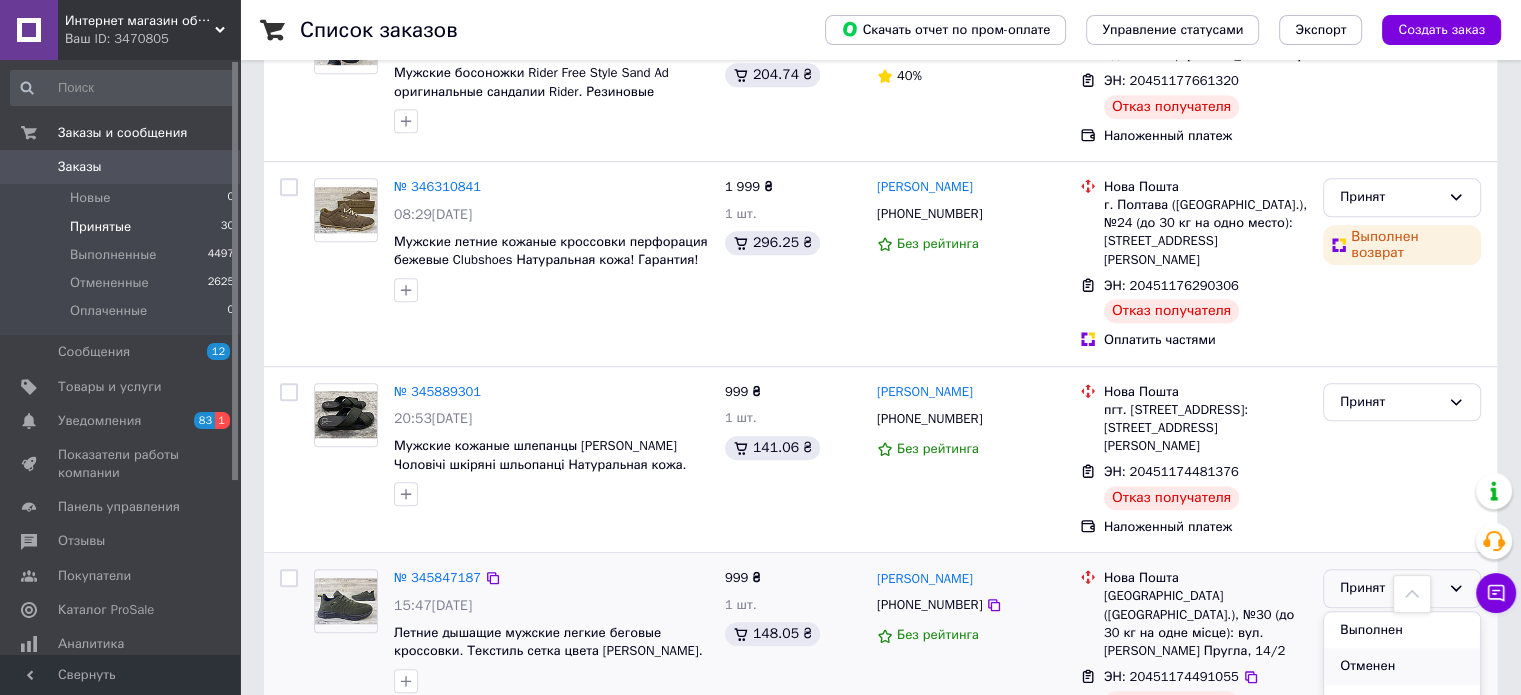 click on "Отменен" at bounding box center (1402, 666) 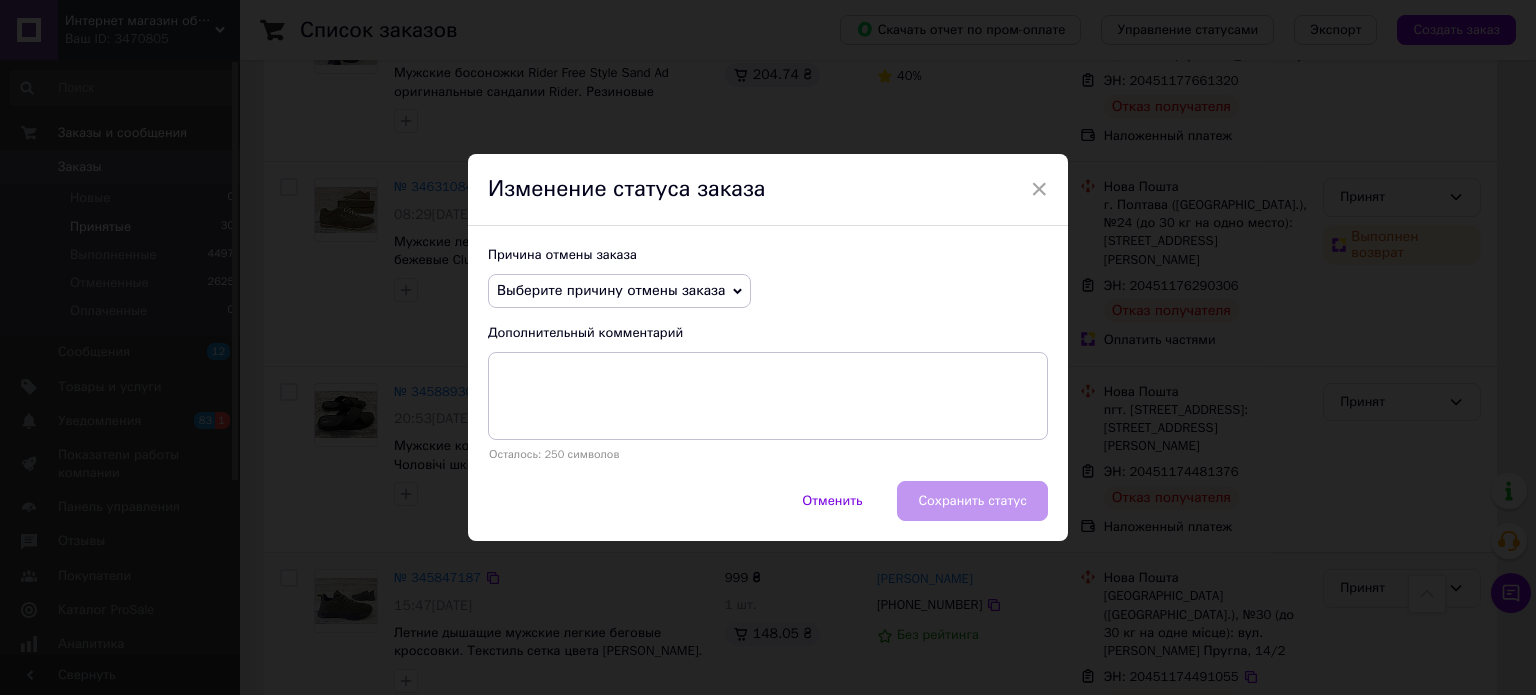 click on "Выберите причину отмены заказа" at bounding box center (611, 290) 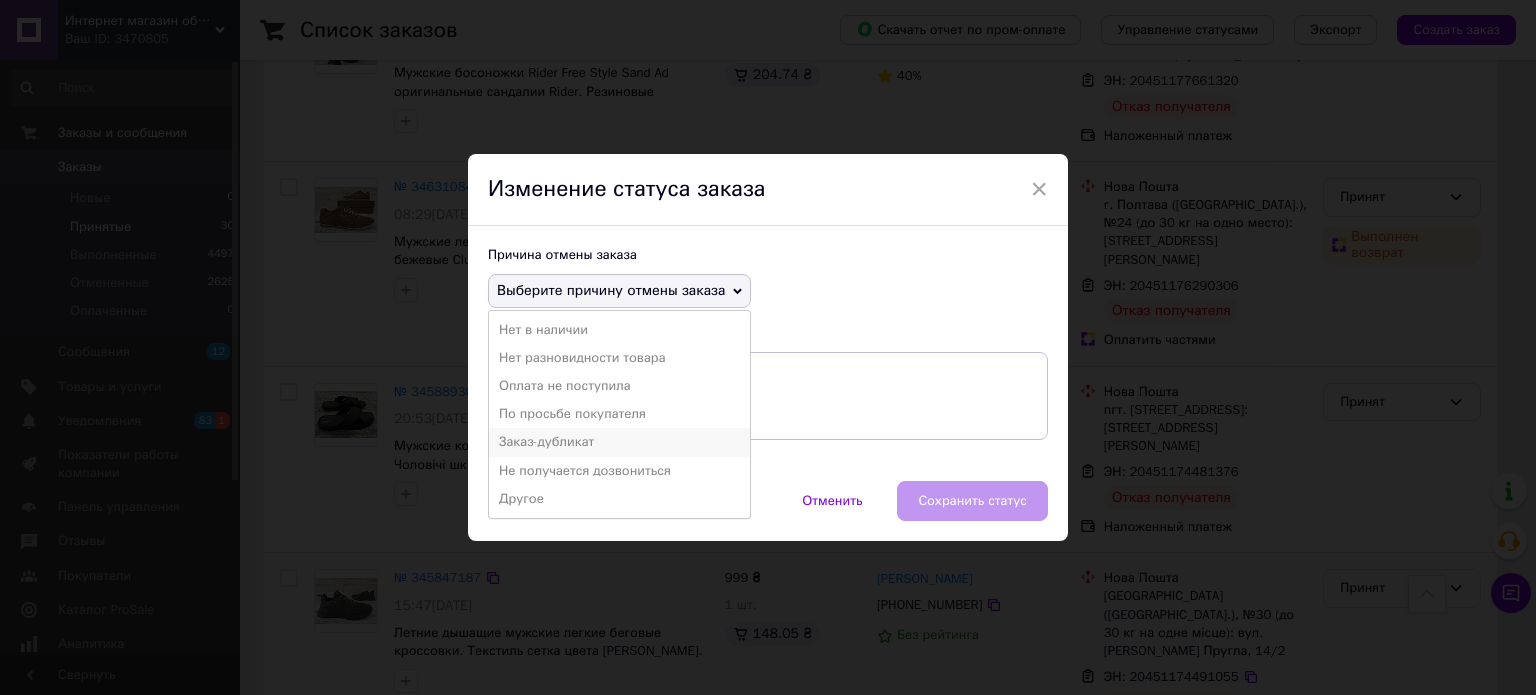 click on "Заказ-дубликат" at bounding box center (619, 442) 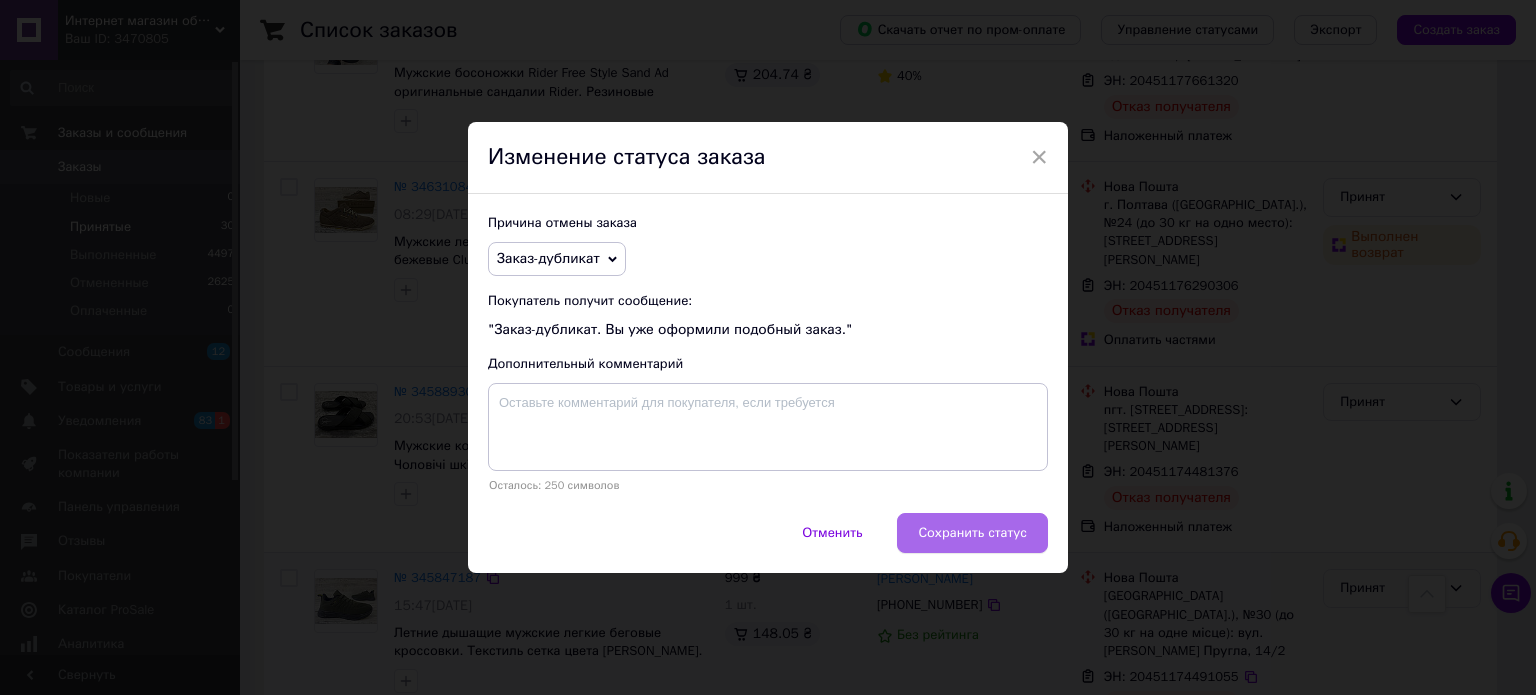 click on "Сохранить статус" at bounding box center (972, 533) 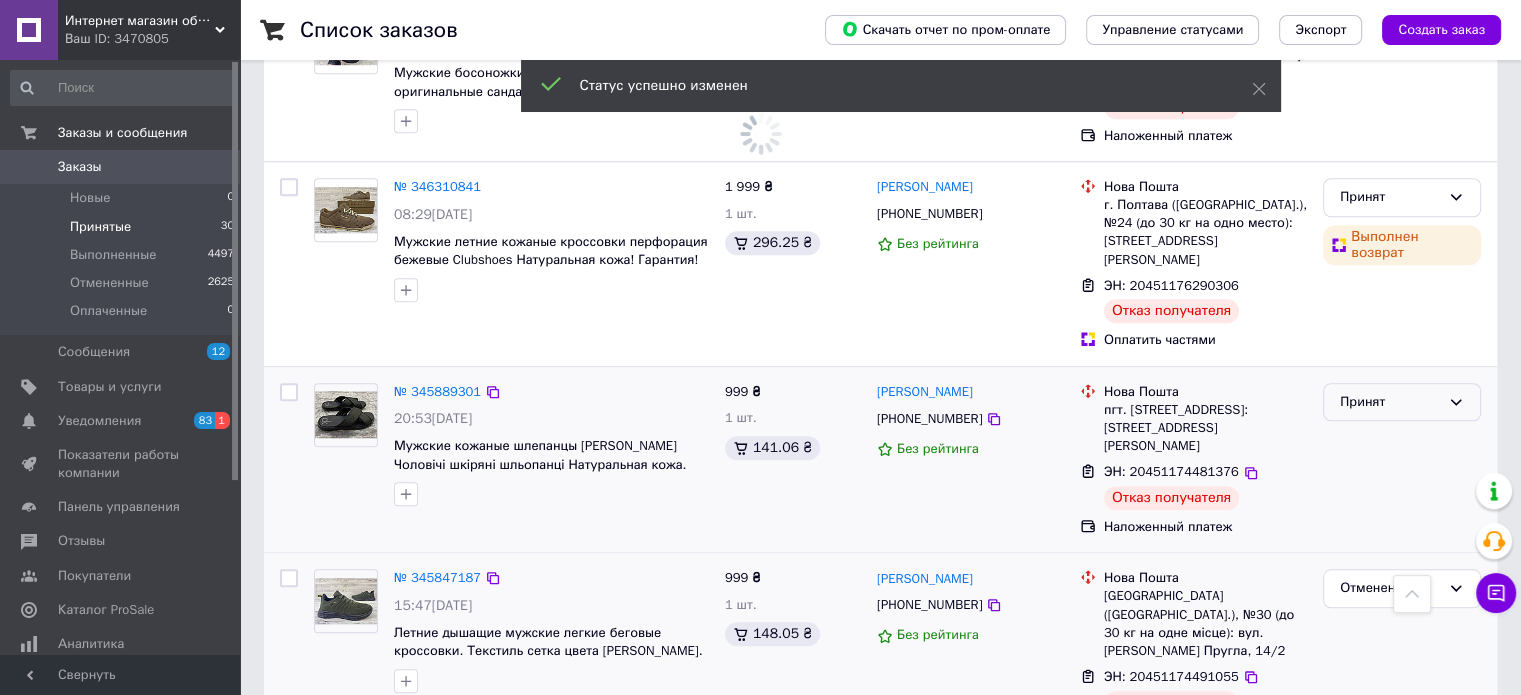 click on "Принят" at bounding box center [1390, 402] 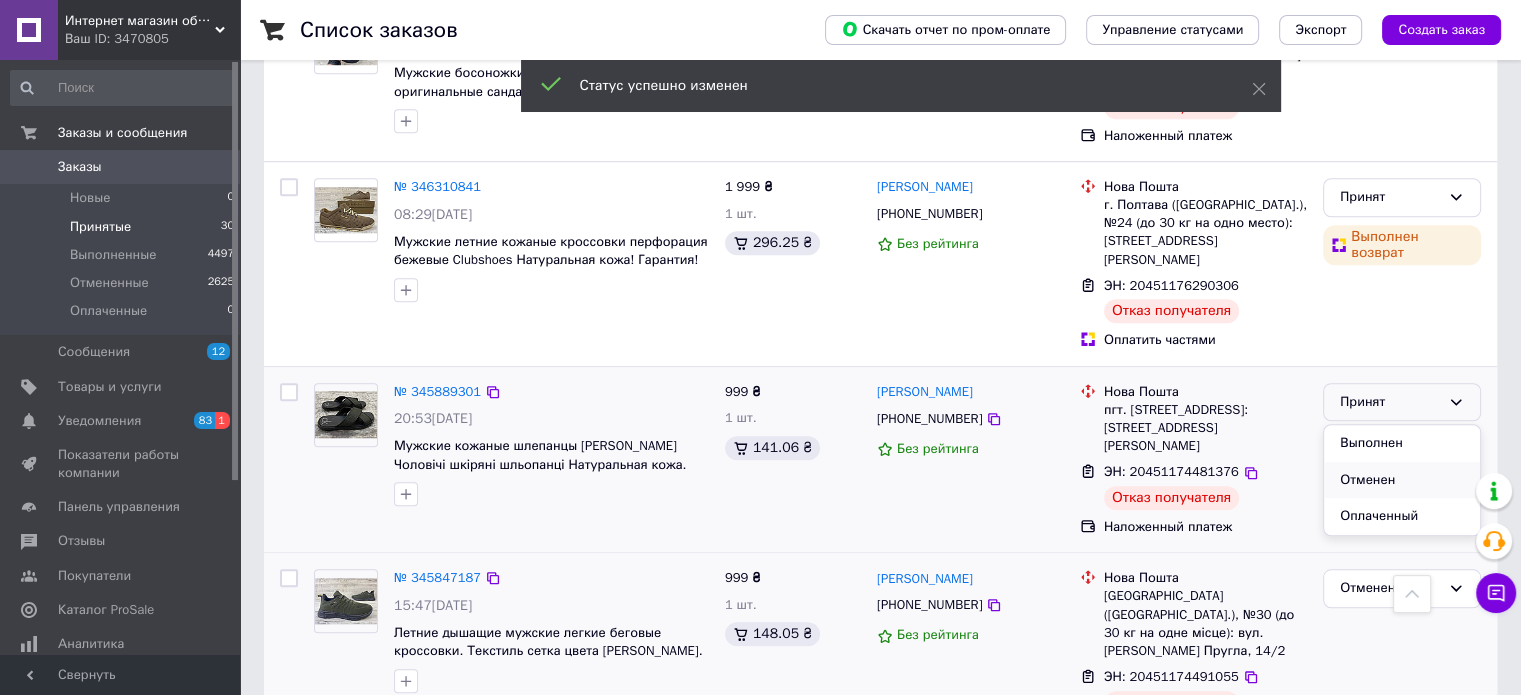 click on "Отменен" at bounding box center (1402, 480) 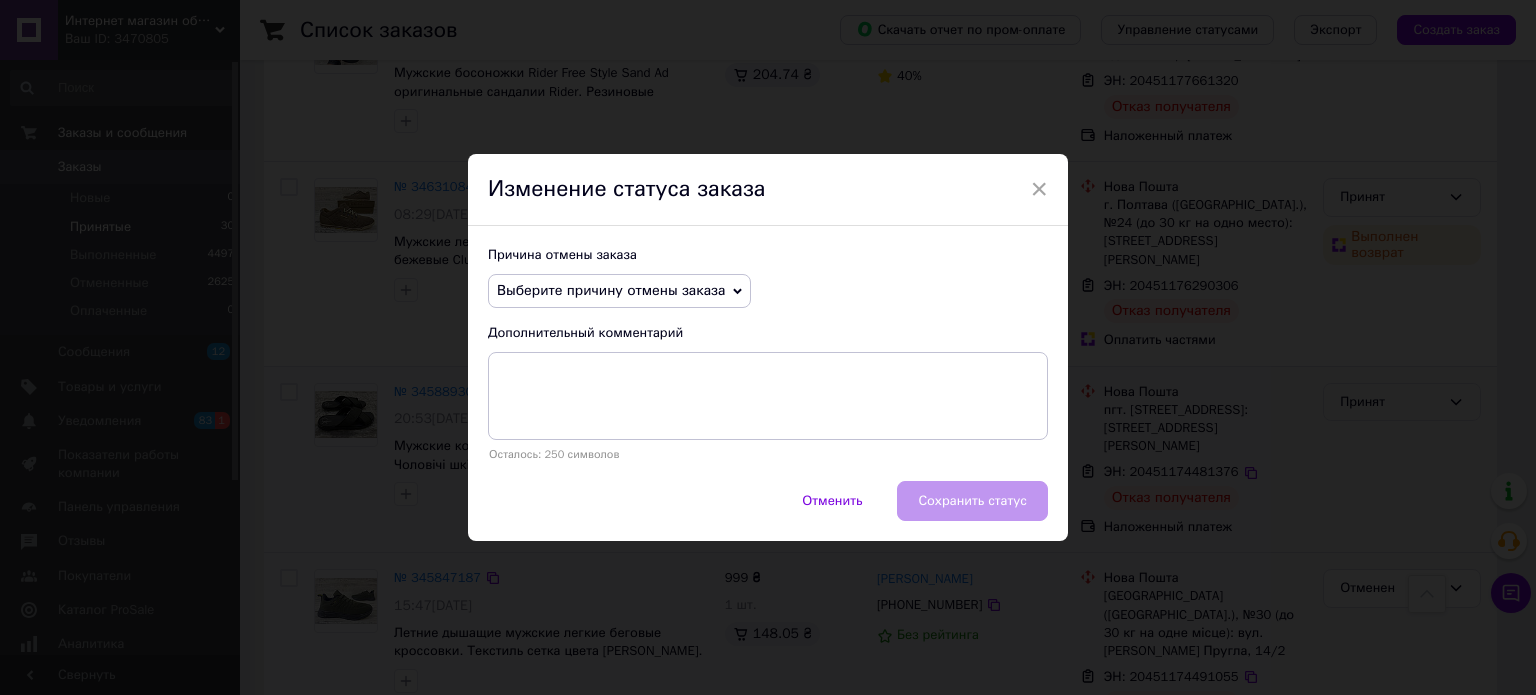 click on "Выберите причину отмены заказа" at bounding box center (611, 290) 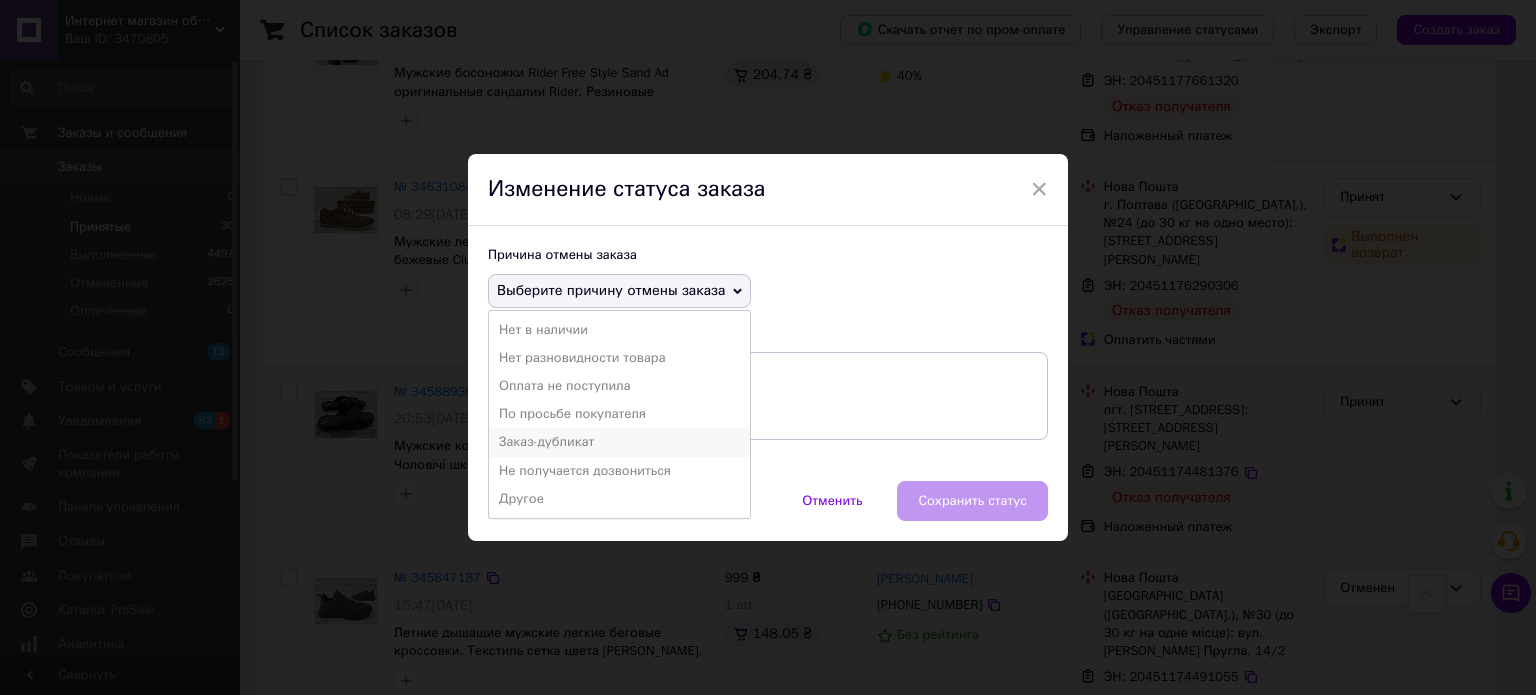 click on "Заказ-дубликат" at bounding box center [619, 442] 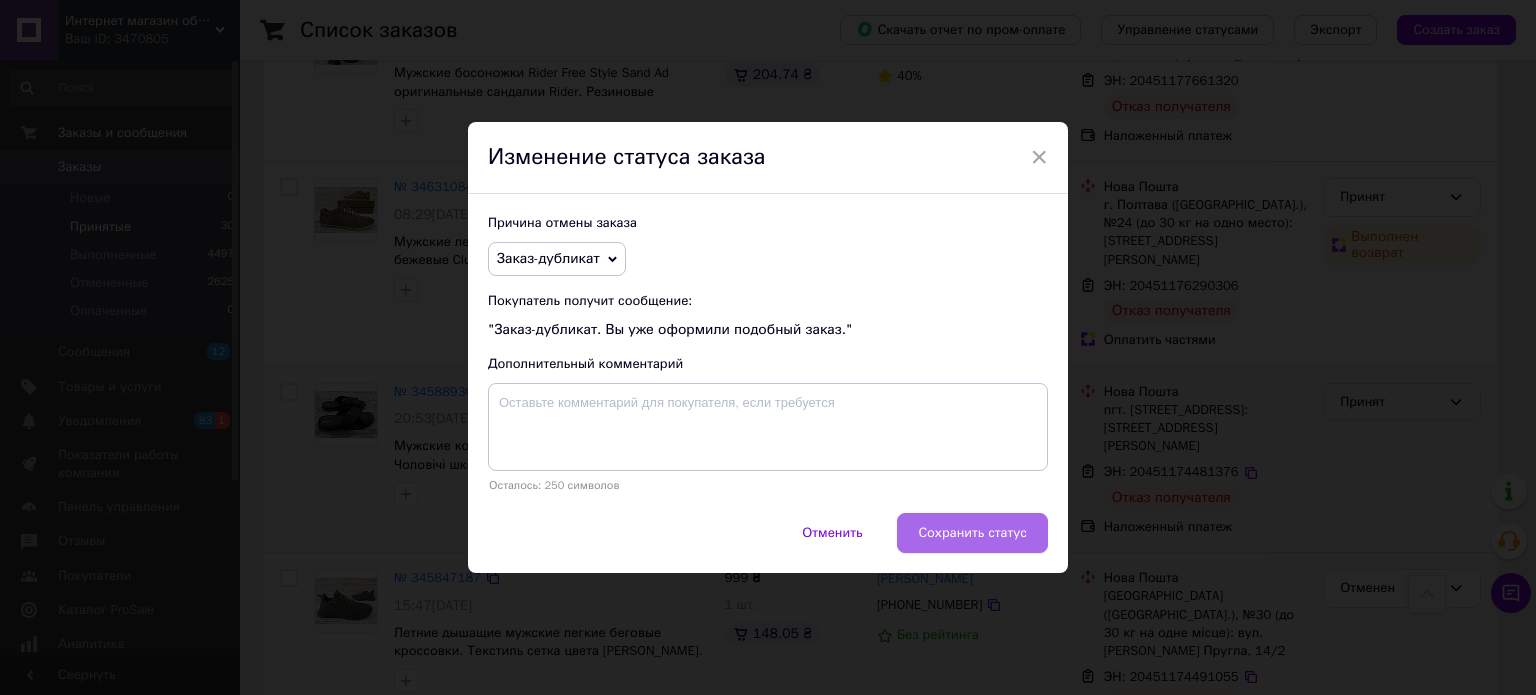 click on "Сохранить статус" at bounding box center (972, 533) 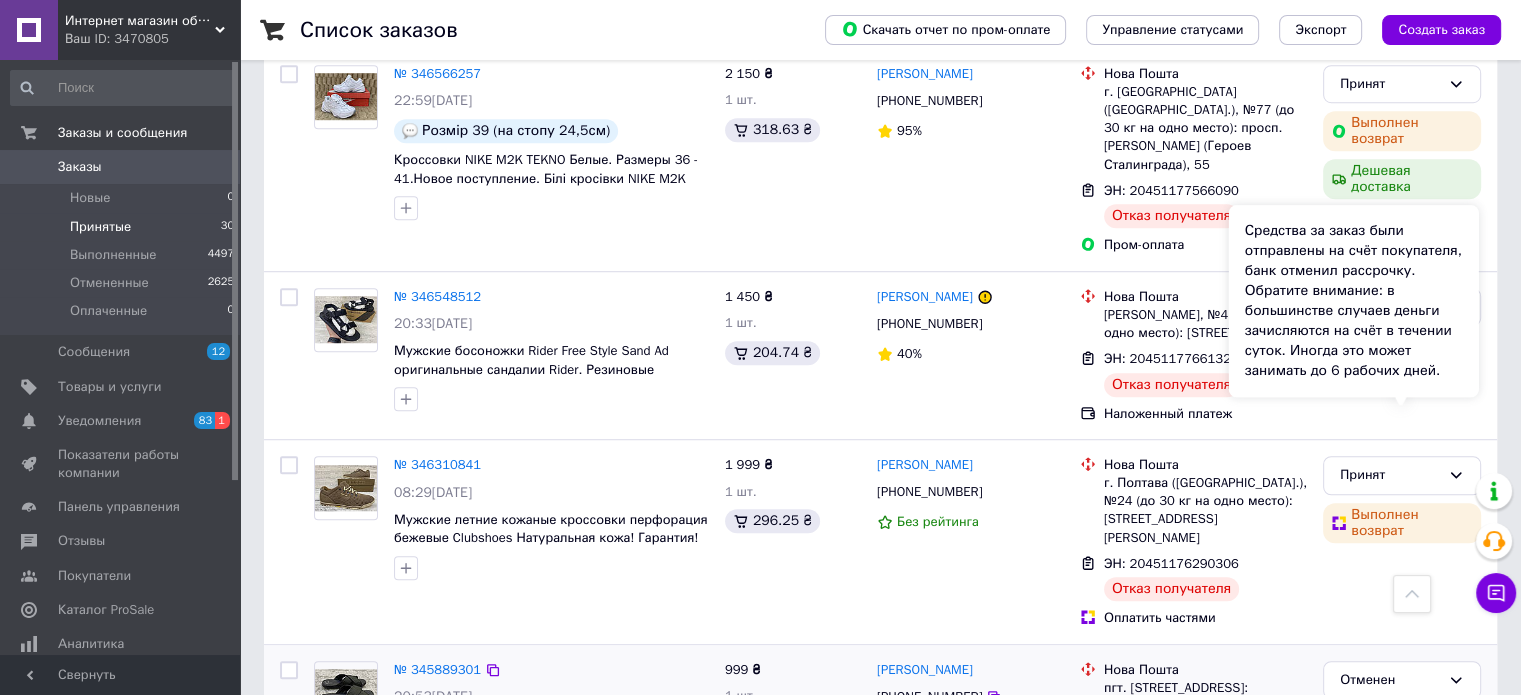 scroll, scrollTop: 1292, scrollLeft: 0, axis: vertical 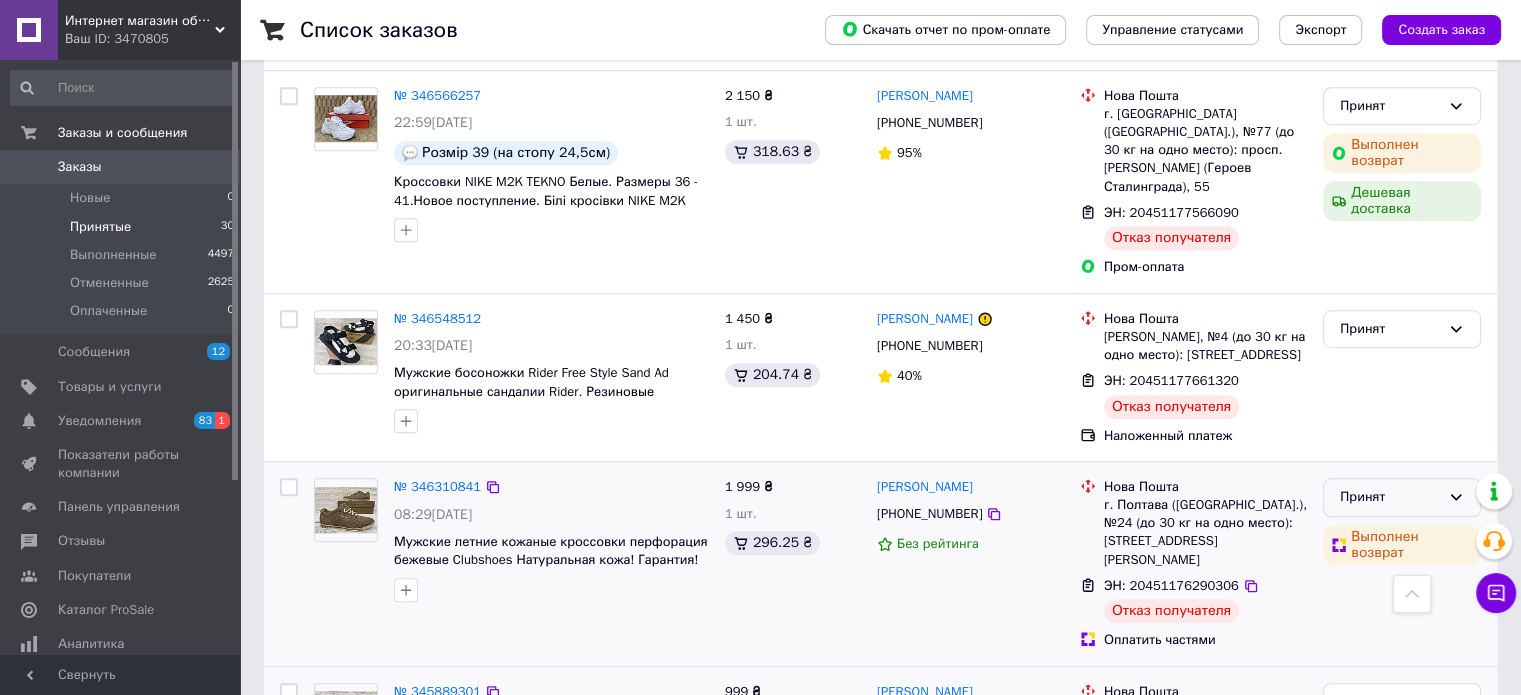 click on "Принят" at bounding box center [1390, 497] 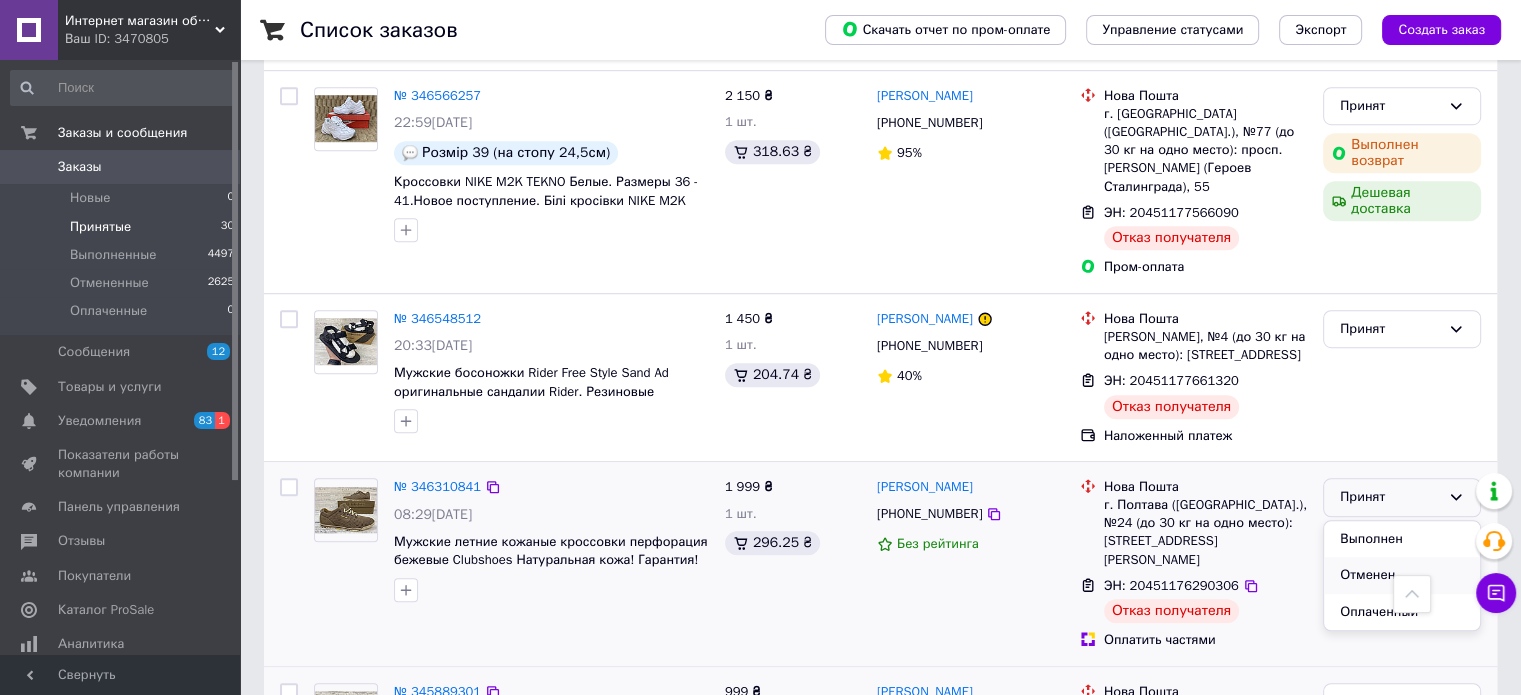 click on "Отменен" at bounding box center [1402, 575] 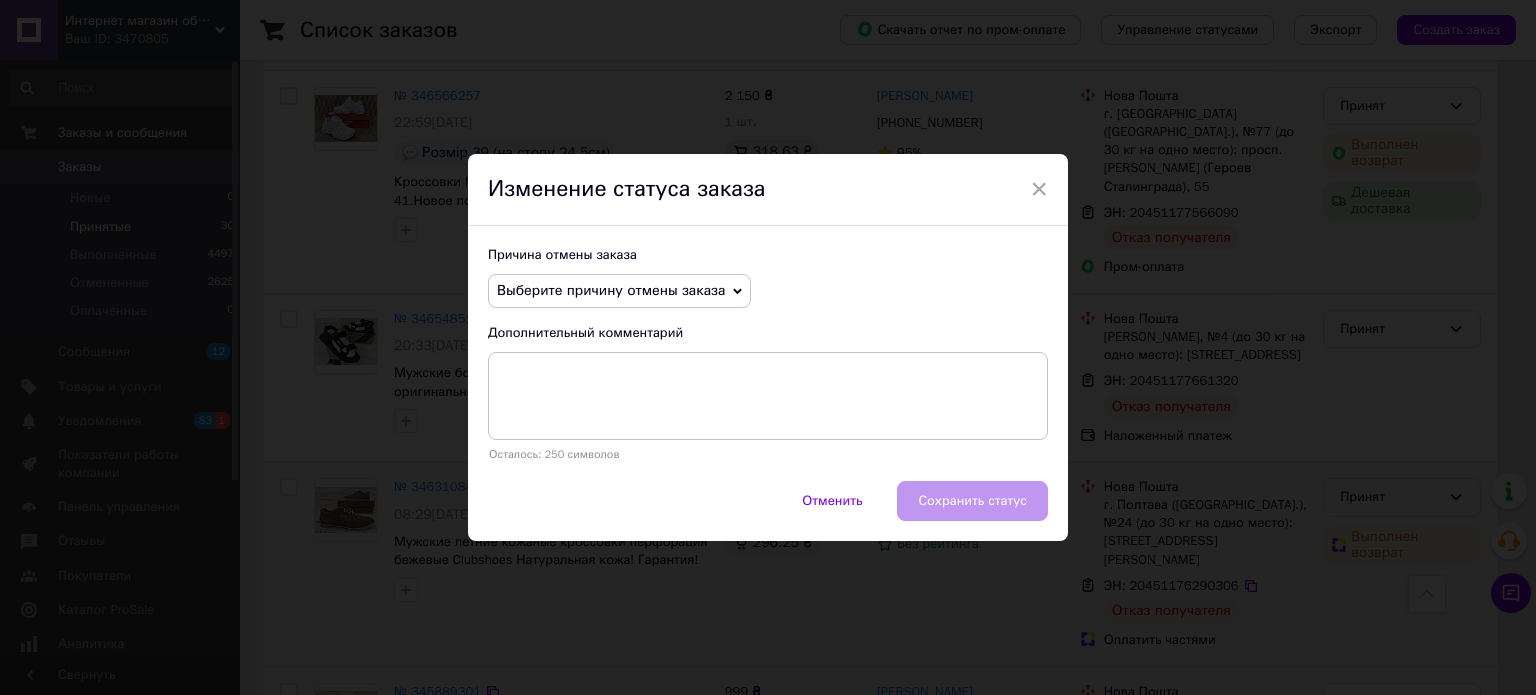 click on "Выберите причину отмены заказа" at bounding box center [611, 290] 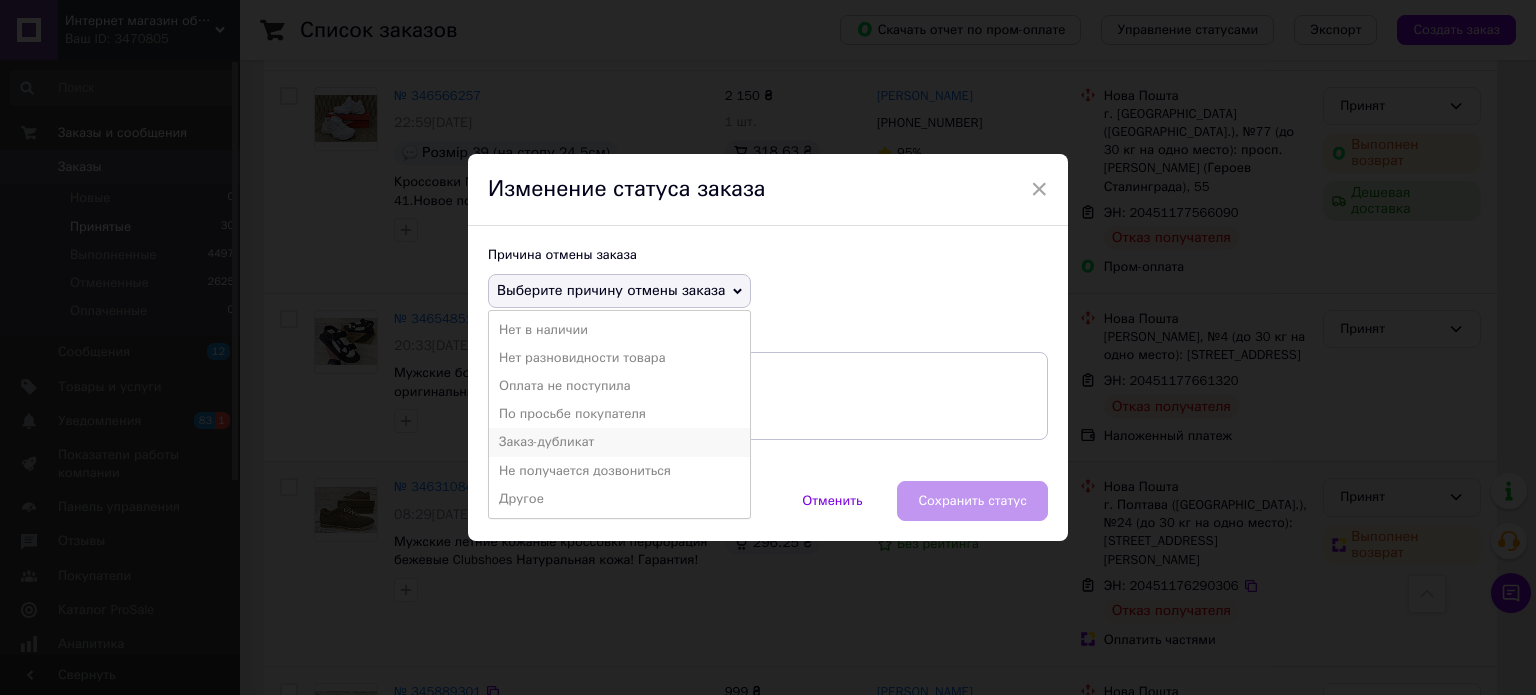 click on "Заказ-дубликат" at bounding box center (619, 442) 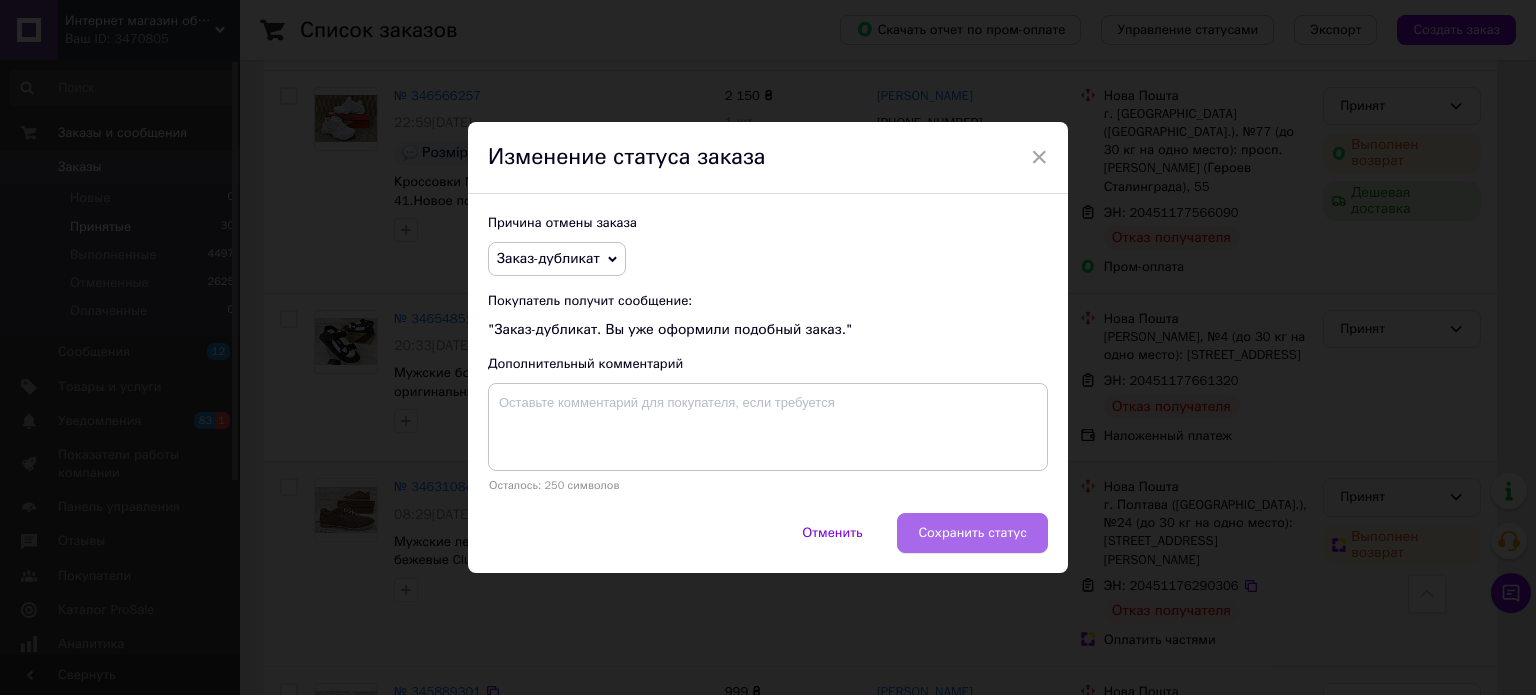 click on "Сохранить статус" at bounding box center [972, 533] 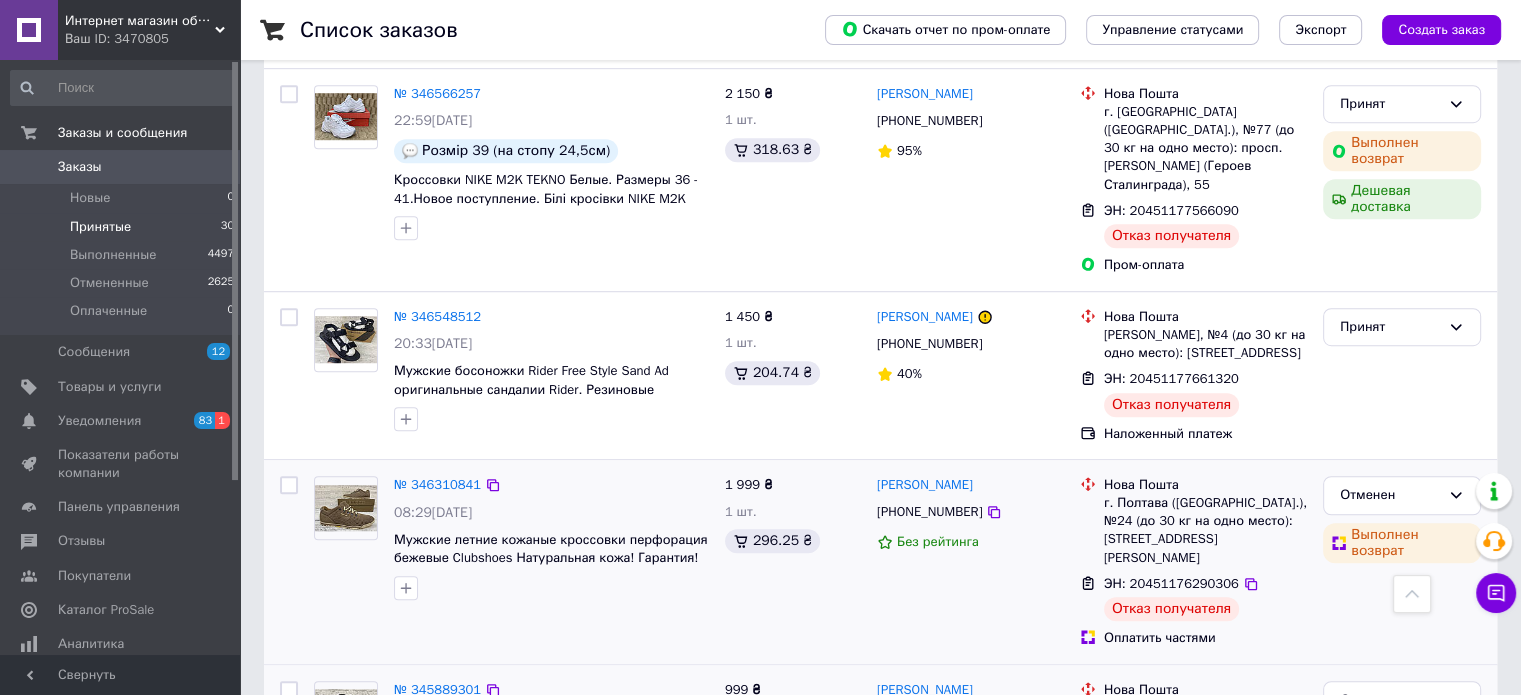 scroll, scrollTop: 1292, scrollLeft: 0, axis: vertical 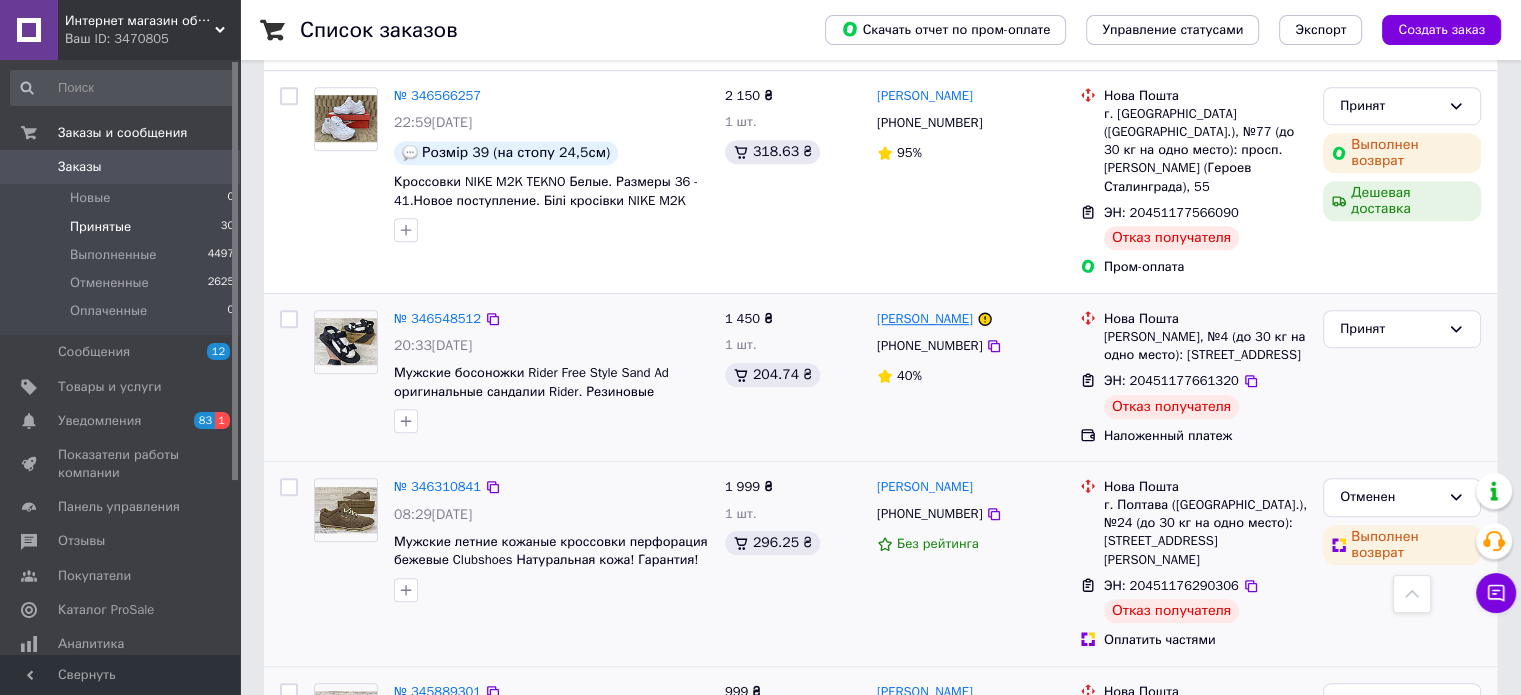 click on "[PERSON_NAME]" at bounding box center (925, 319) 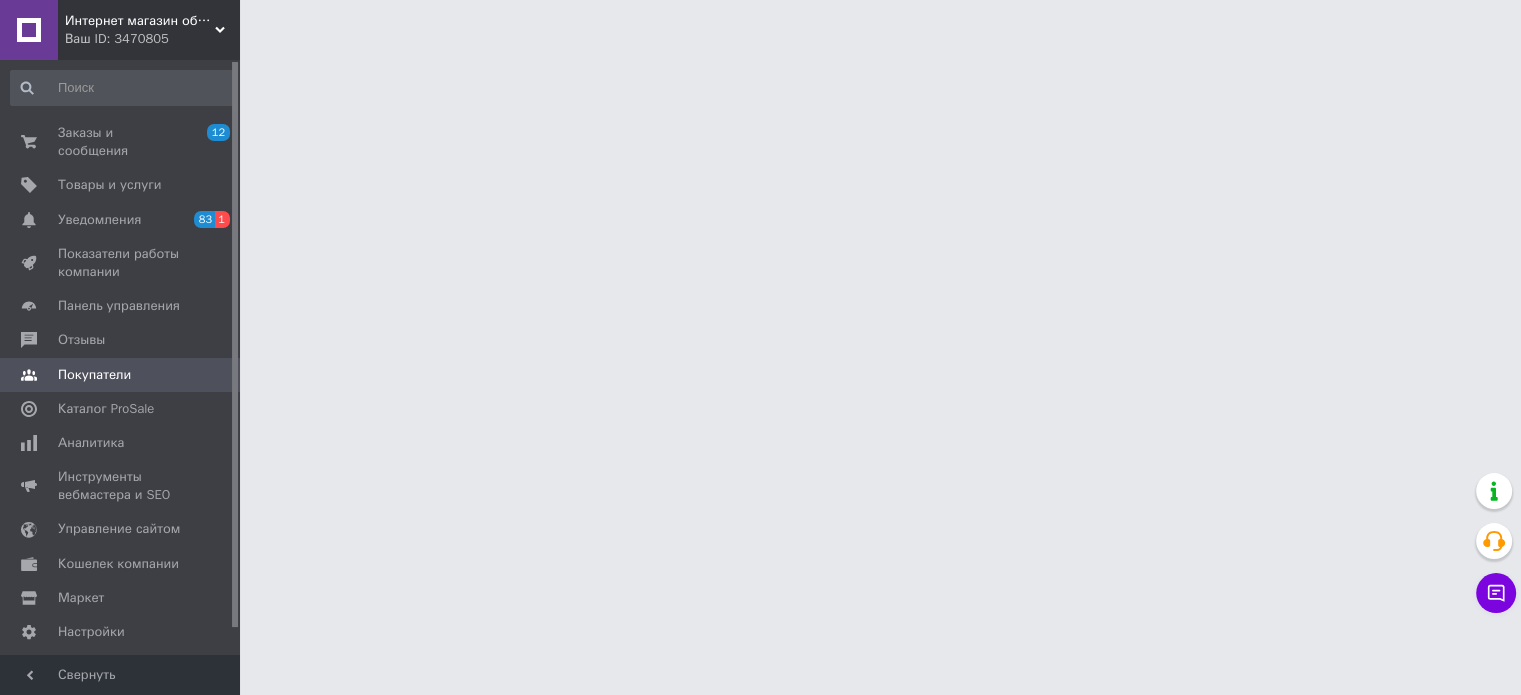 scroll, scrollTop: 0, scrollLeft: 0, axis: both 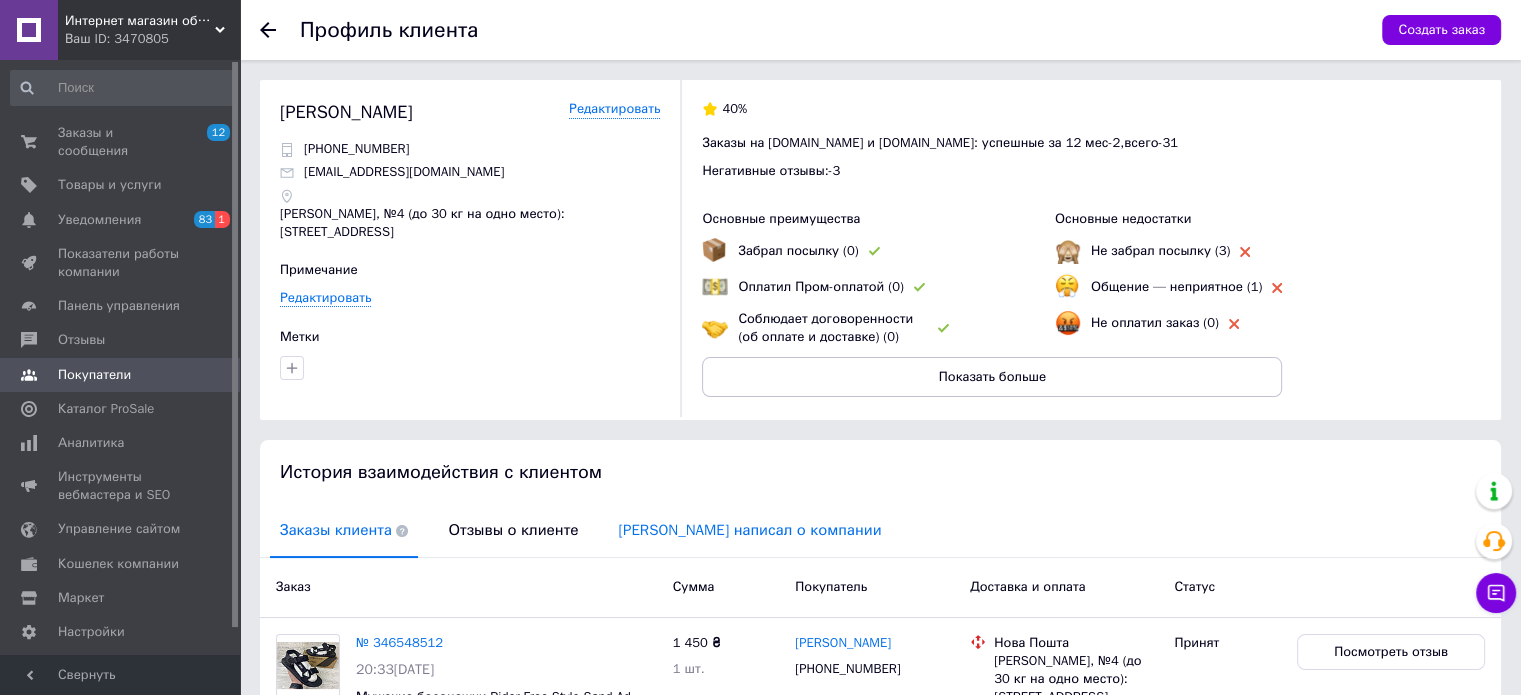 click on "[PERSON_NAME] написал о компании" at bounding box center [749, 530] 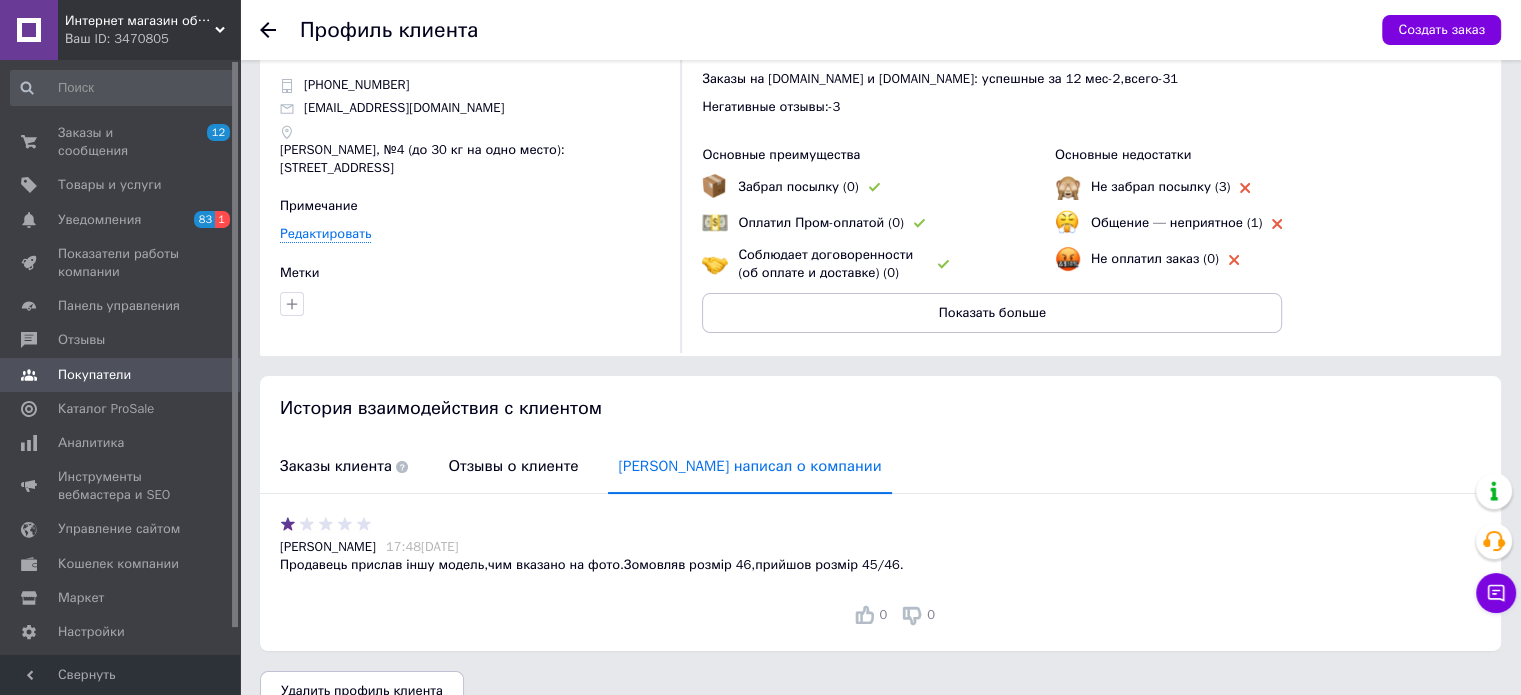scroll, scrollTop: 98, scrollLeft: 0, axis: vertical 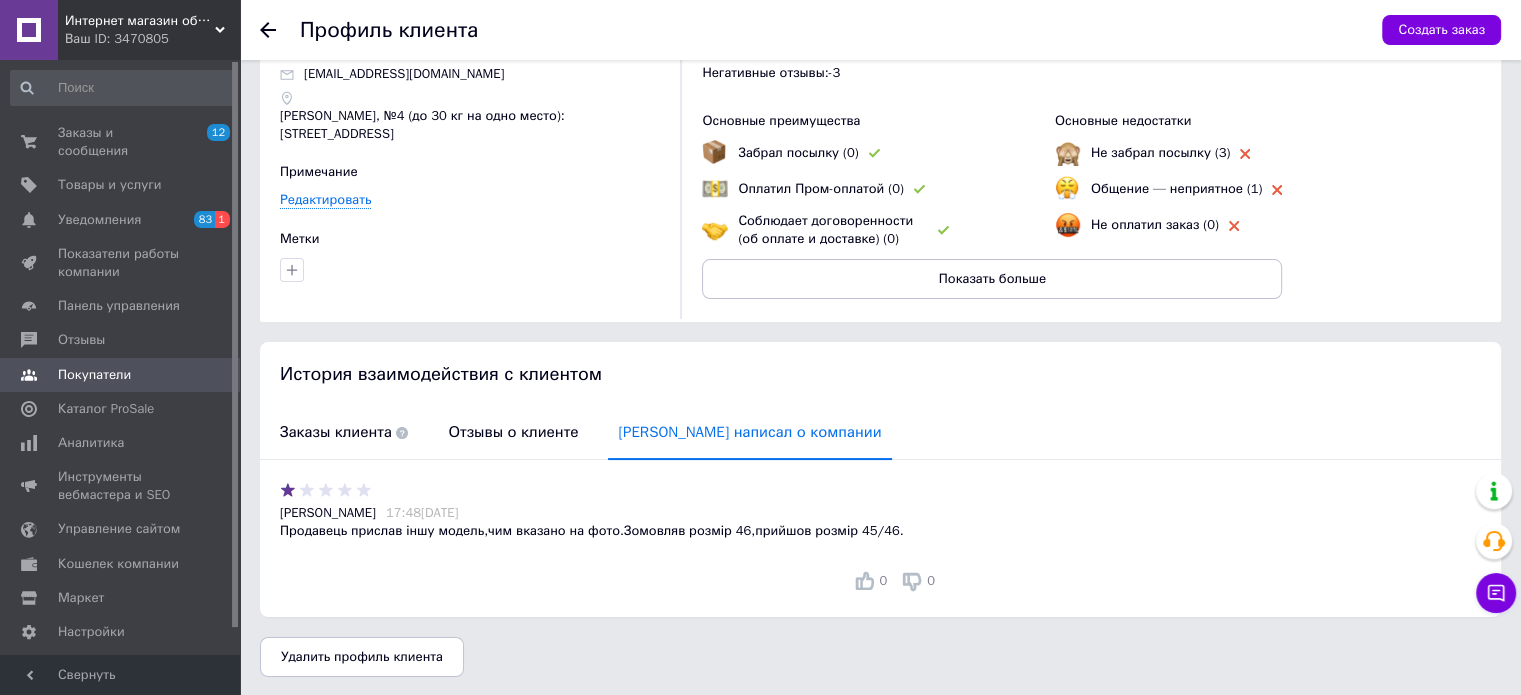 click 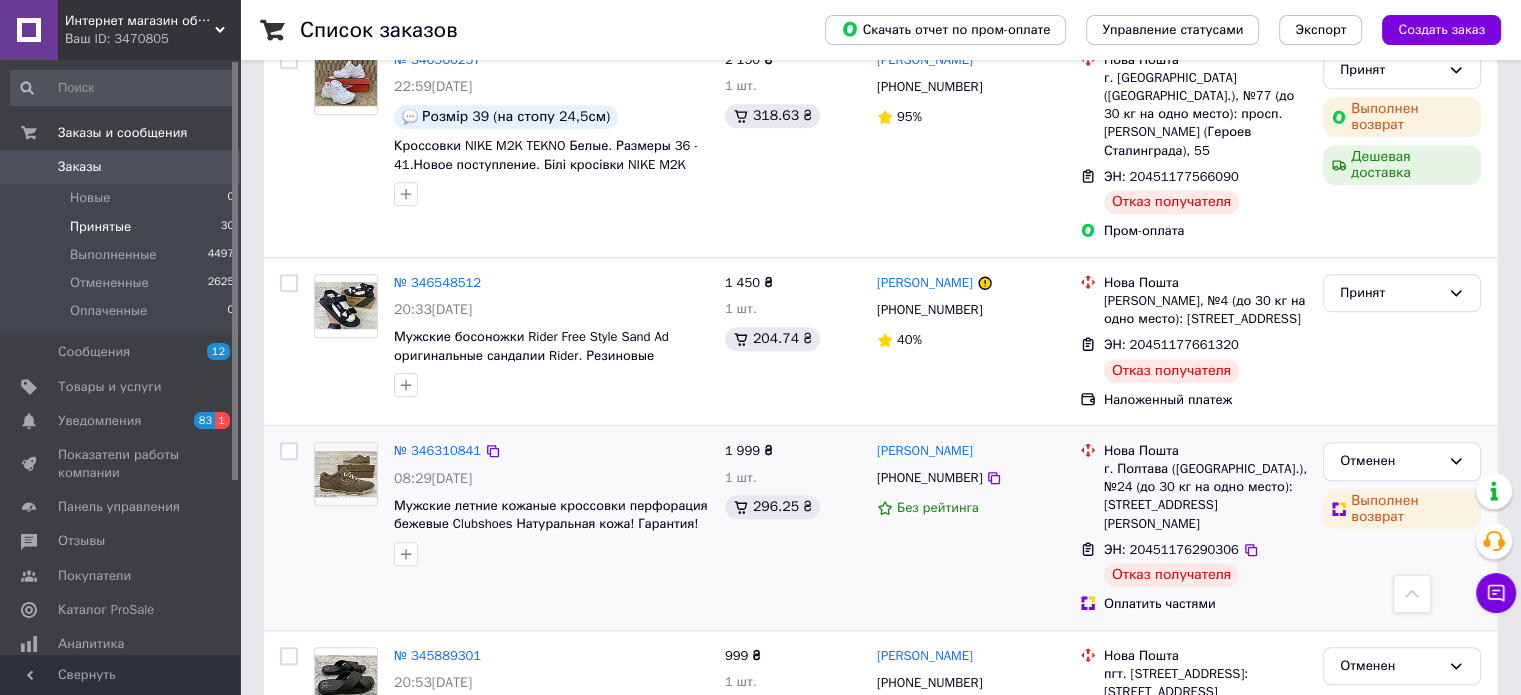 scroll, scrollTop: 1292, scrollLeft: 0, axis: vertical 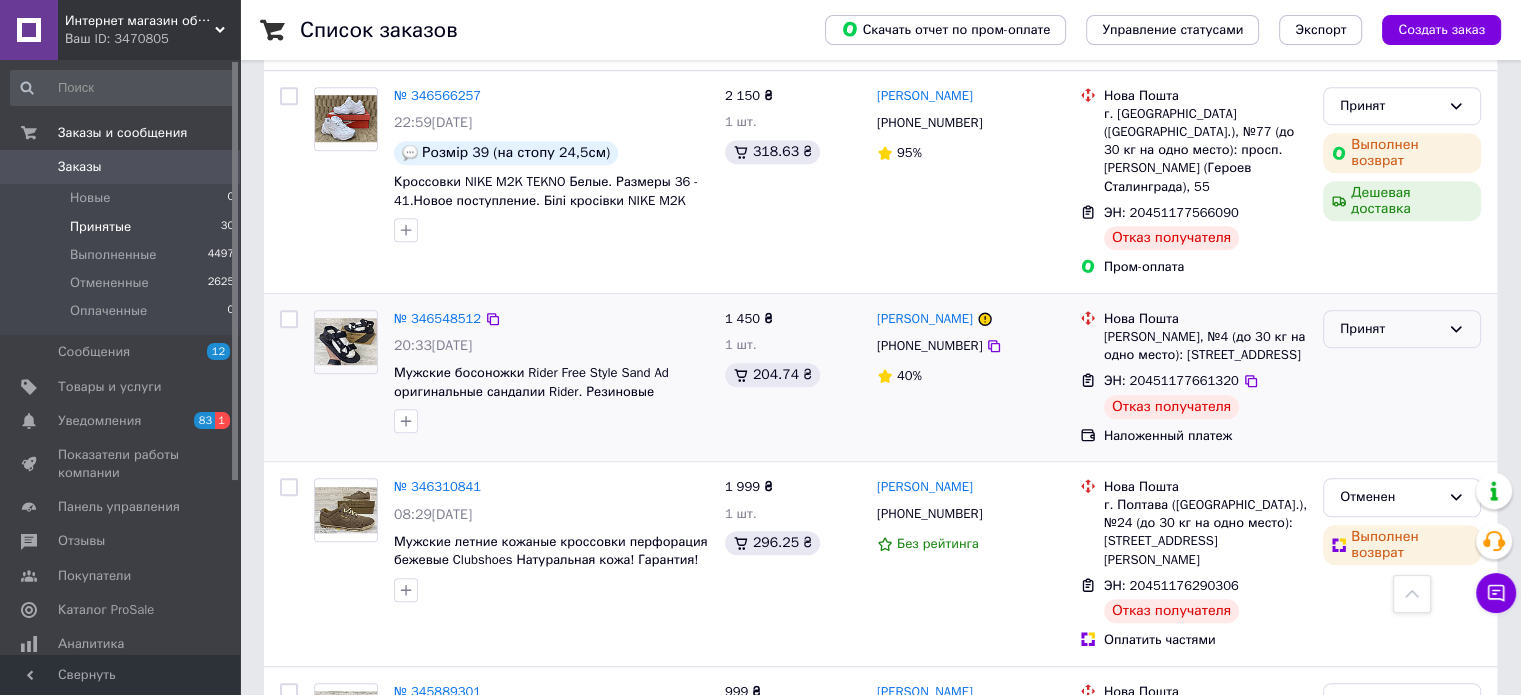 click on "Принят" at bounding box center [1390, 329] 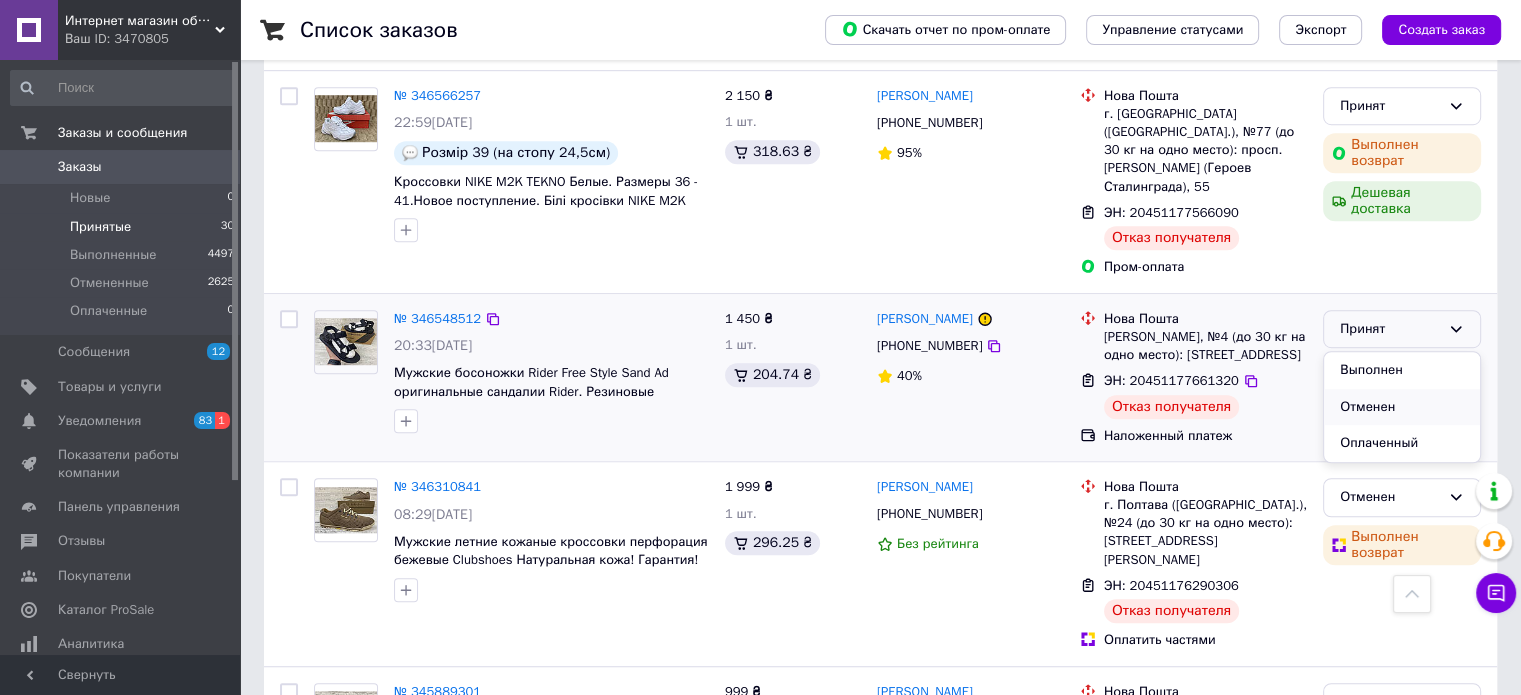 click on "Отменен" at bounding box center [1402, 407] 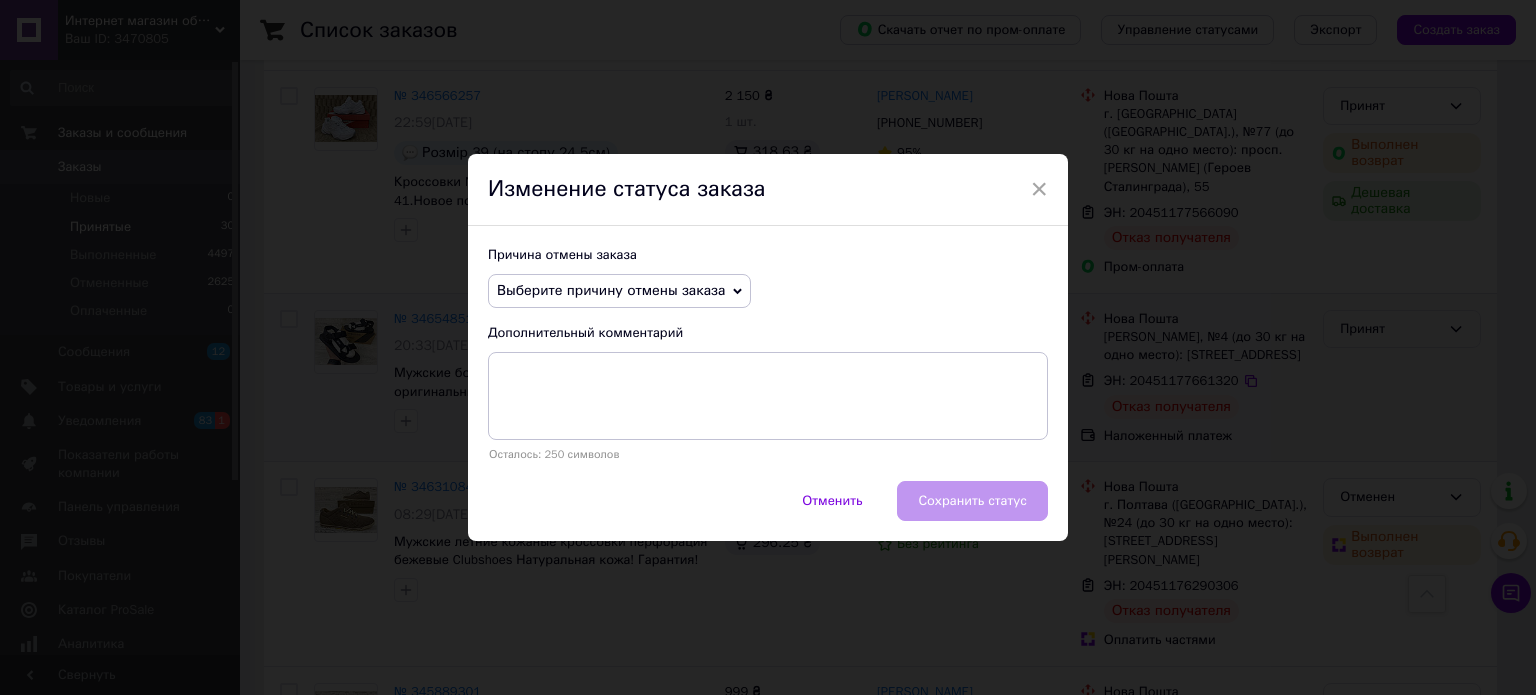 click on "Выберите причину отмены заказа" at bounding box center [611, 290] 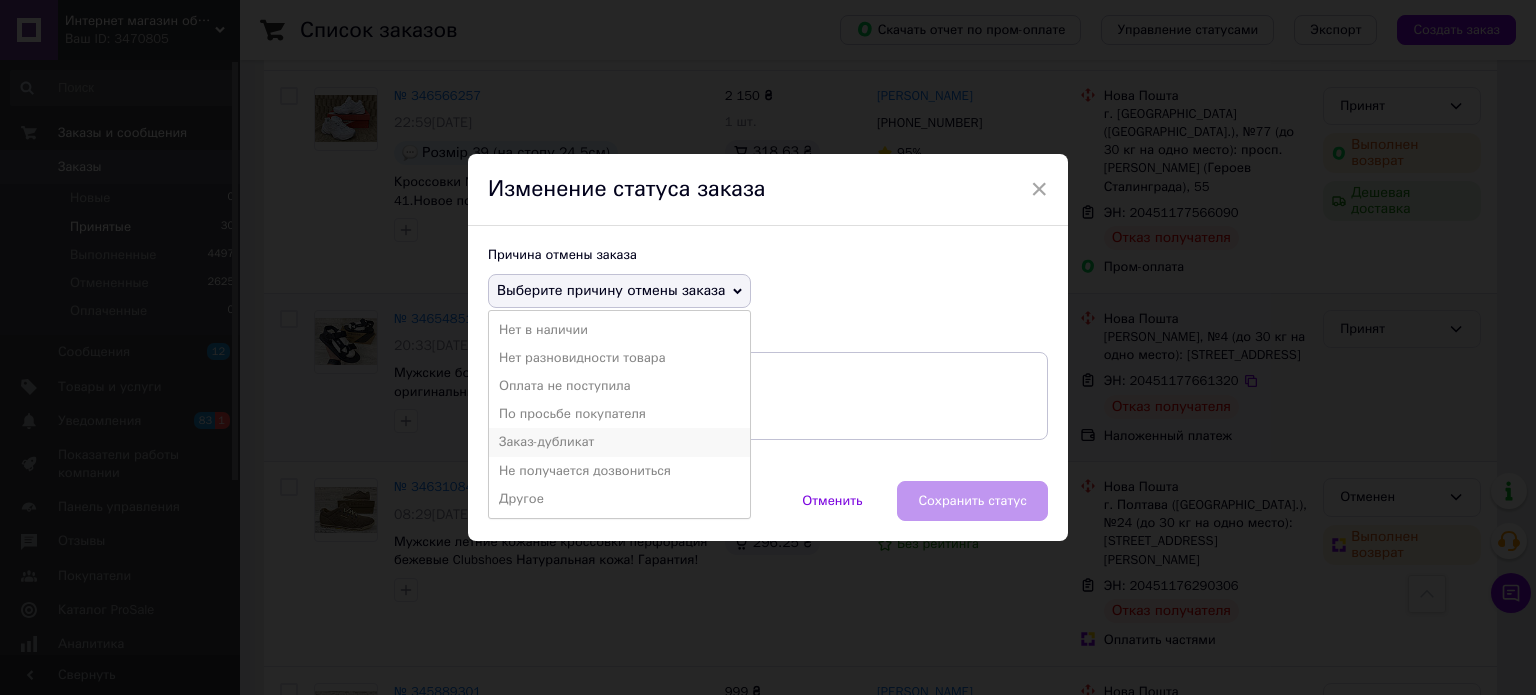 click on "Заказ-дубликат" at bounding box center (619, 442) 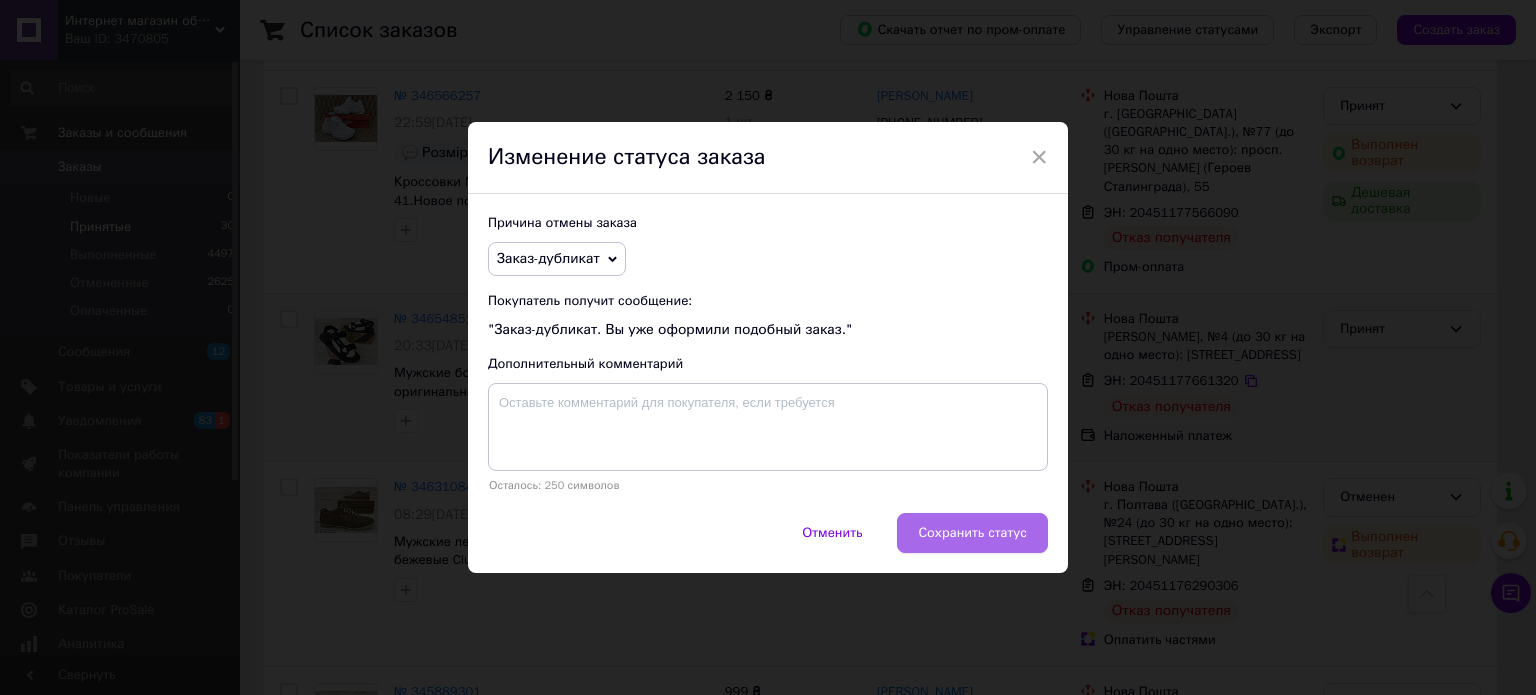 click on "Сохранить статус" at bounding box center [972, 533] 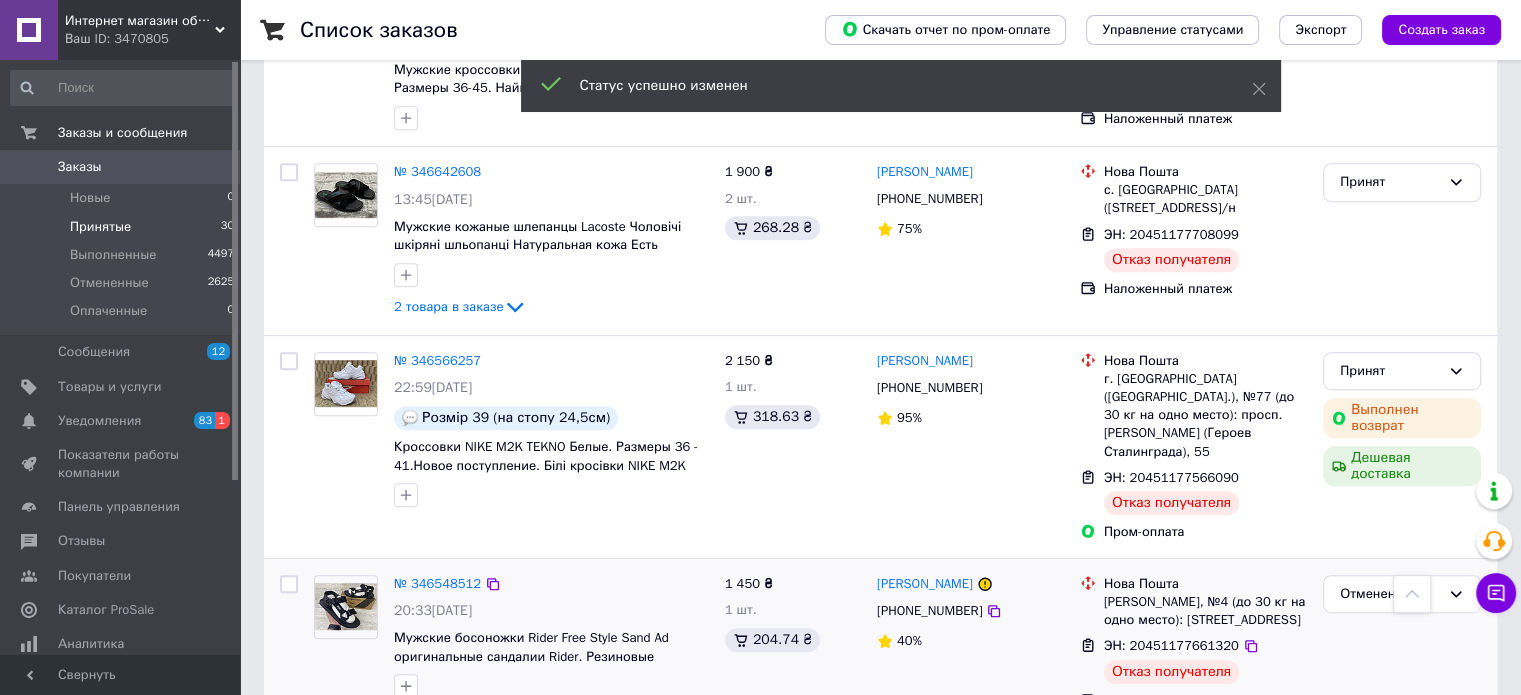 scroll, scrollTop: 992, scrollLeft: 0, axis: vertical 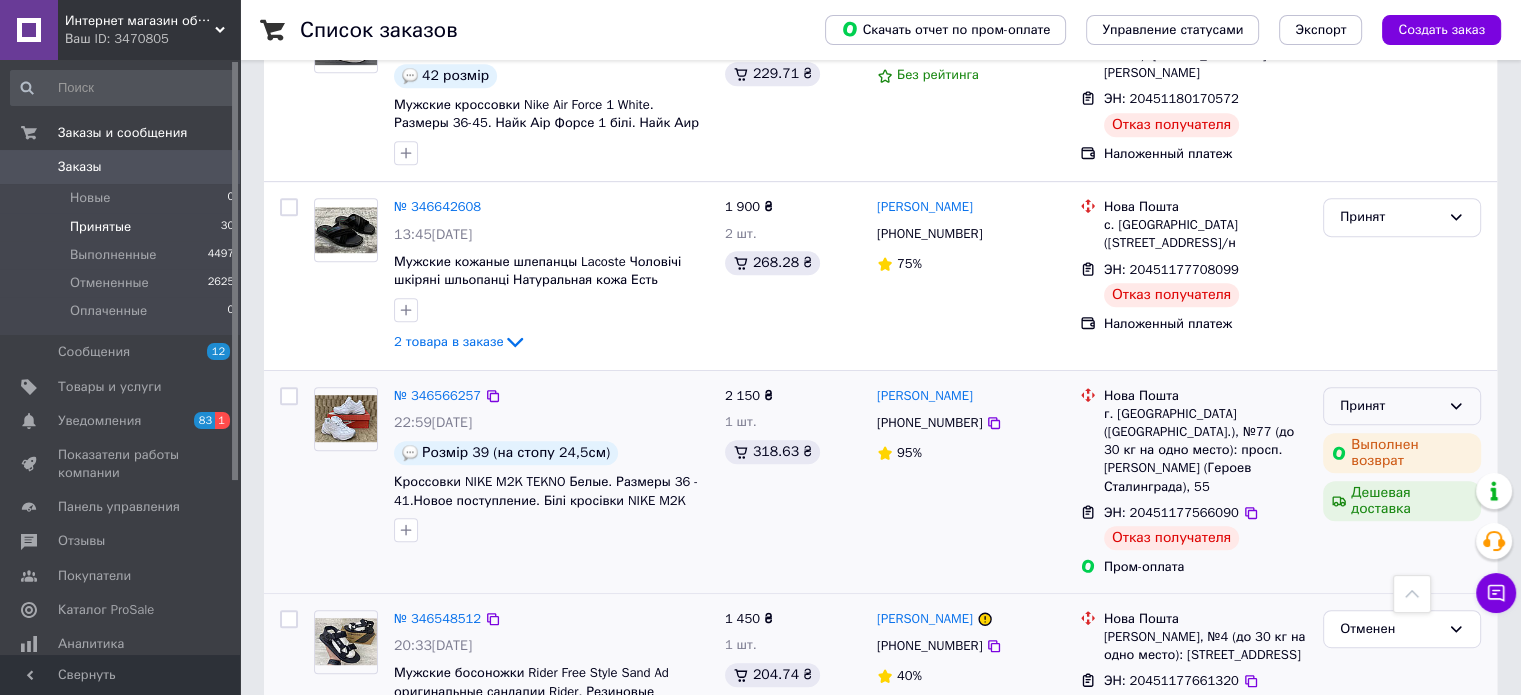 click on "Принят" at bounding box center [1390, 406] 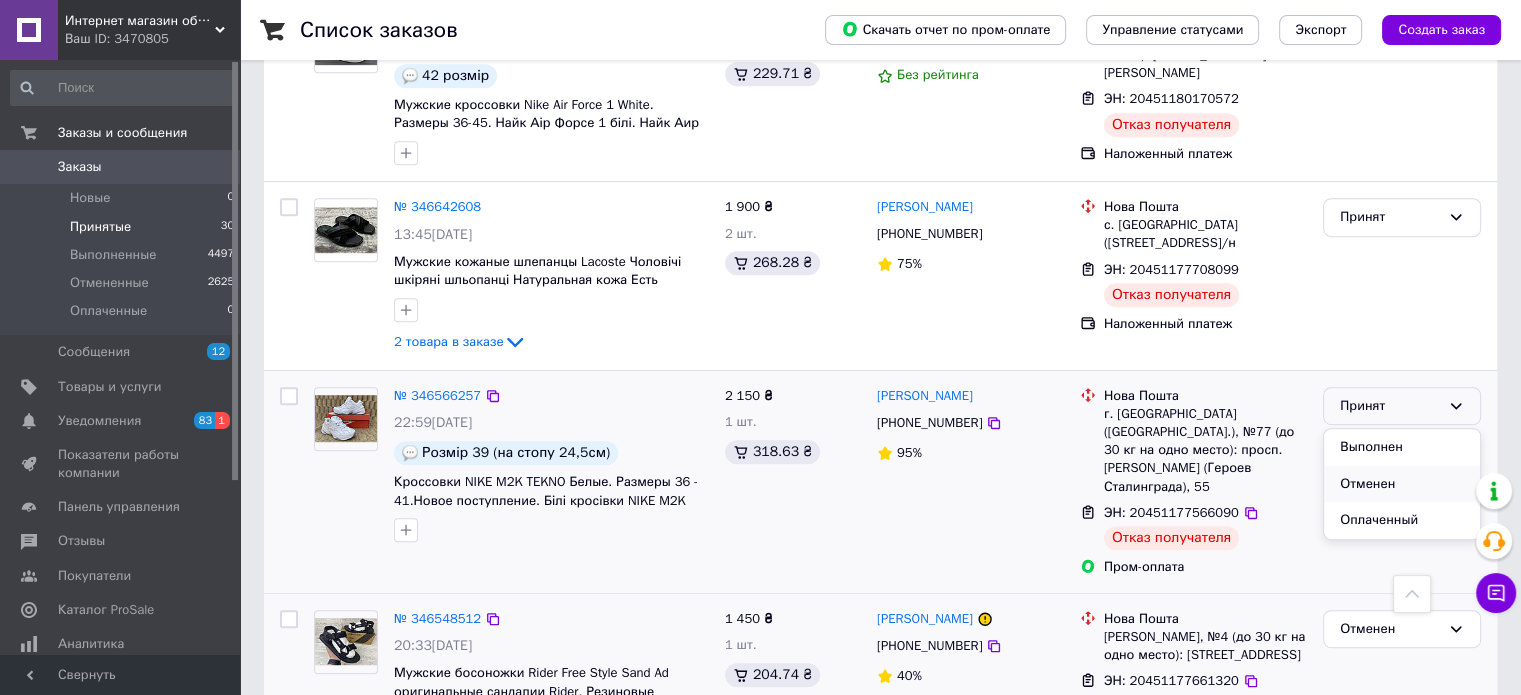 click on "Отменен" at bounding box center (1402, 484) 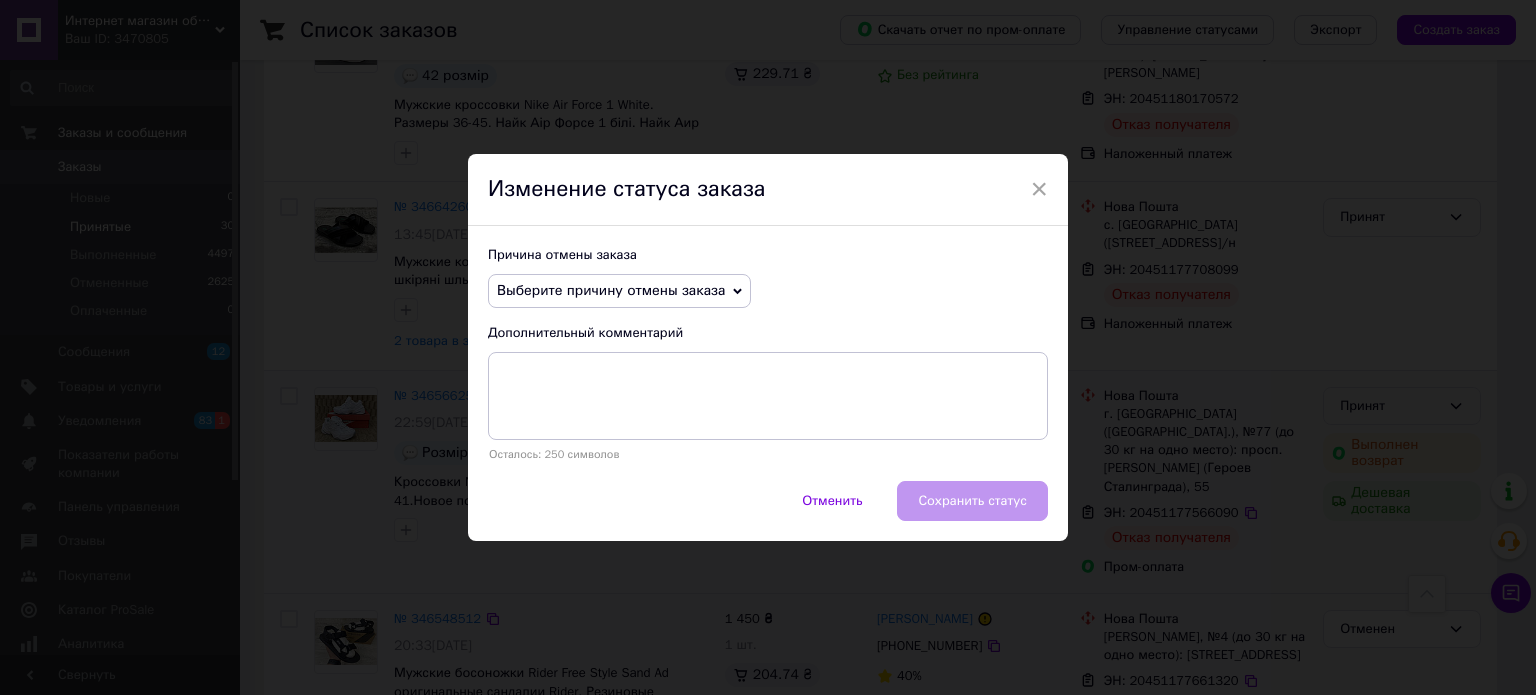 click on "Выберите причину отмены заказа" at bounding box center (611, 290) 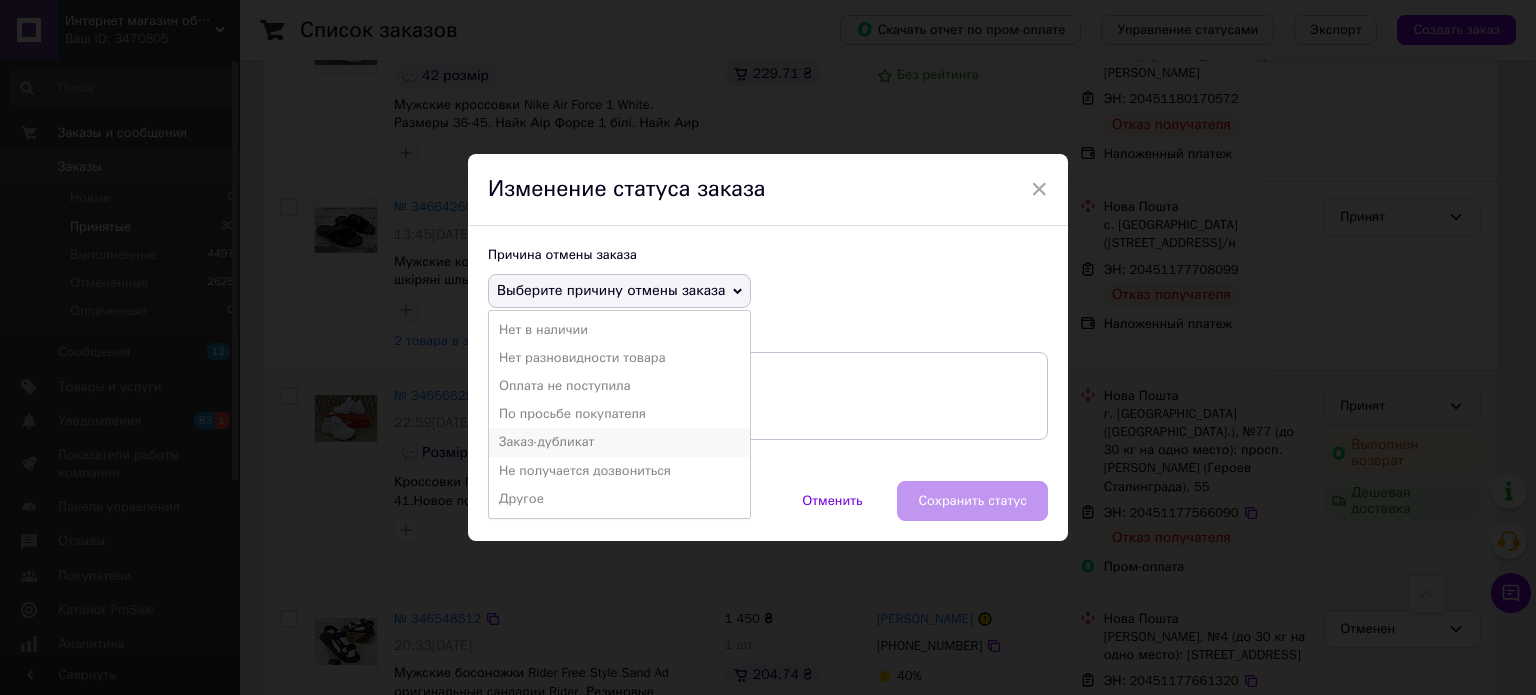click on "Заказ-дубликат" at bounding box center (619, 442) 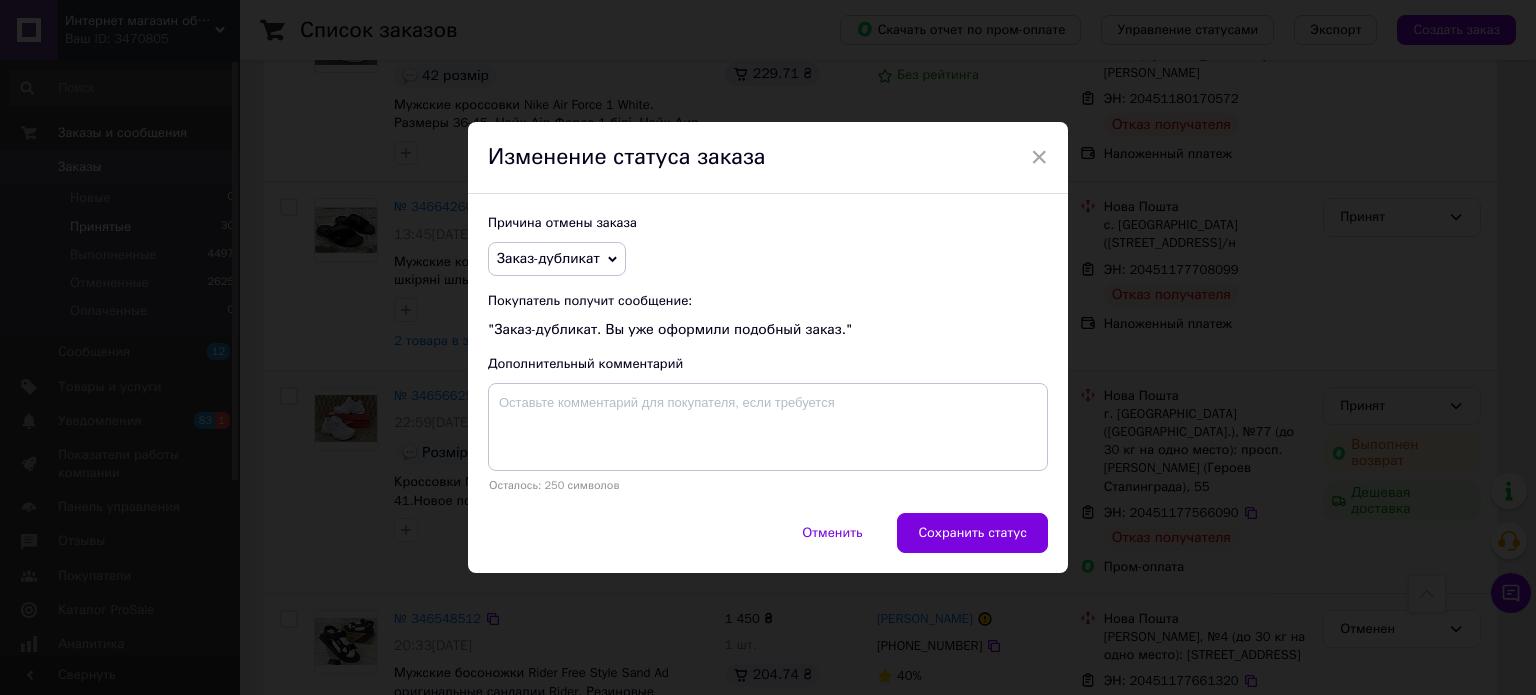 click on "Отменить   Сохранить статус" at bounding box center (768, 543) 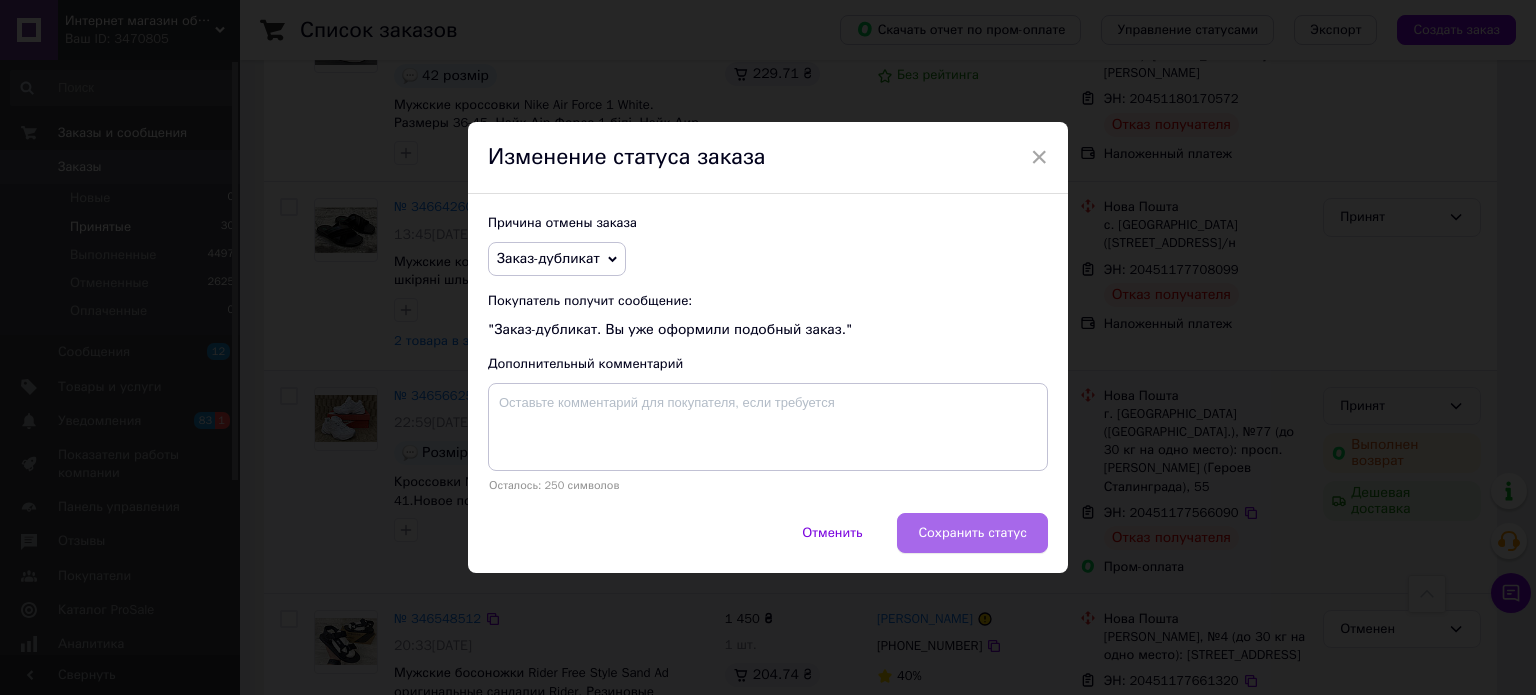 click on "Сохранить статус" at bounding box center [972, 533] 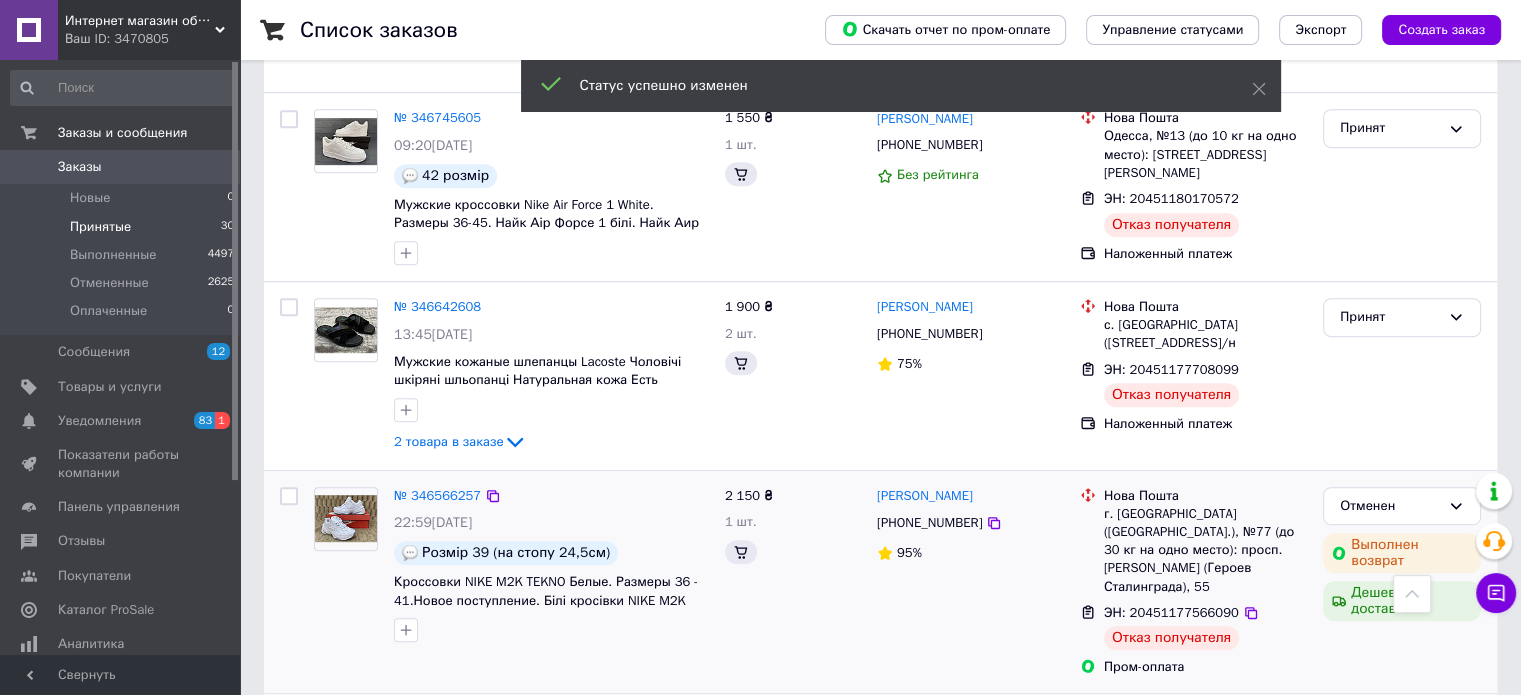 scroll, scrollTop: 792, scrollLeft: 0, axis: vertical 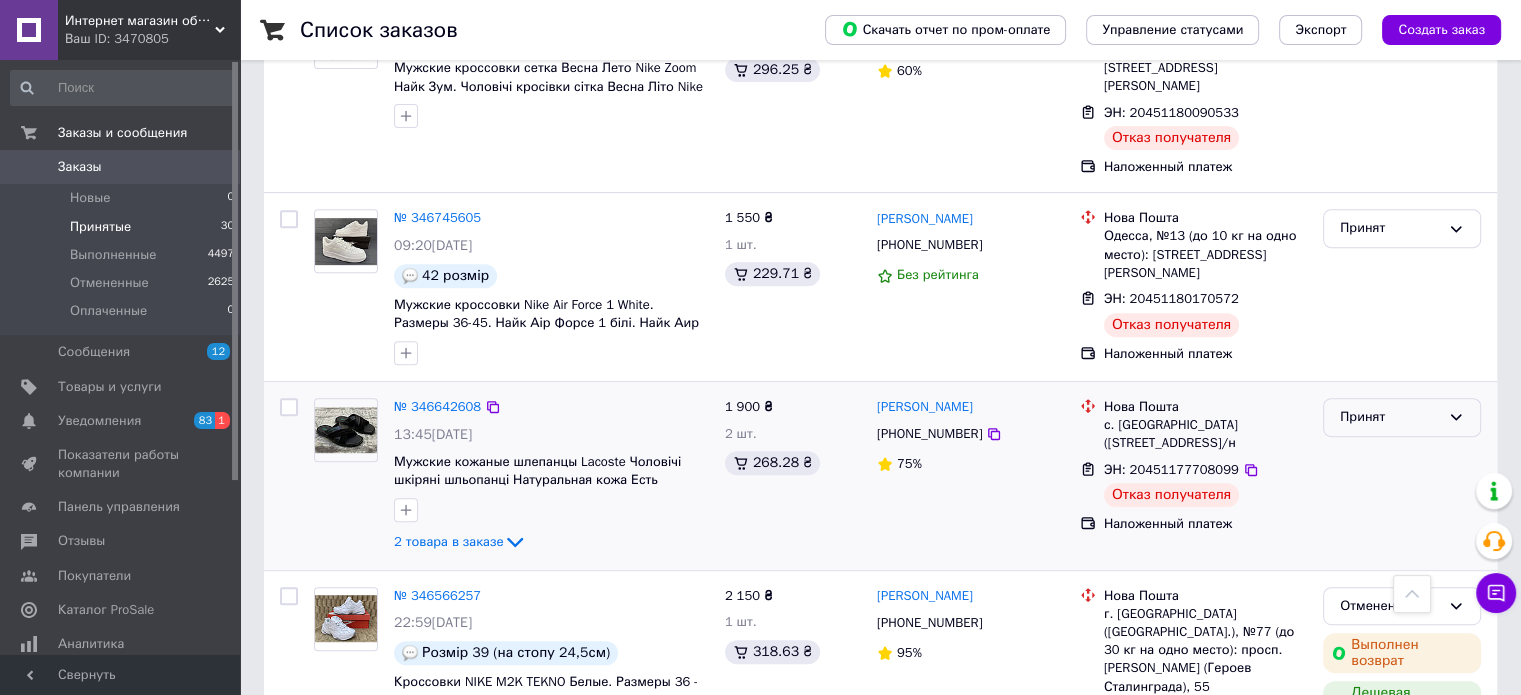 click on "Принят" at bounding box center (1390, 417) 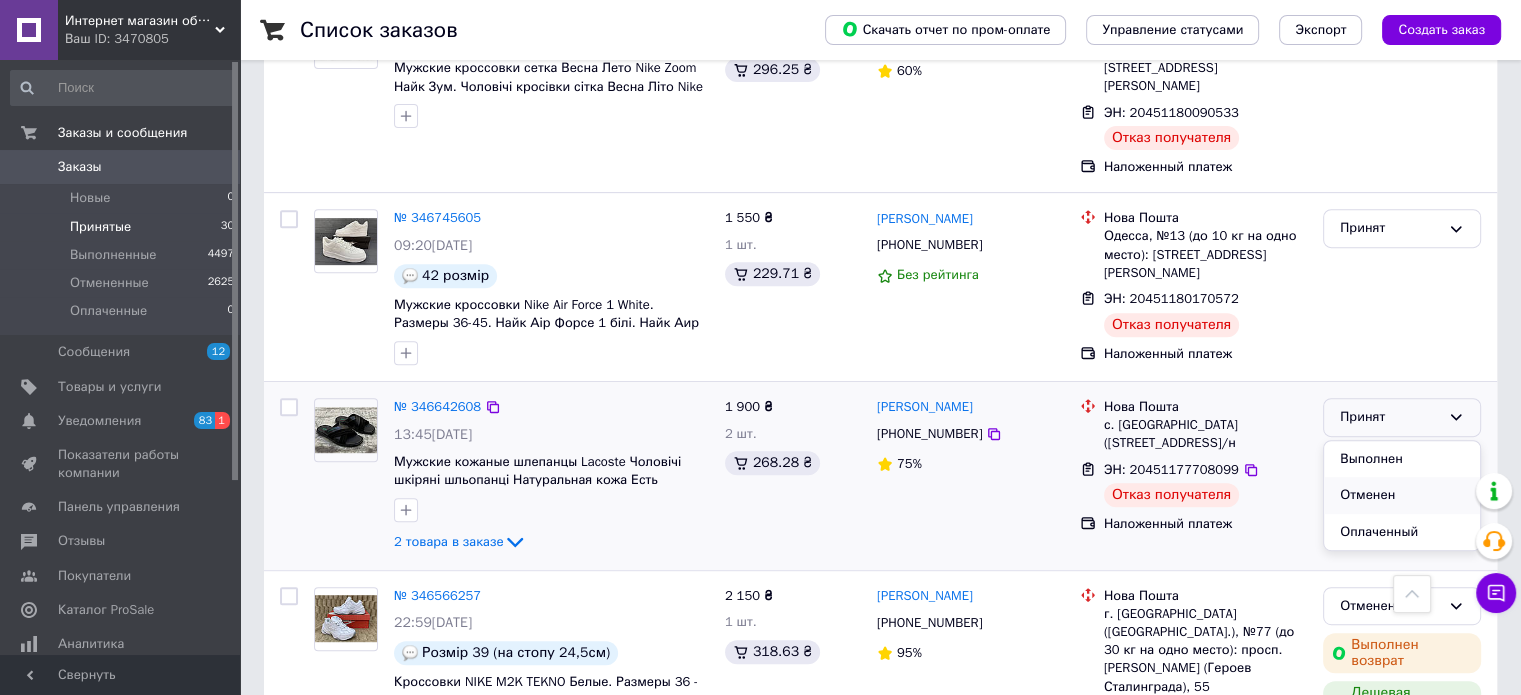 click on "Отменен" at bounding box center [1402, 495] 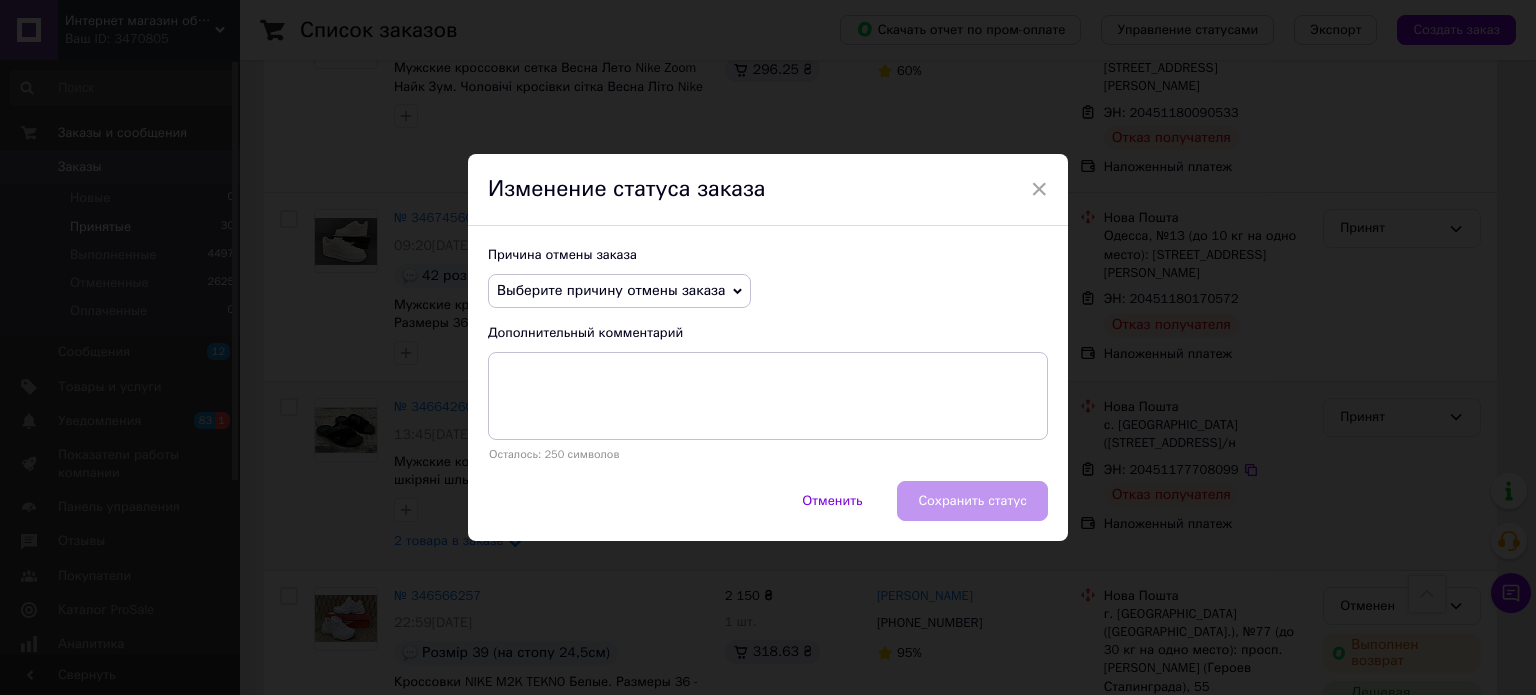 click on "Причина отмены заказа Выберите причину отмены заказа Нет в наличии Нет разновидности товара Оплата не поступила По просьбе покупателя Заказ-дубликат Не получается дозвониться Другое Дополнительный комментарий Осталось: 250 символов" at bounding box center (768, 353) 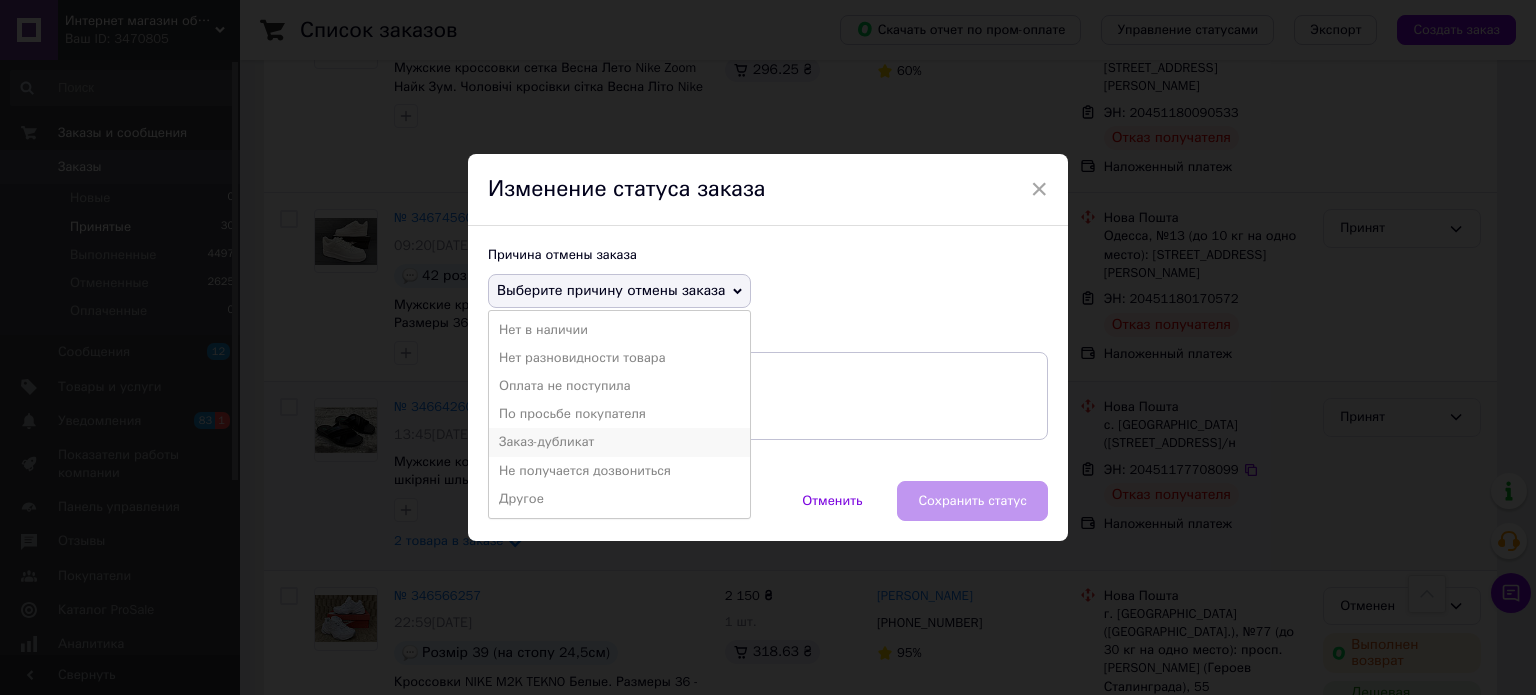 click on "Заказ-дубликат" at bounding box center [619, 442] 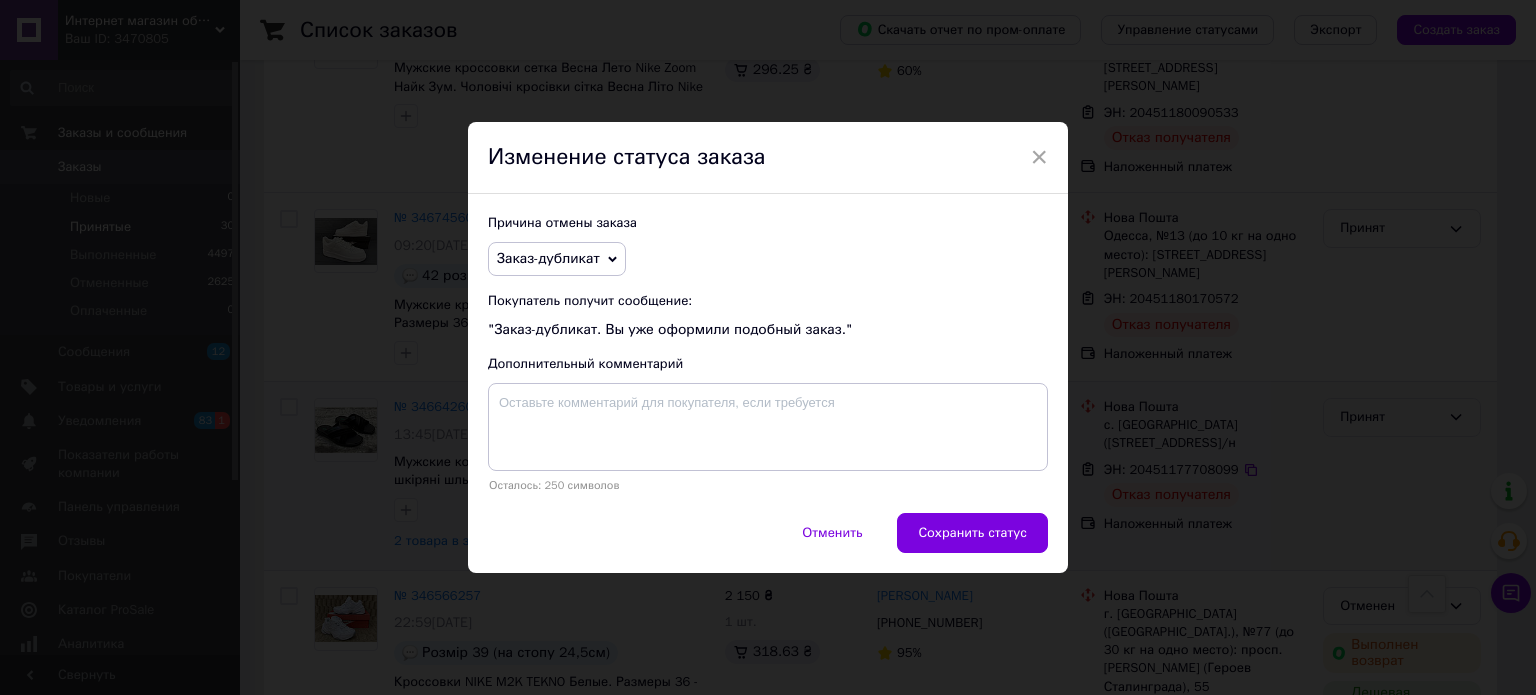 click on "Сохранить статус" at bounding box center [972, 533] 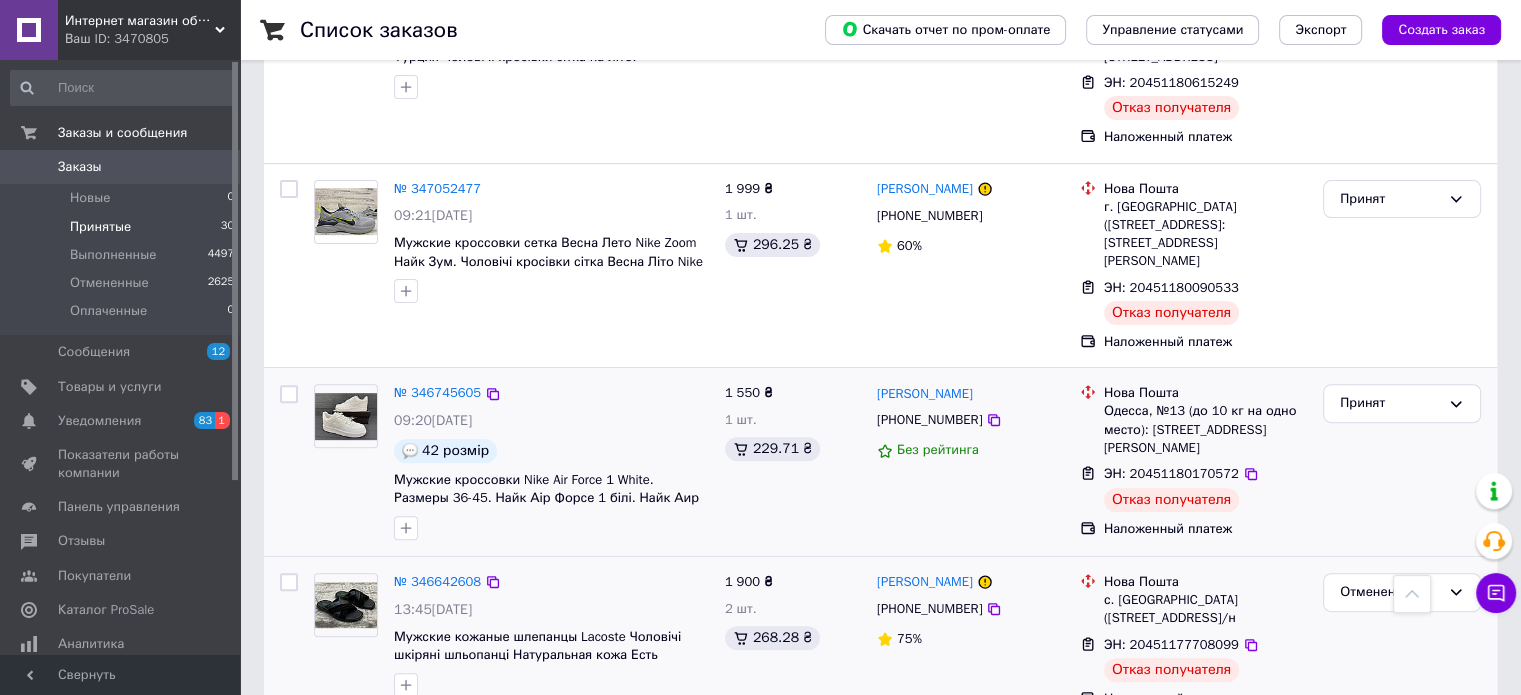 scroll, scrollTop: 583, scrollLeft: 0, axis: vertical 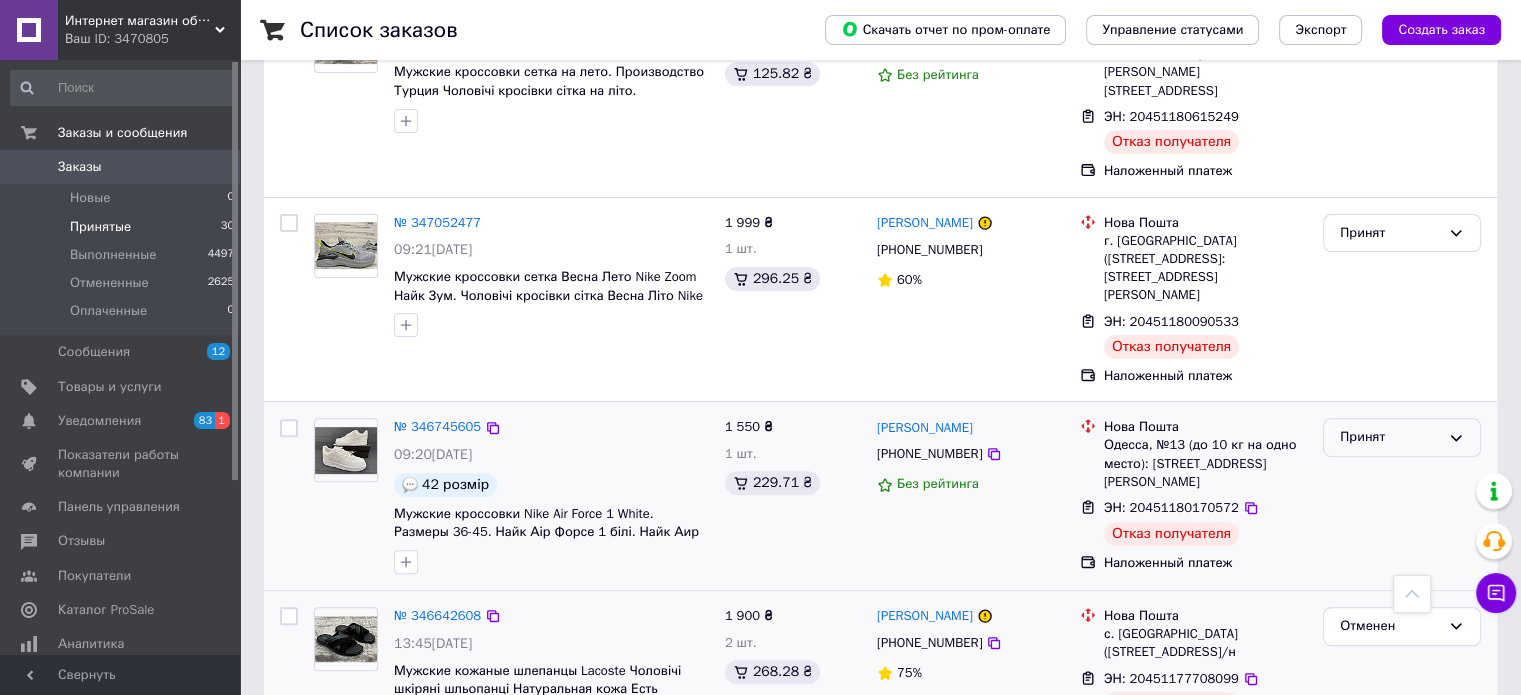 click on "Принят" at bounding box center [1390, 437] 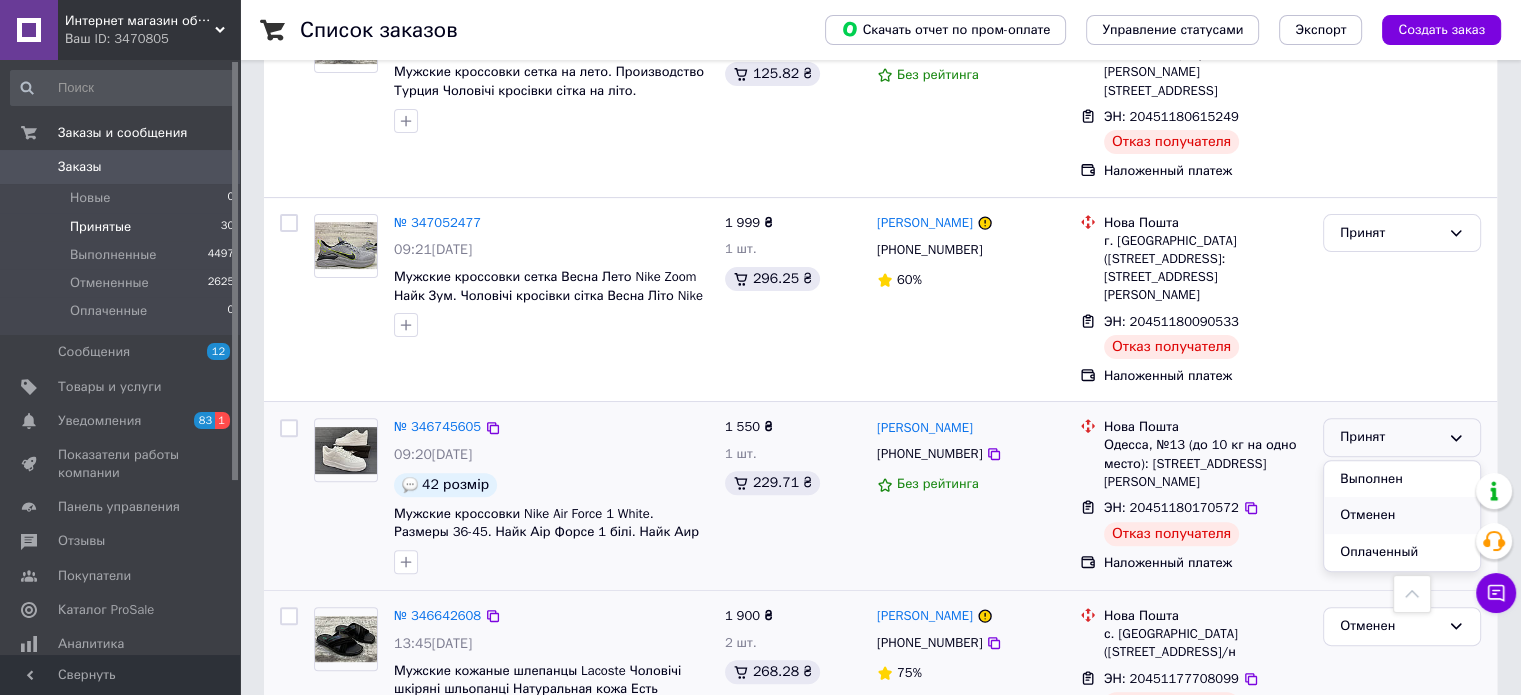 click on "Отменен" at bounding box center (1402, 515) 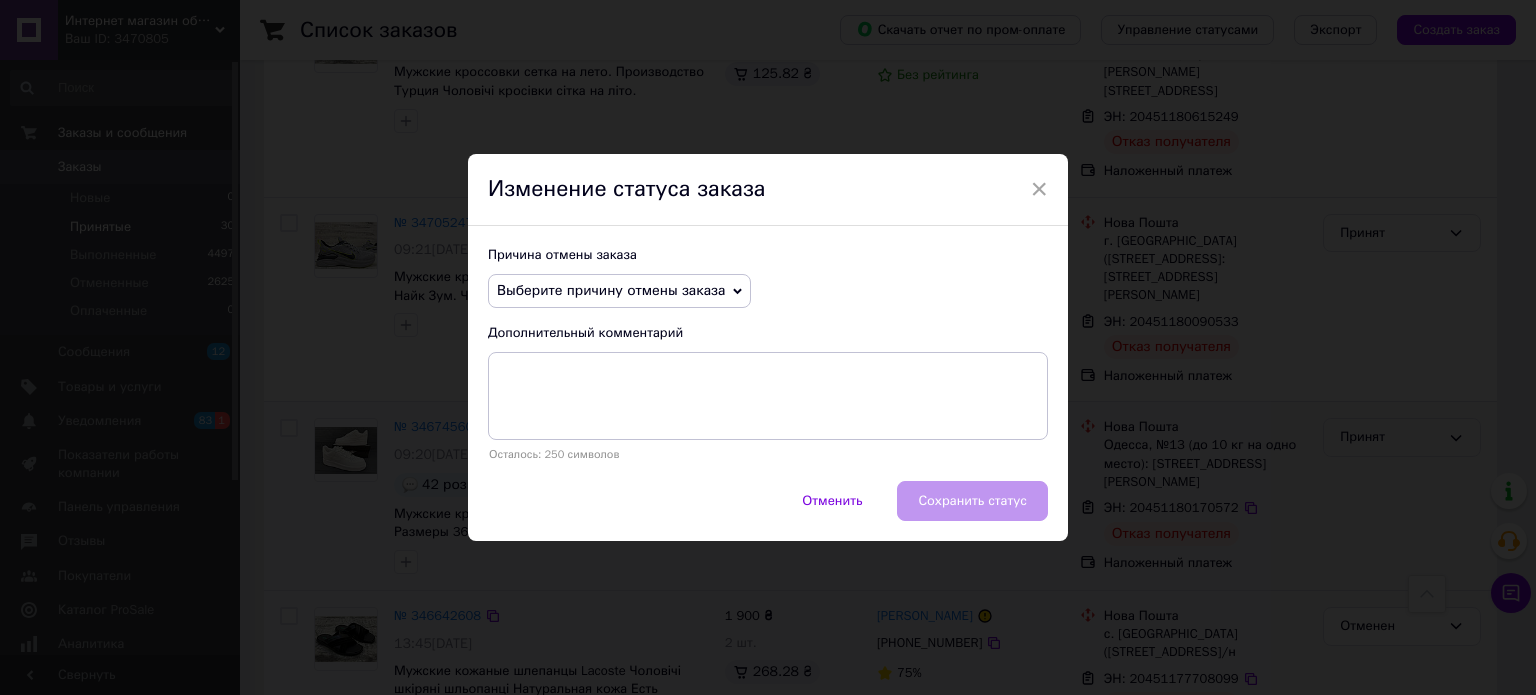 click on "Причина отмены заказа Выберите причину отмены заказа Нет в наличии Нет разновидности товара Оплата не поступила По просьбе покупателя Заказ-дубликат Не получается дозвониться Другое Дополнительный комментарий Осталось: 250 символов" at bounding box center (768, 353) 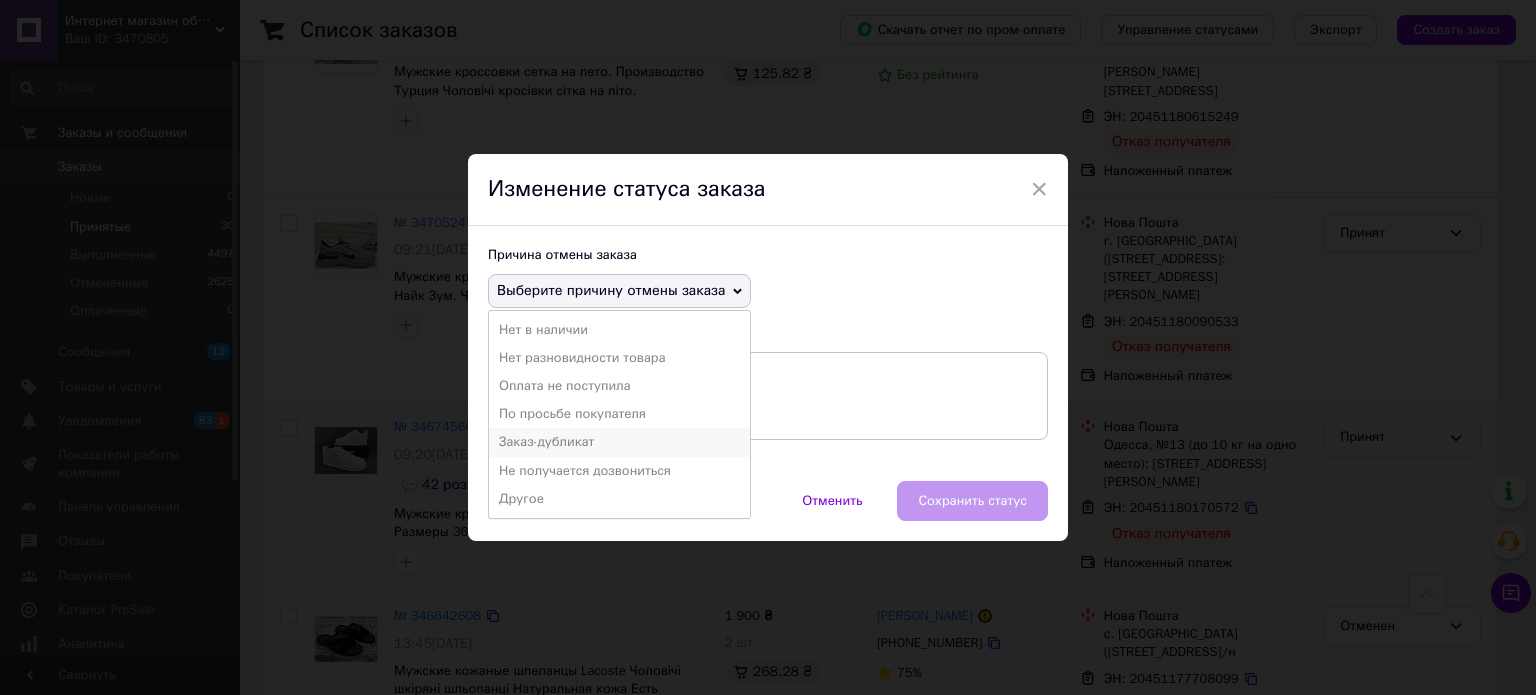 click on "Заказ-дубликат" at bounding box center [619, 442] 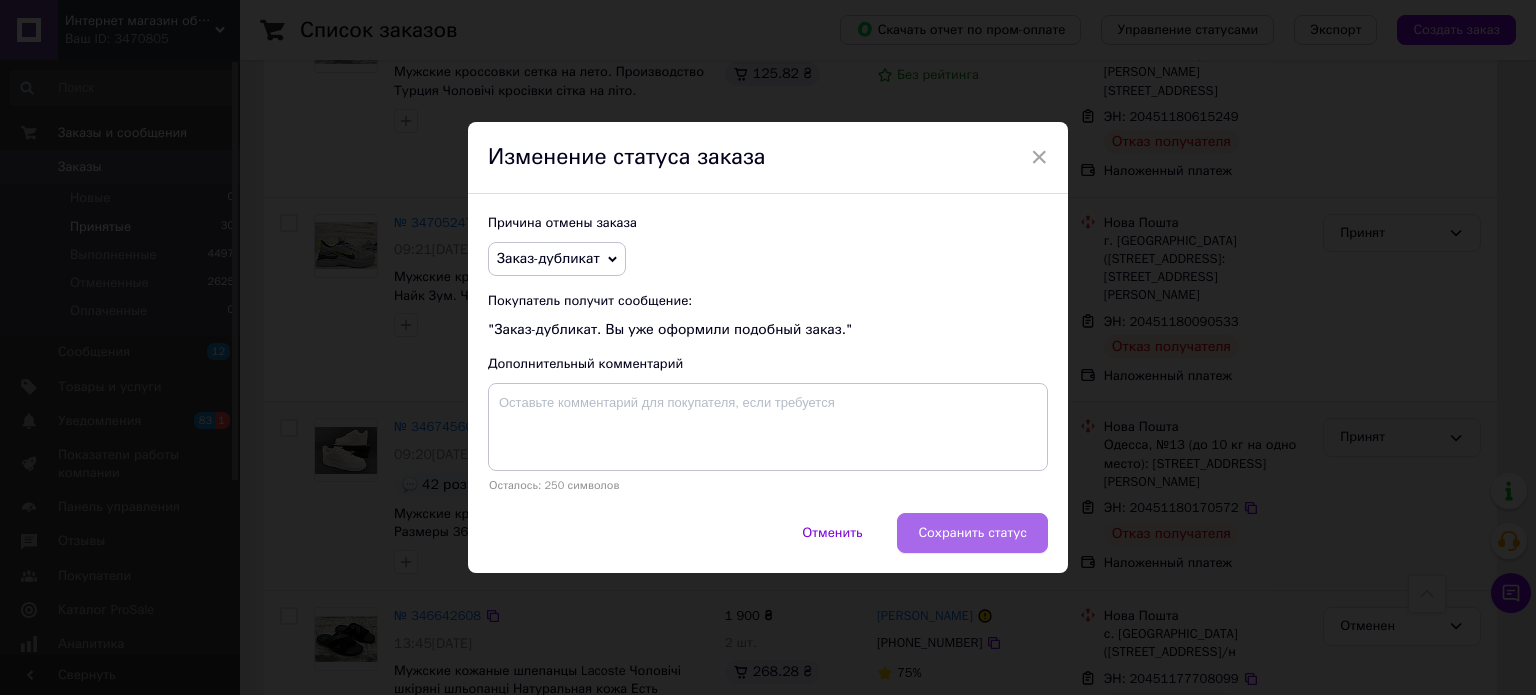 click on "Сохранить статус" at bounding box center [972, 533] 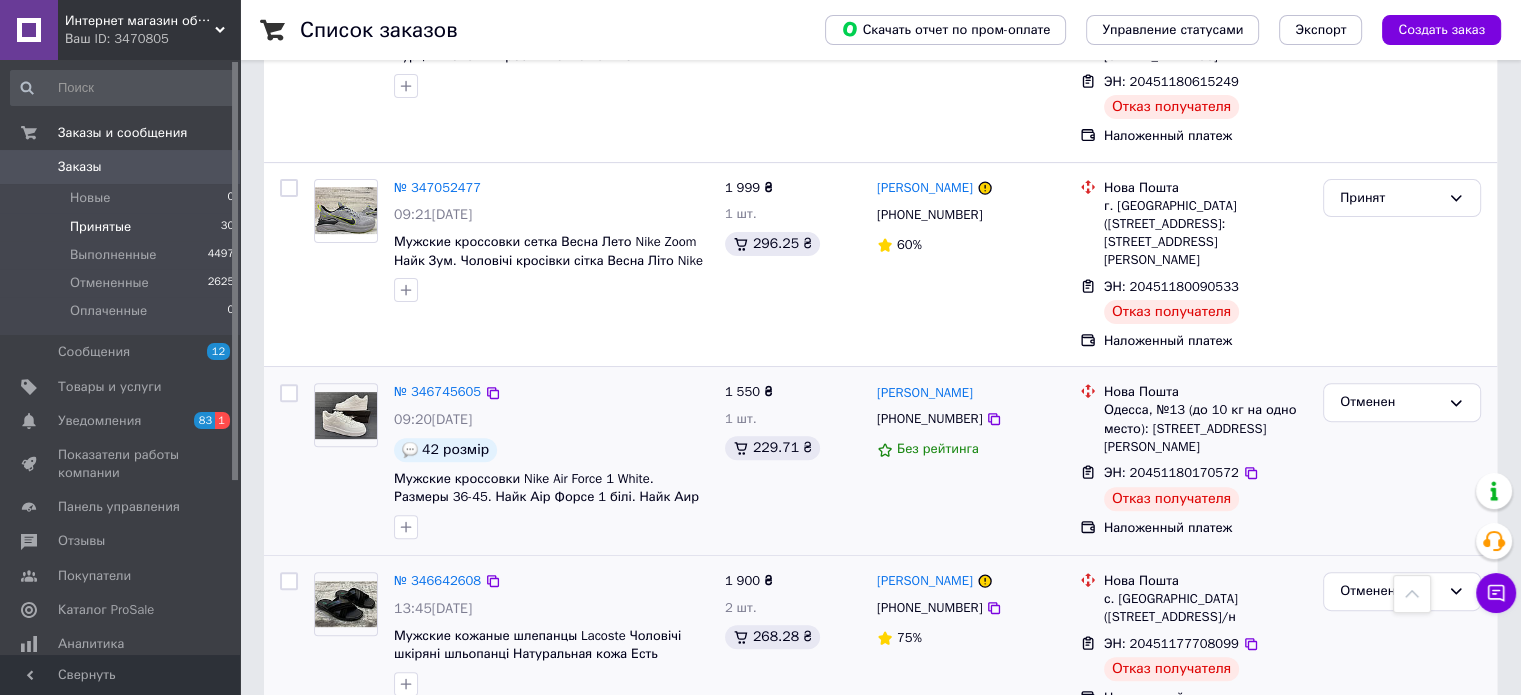 scroll, scrollTop: 583, scrollLeft: 0, axis: vertical 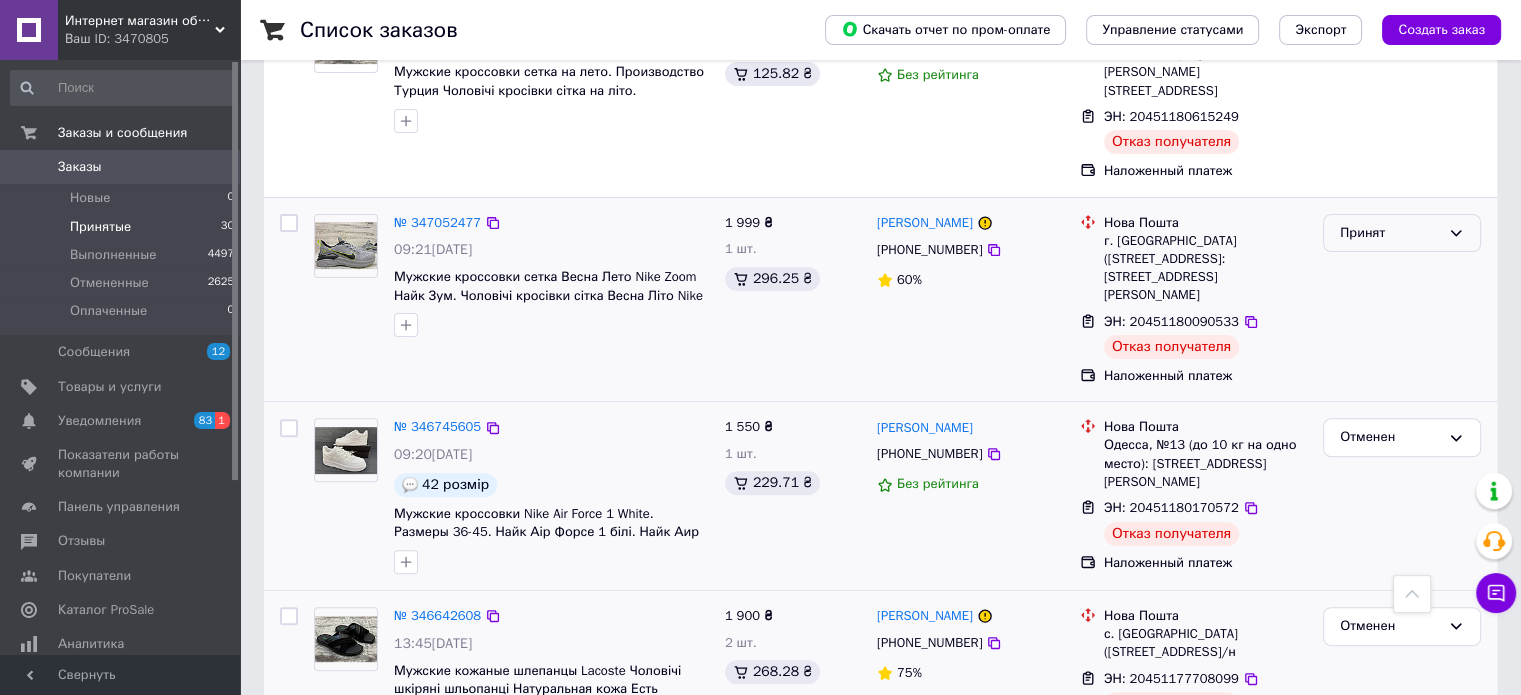 click on "Принят" at bounding box center (1390, 233) 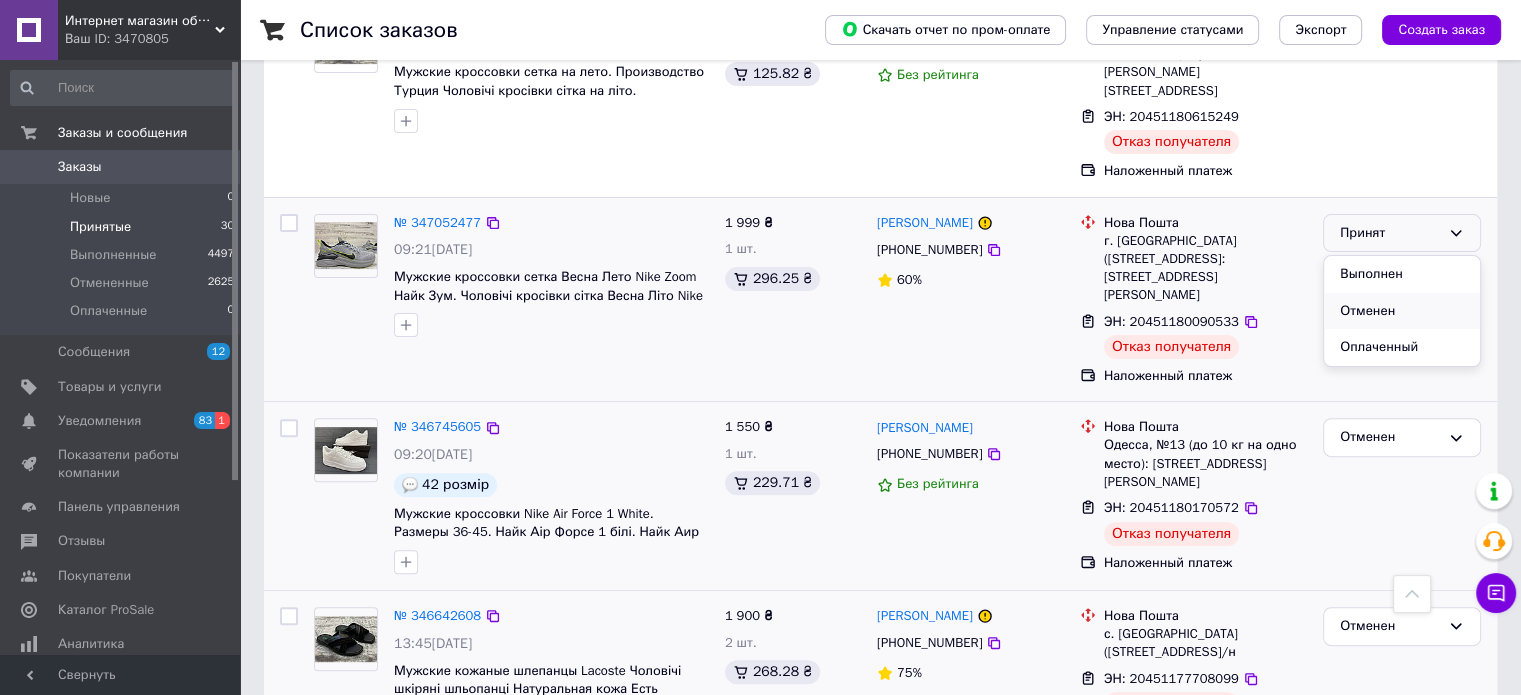 click on "Отменен" at bounding box center [1402, 311] 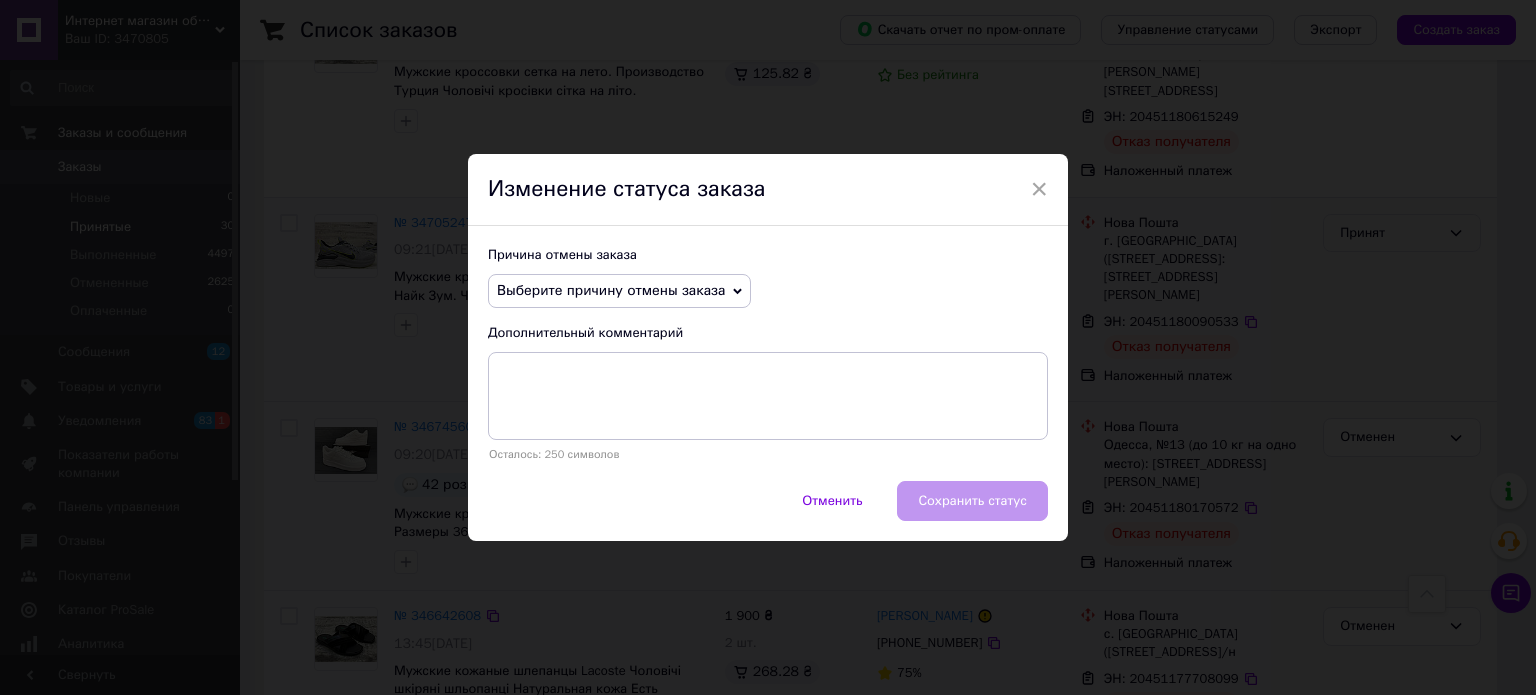 click on "Выберите причину отмены заказа" at bounding box center [611, 290] 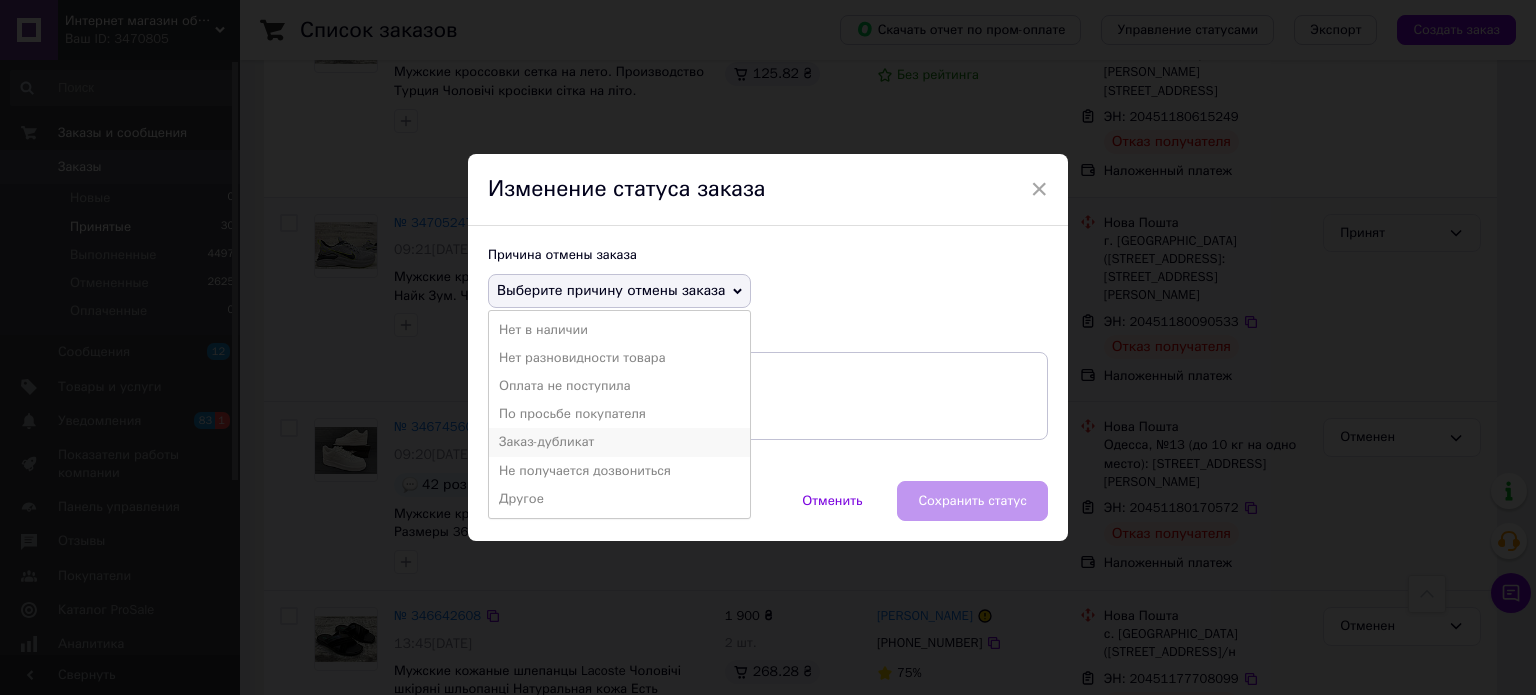 click on "Заказ-дубликат" at bounding box center (619, 442) 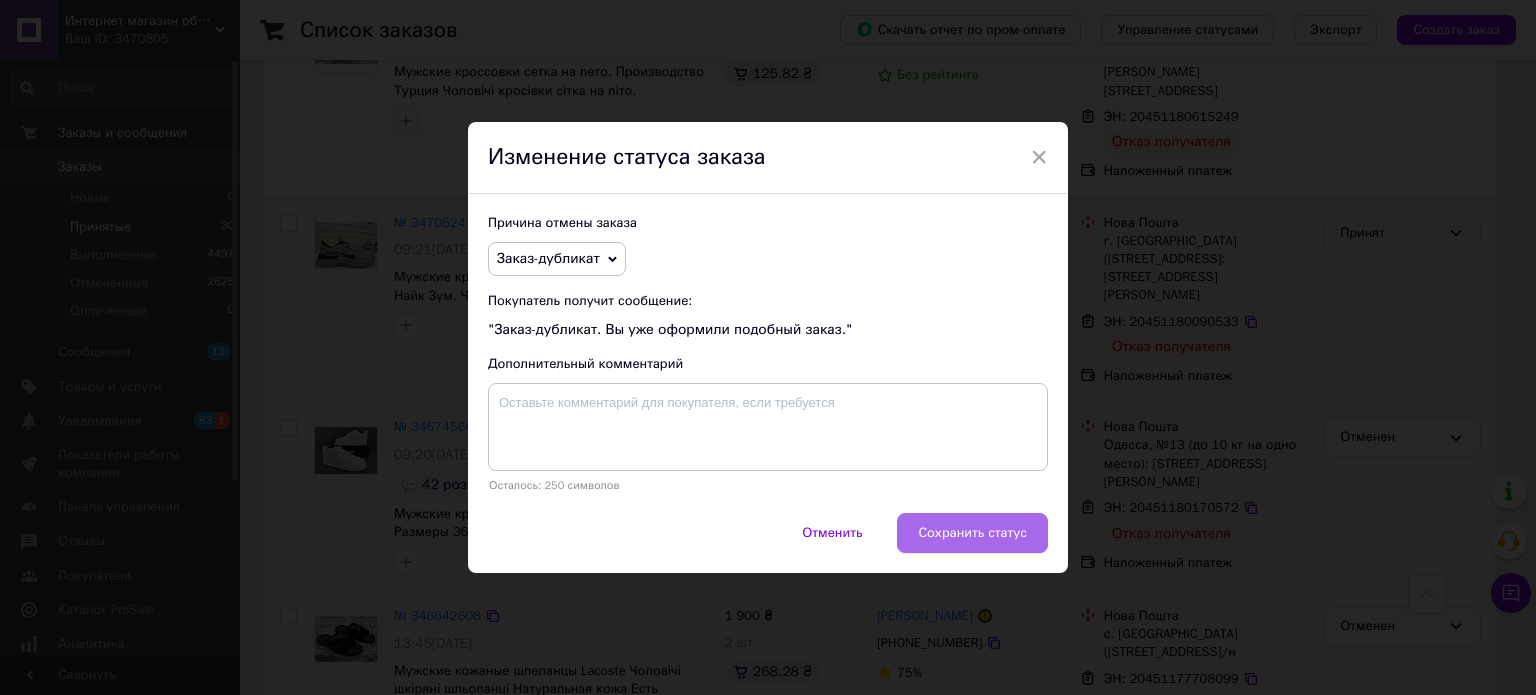click on "Сохранить статус" at bounding box center [972, 533] 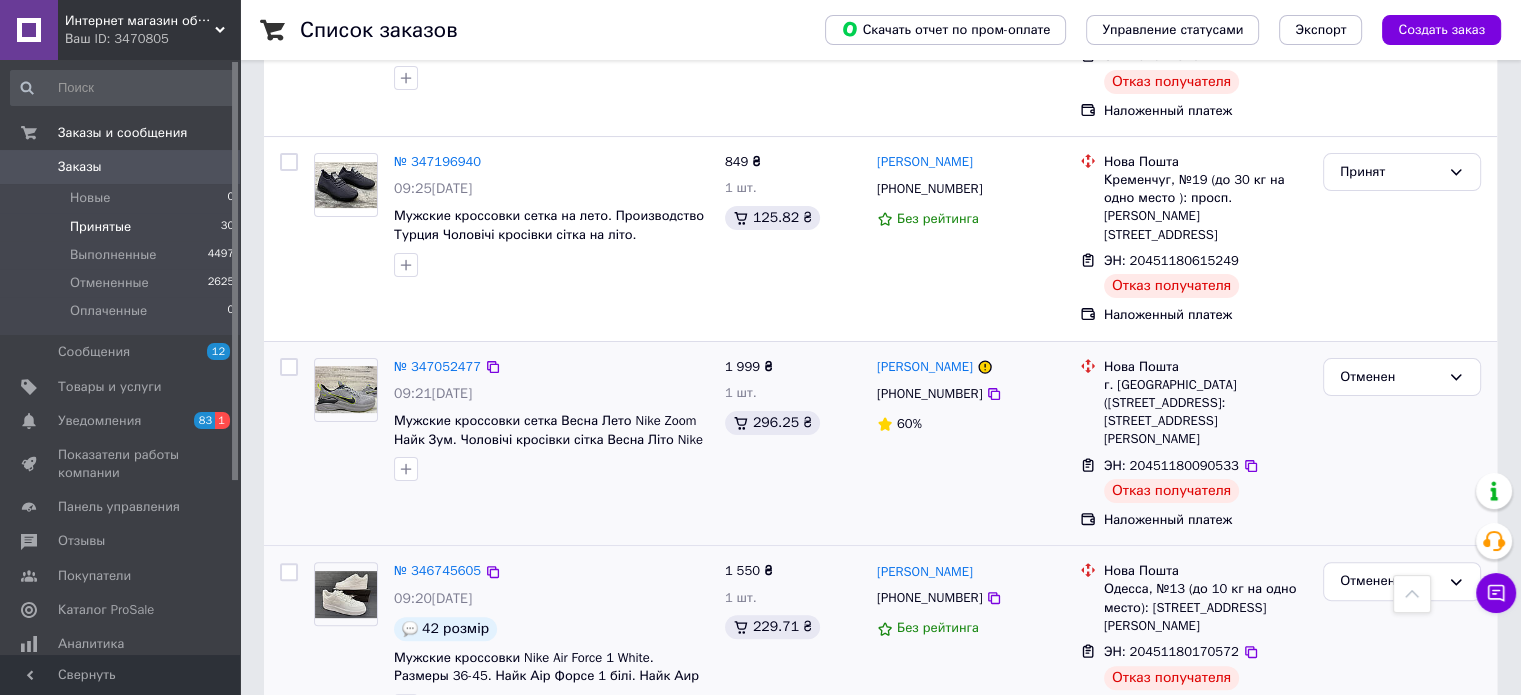 scroll, scrollTop: 283, scrollLeft: 0, axis: vertical 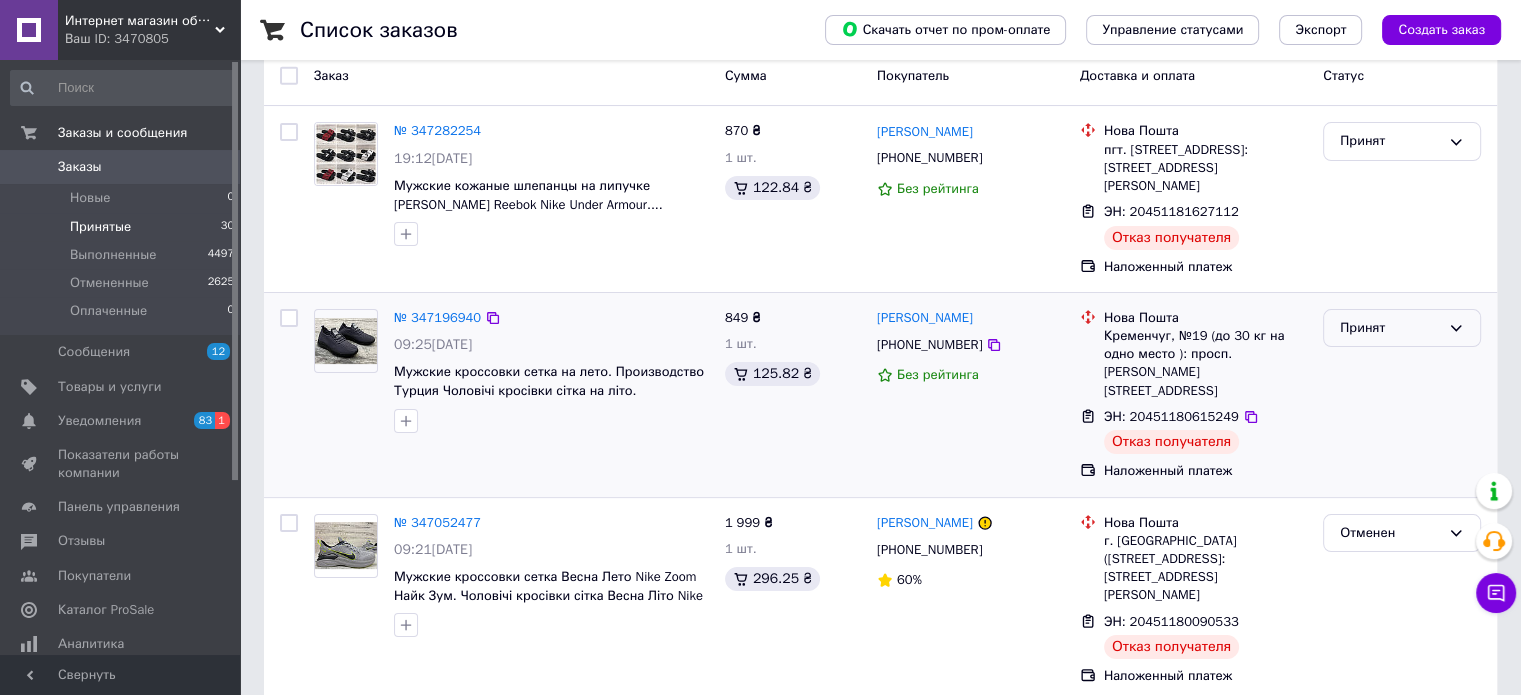 click on "Принят" at bounding box center [1390, 328] 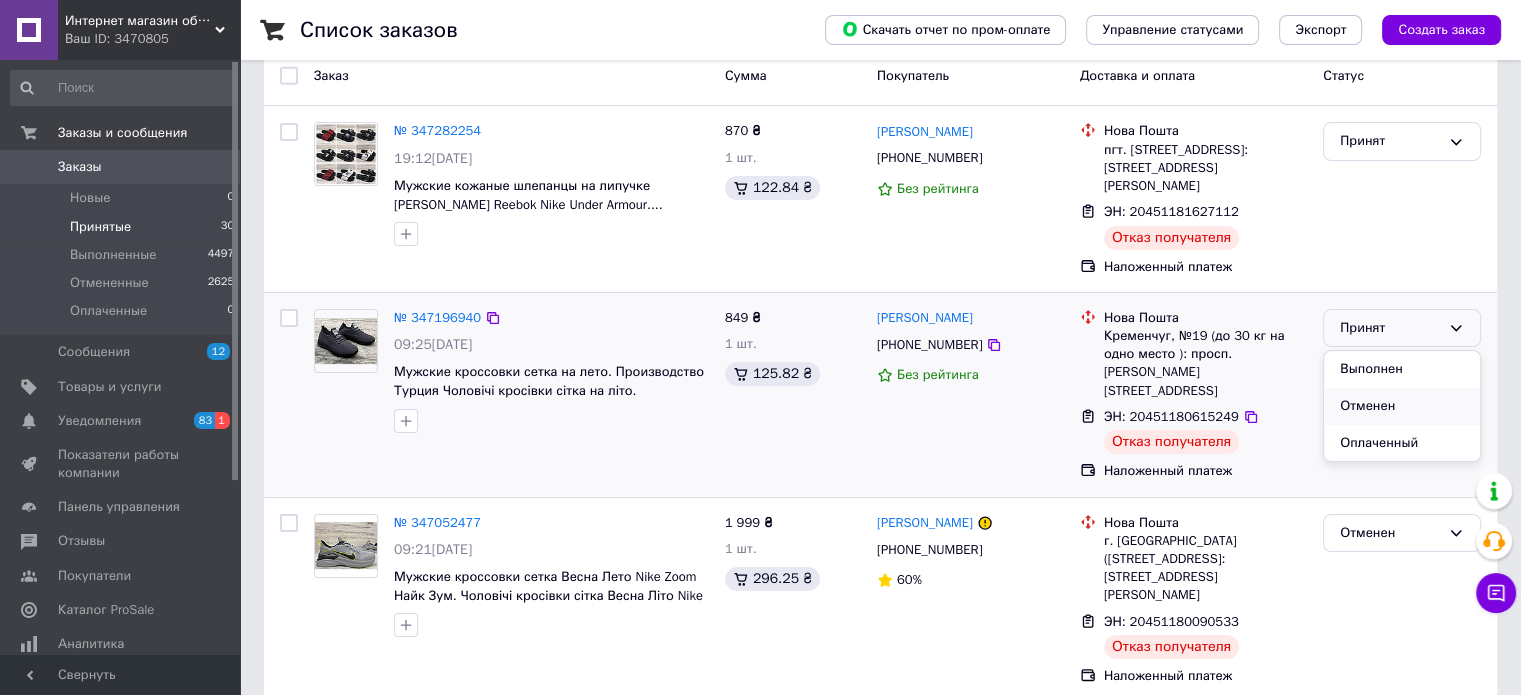 click on "Отменен" at bounding box center (1402, 406) 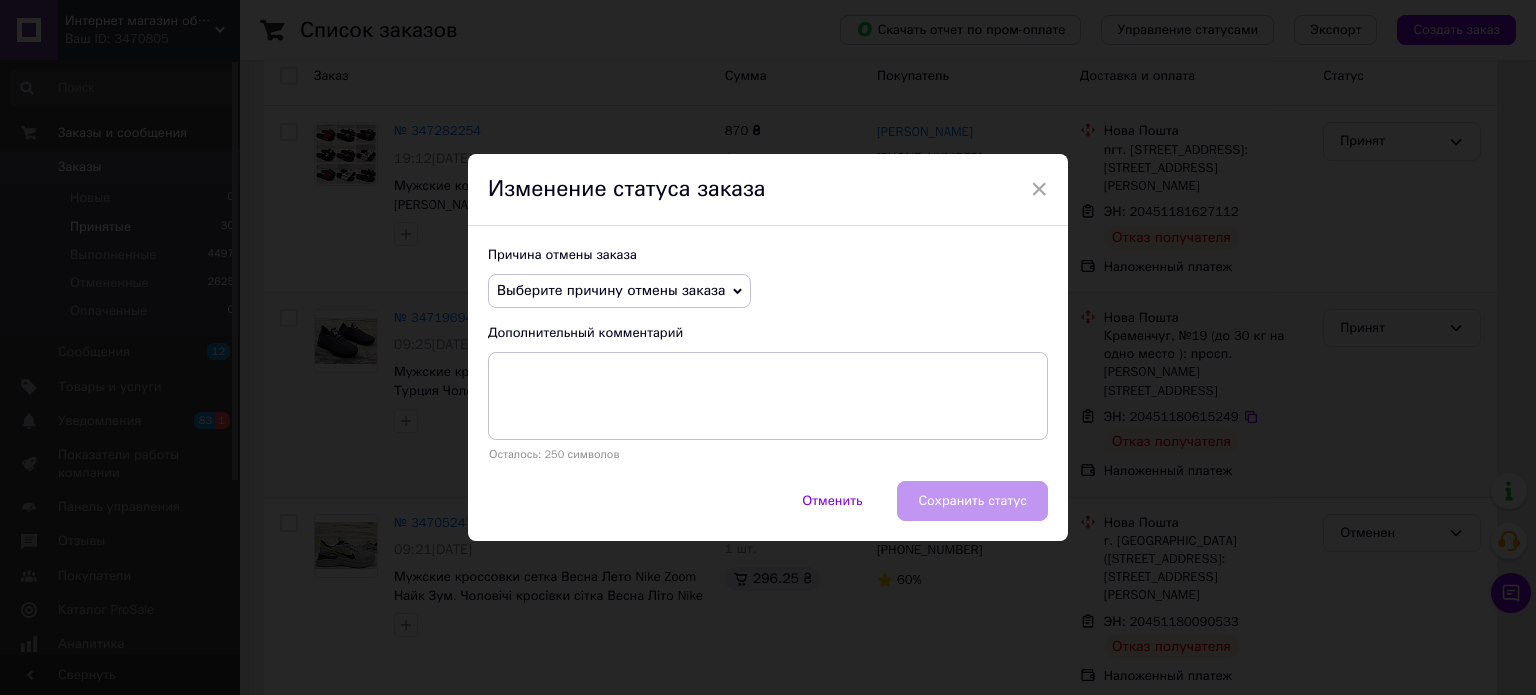 click on "Выберите причину отмены заказа" at bounding box center [619, 291] 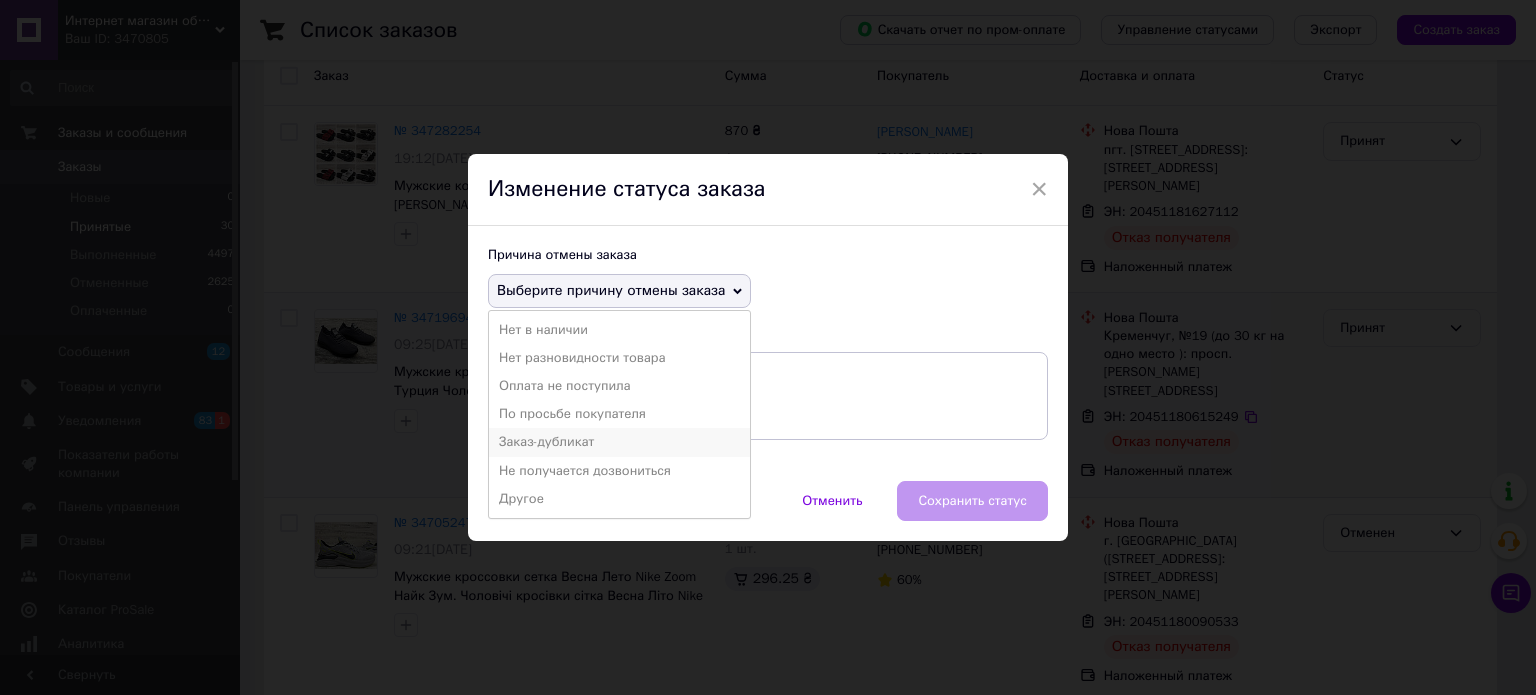 click on "Заказ-дубликат" at bounding box center (619, 442) 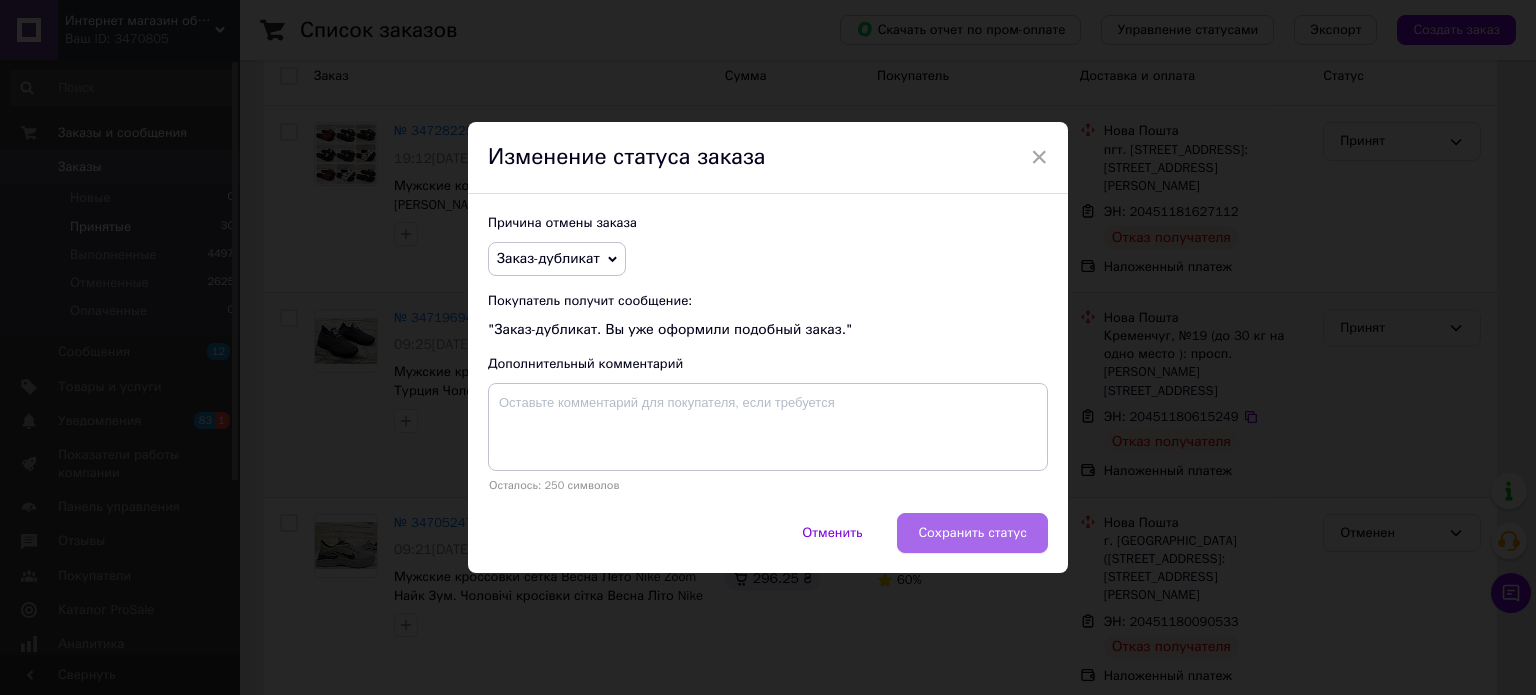 click on "Сохранить статус" at bounding box center [972, 533] 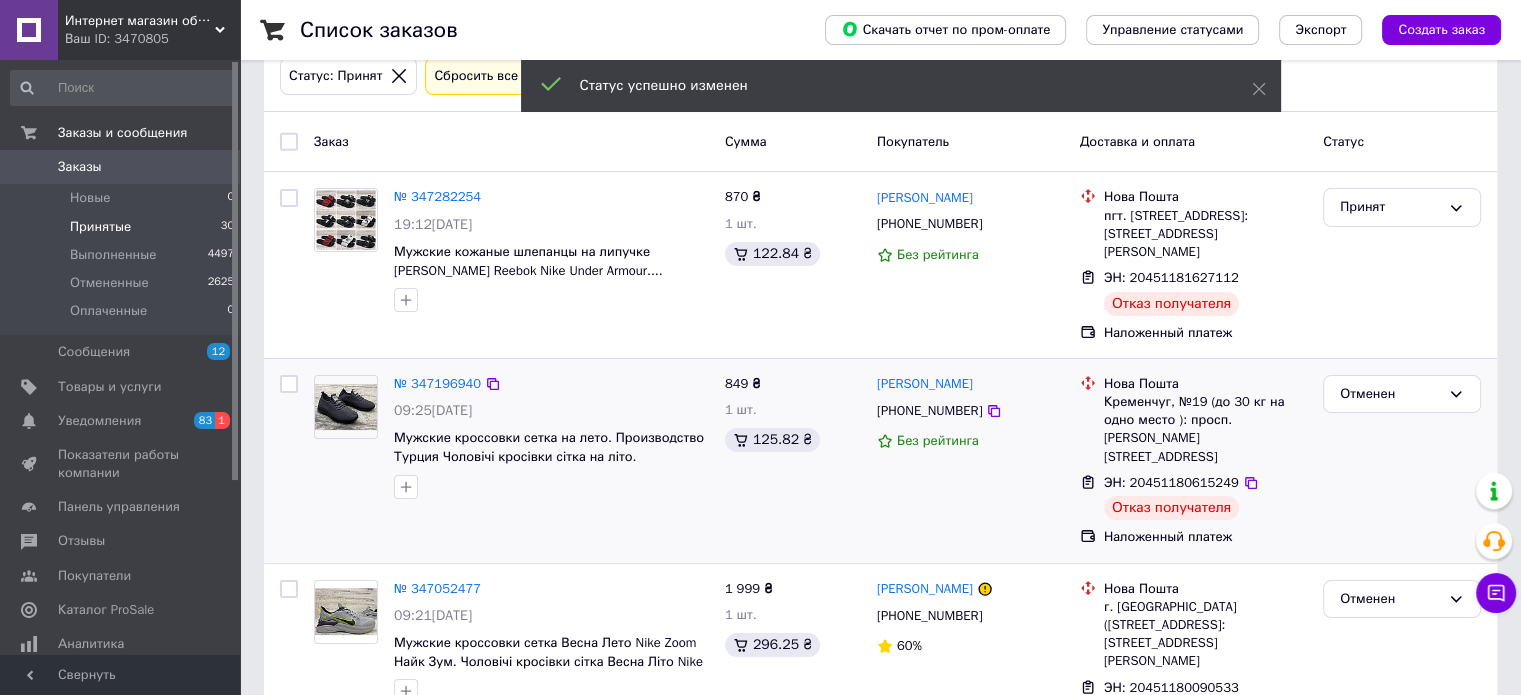 scroll, scrollTop: 183, scrollLeft: 0, axis: vertical 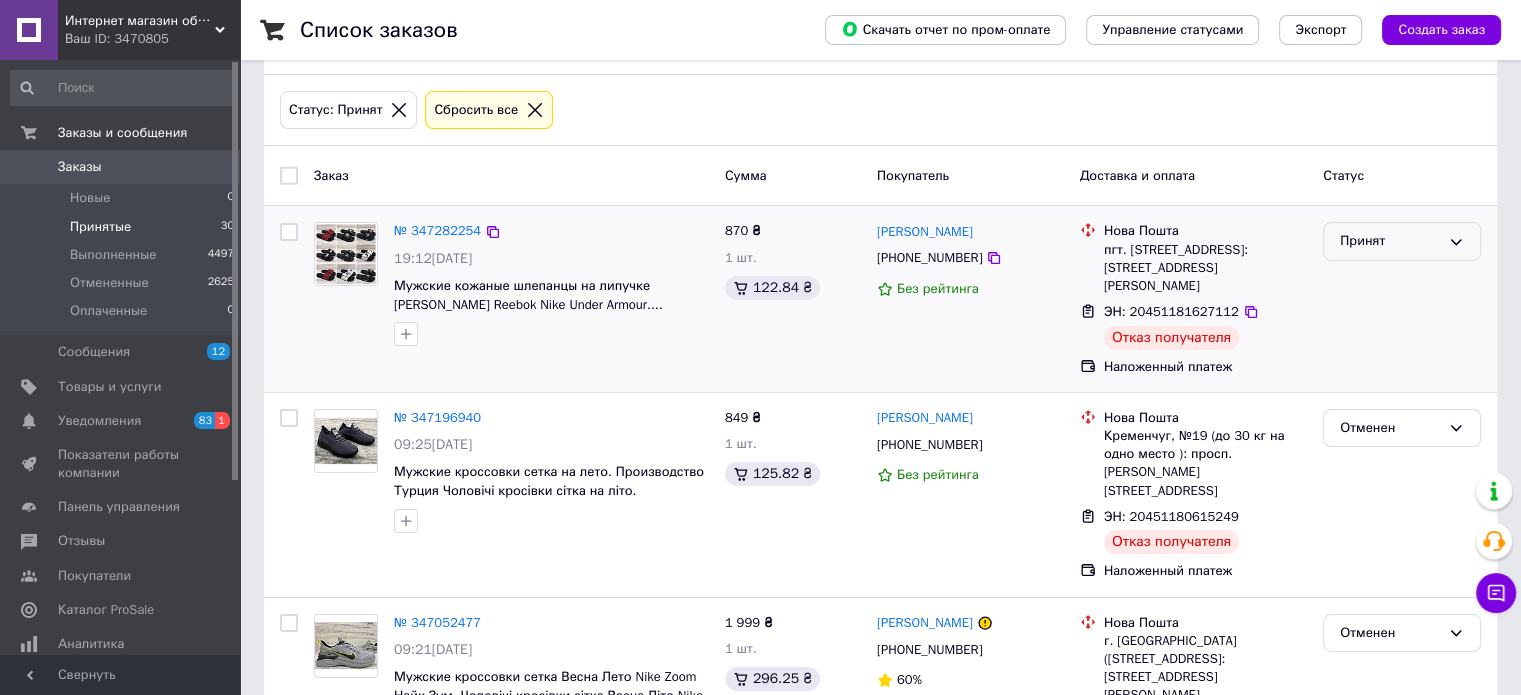 click on "Принят" at bounding box center [1390, 241] 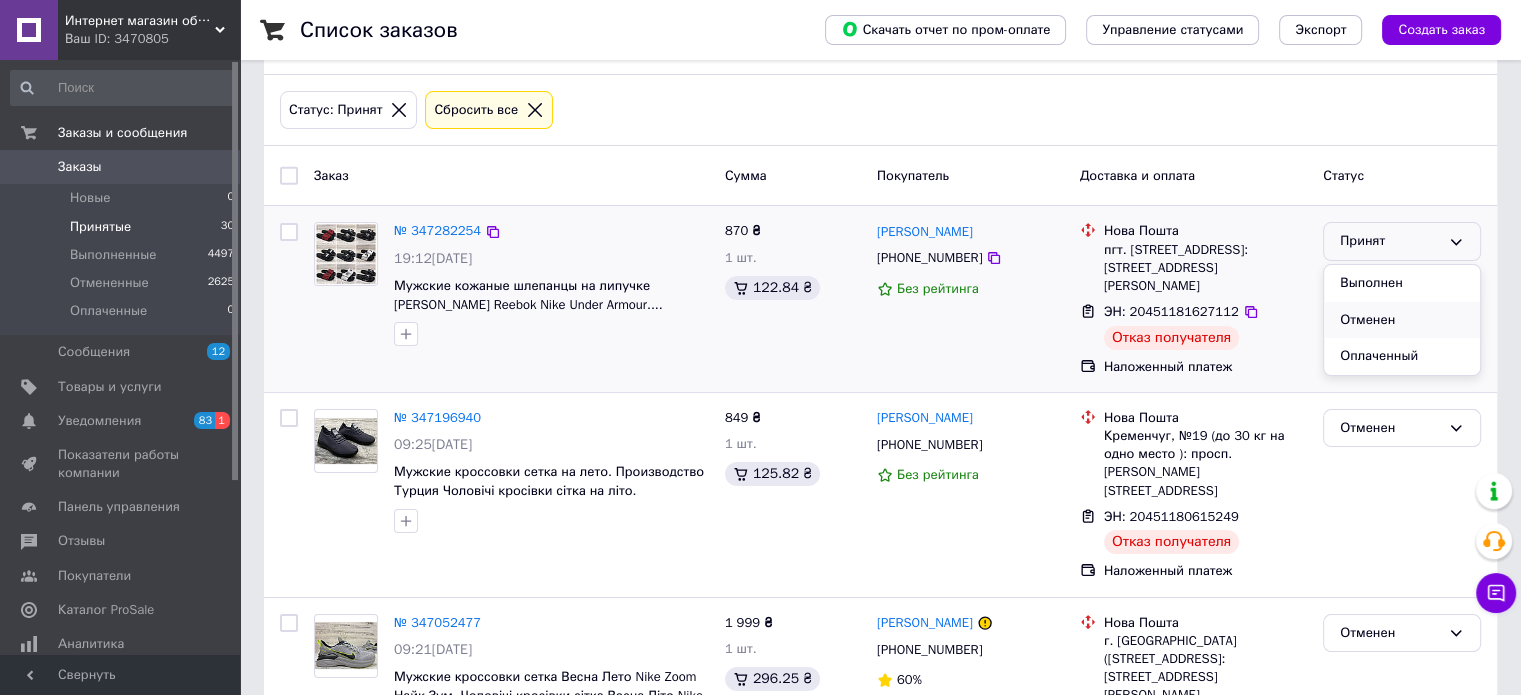 click on "Отменен" at bounding box center (1402, 320) 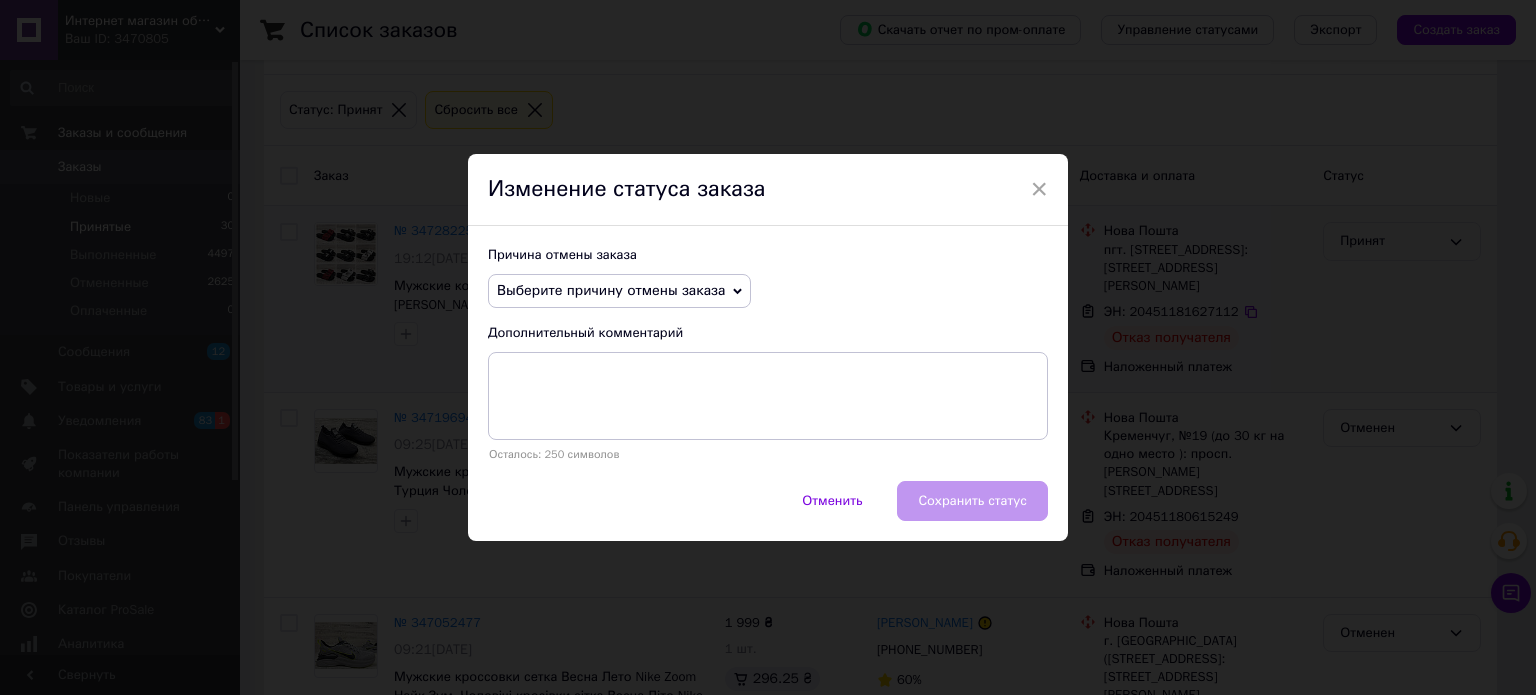 drag, startPoint x: 671, startPoint y: 287, endPoint x: 668, endPoint y: 303, distance: 16.27882 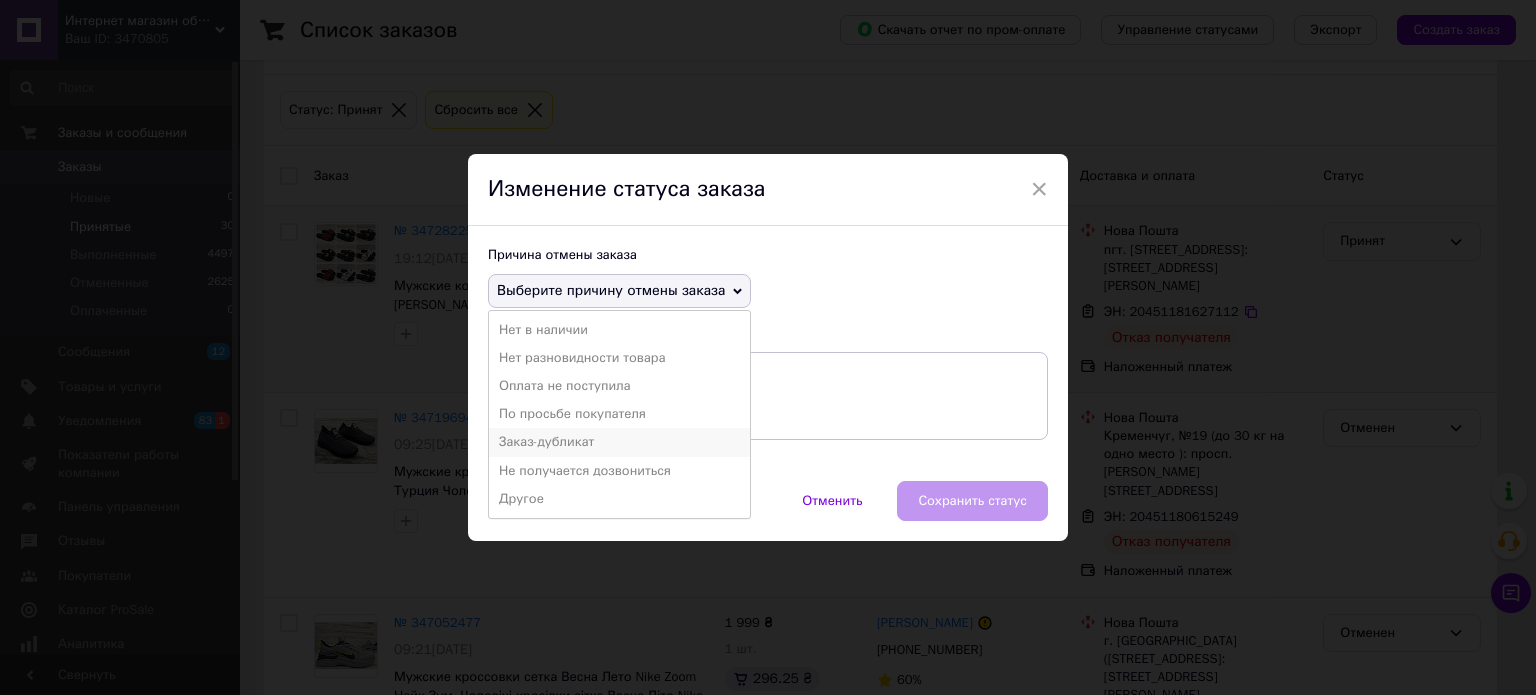 click on "Заказ-дубликат" at bounding box center (619, 442) 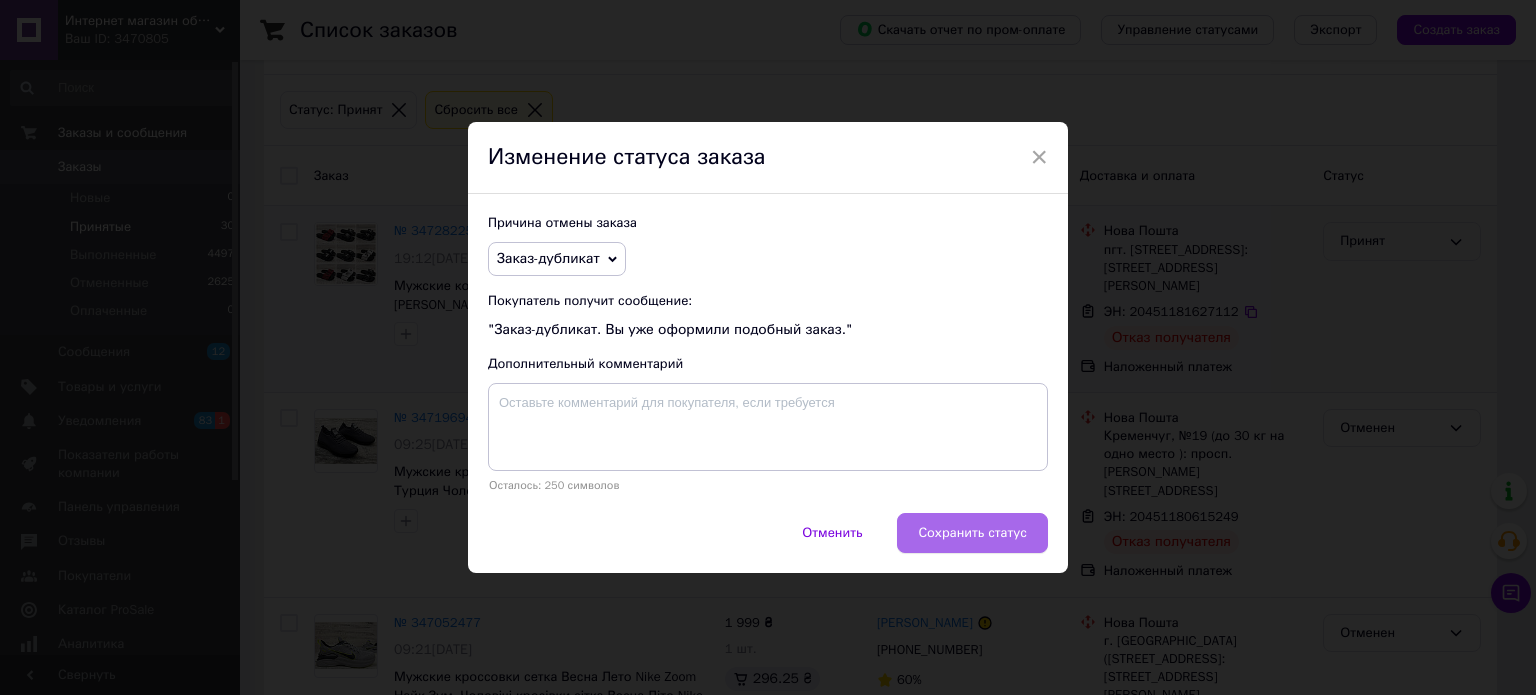 click on "Сохранить статус" at bounding box center [972, 533] 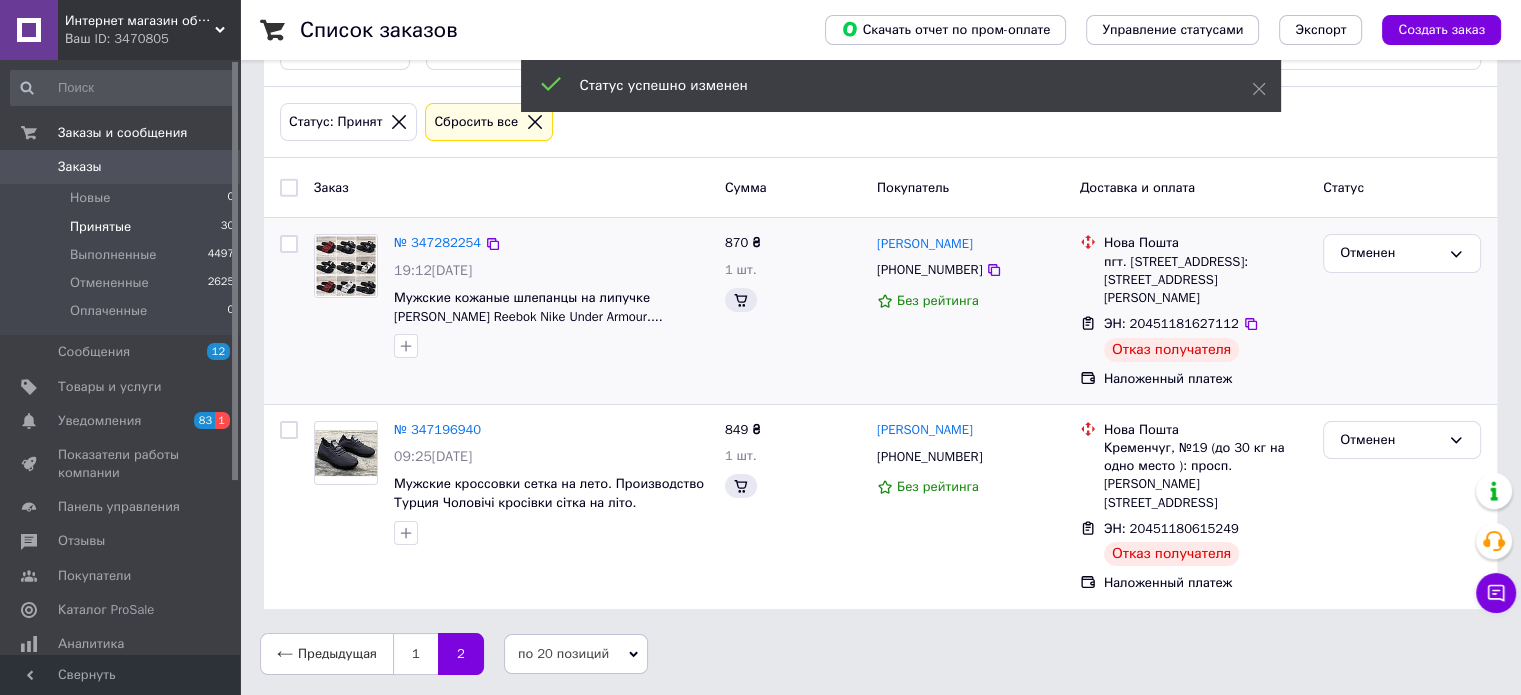 scroll, scrollTop: 133, scrollLeft: 0, axis: vertical 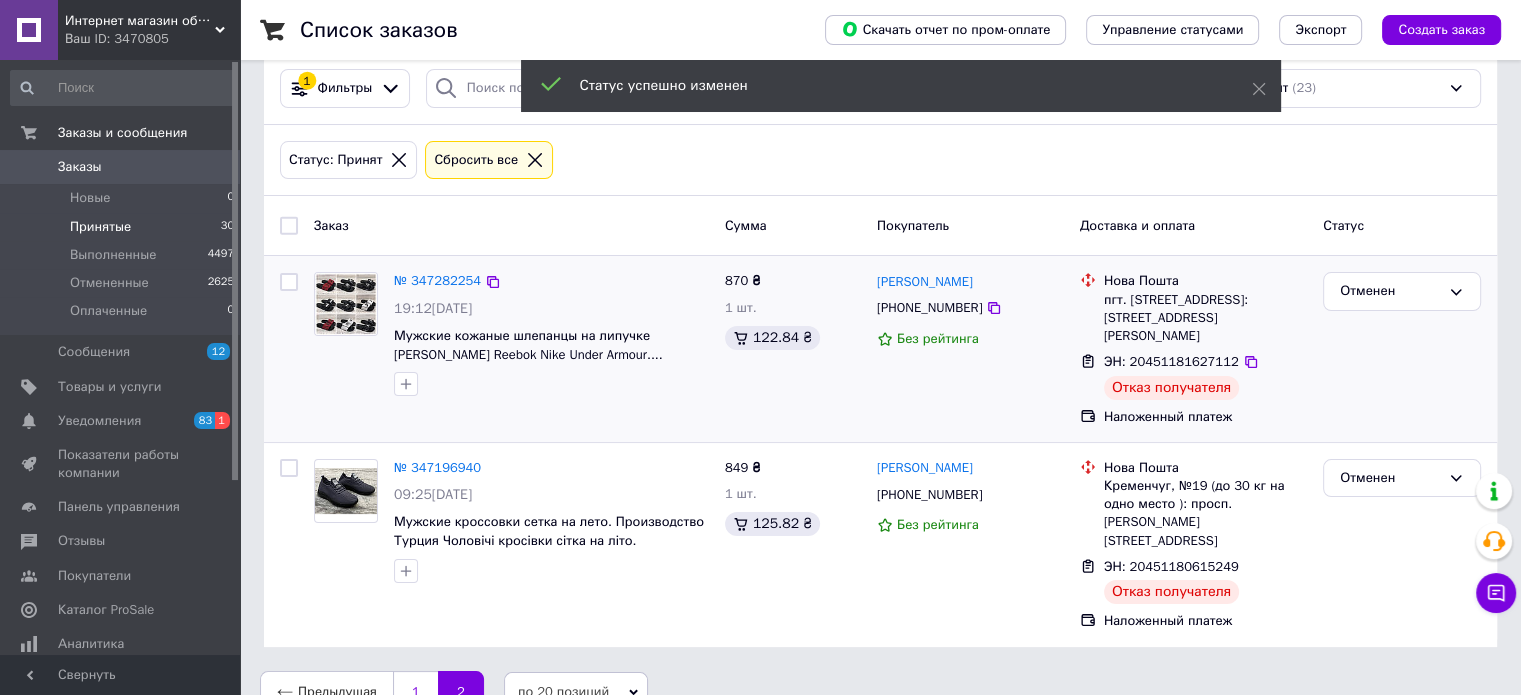 click on "1" at bounding box center [415, 692] 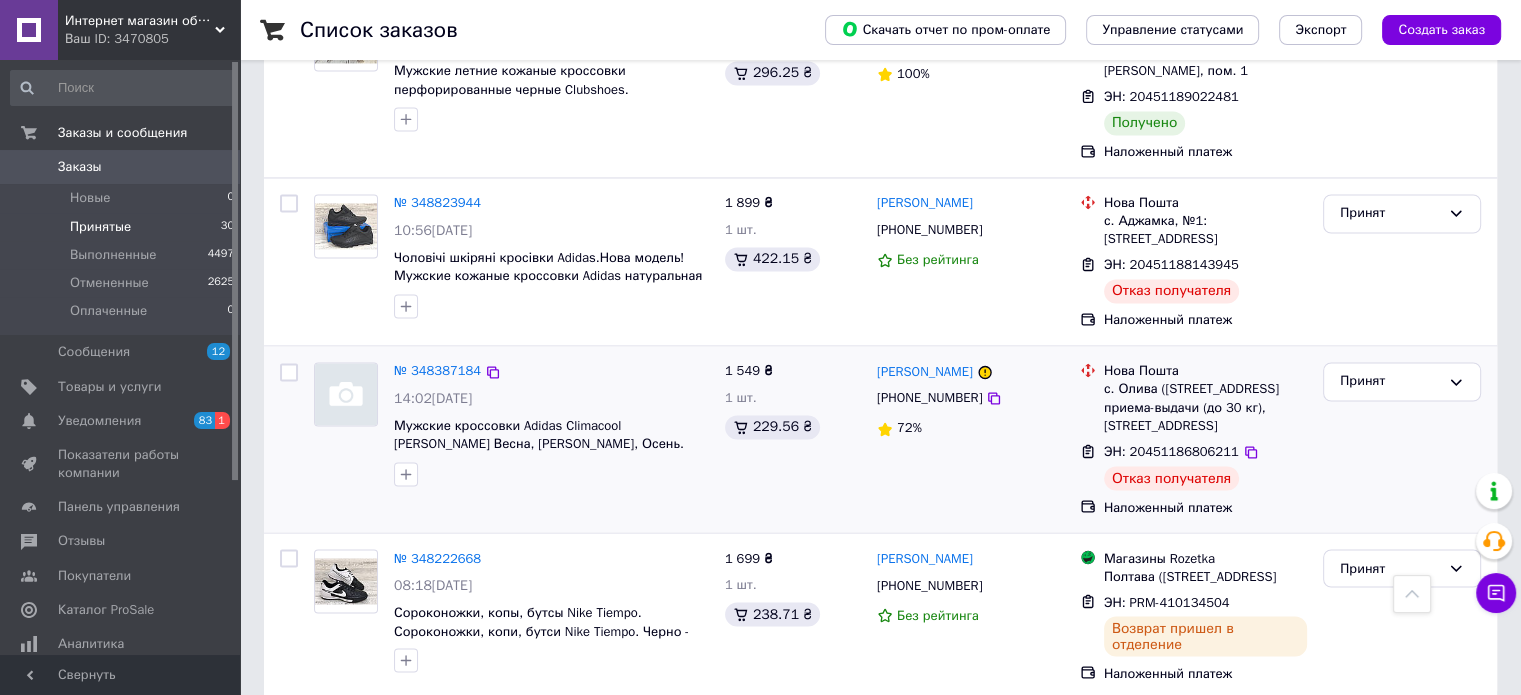 scroll, scrollTop: 3358, scrollLeft: 0, axis: vertical 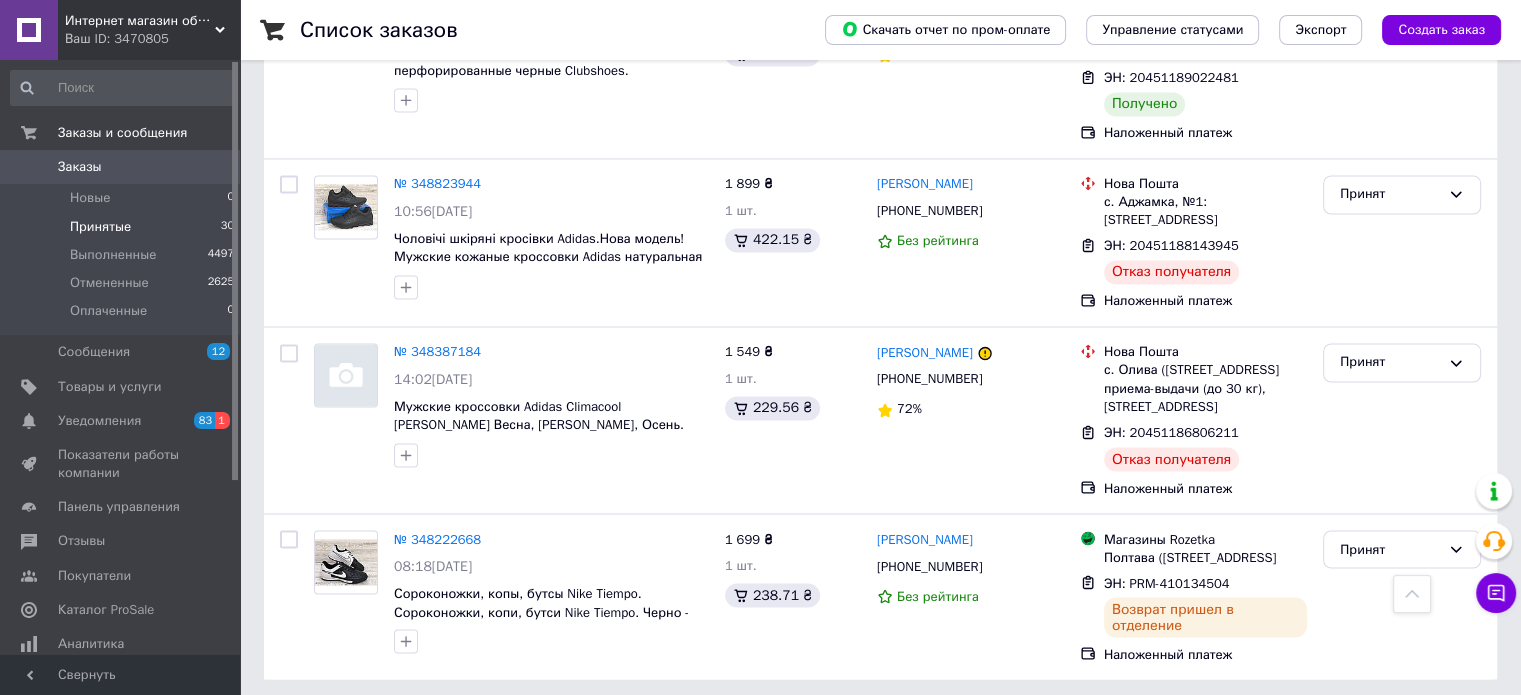 click on "2" at bounding box center [327, 724] 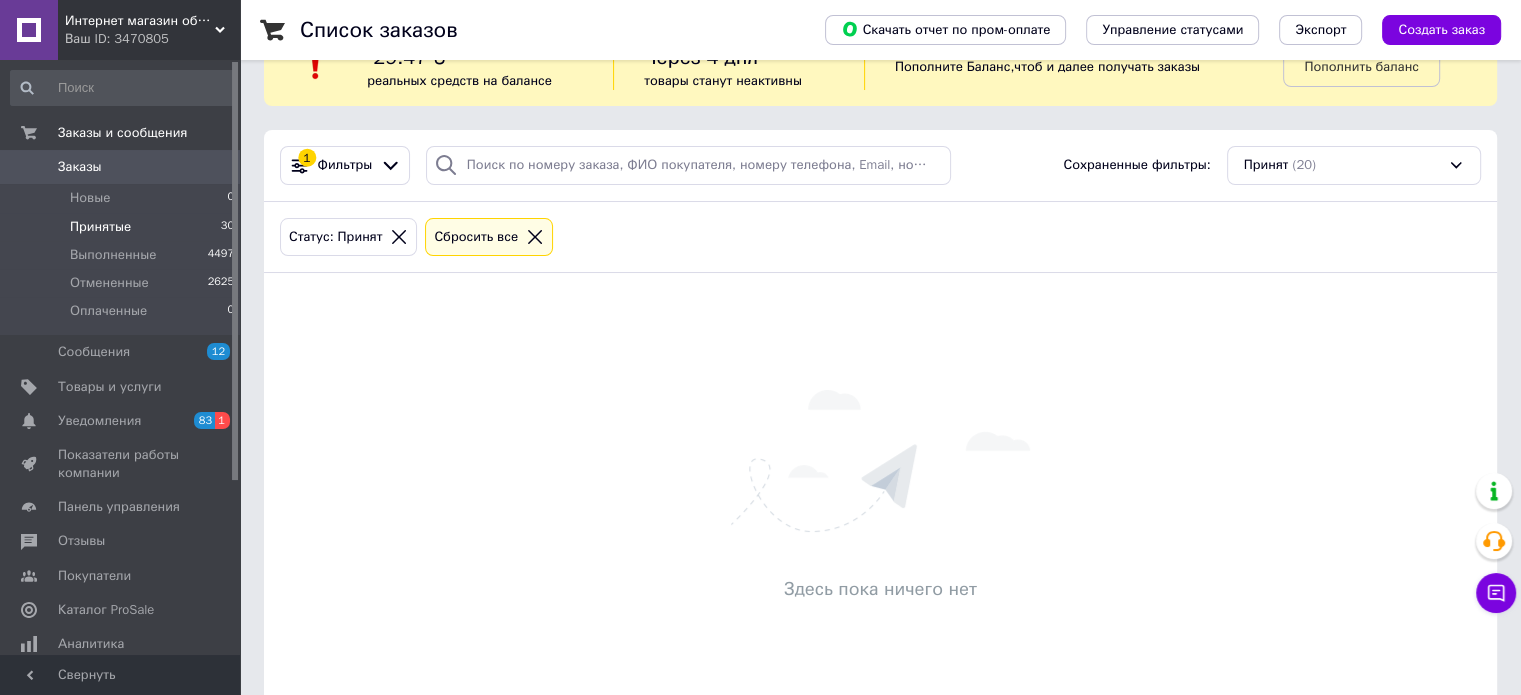 scroll, scrollTop: 107, scrollLeft: 0, axis: vertical 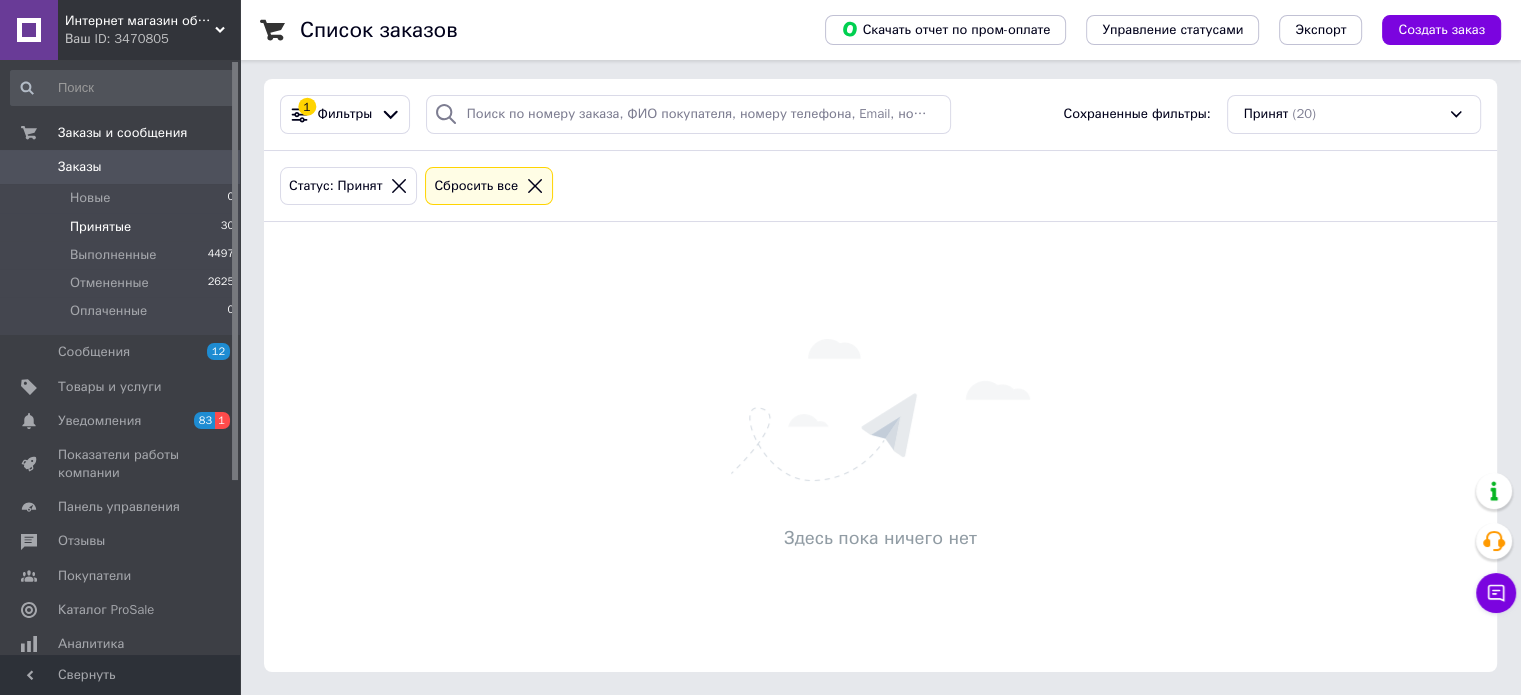click on "Принятые" at bounding box center [100, 227] 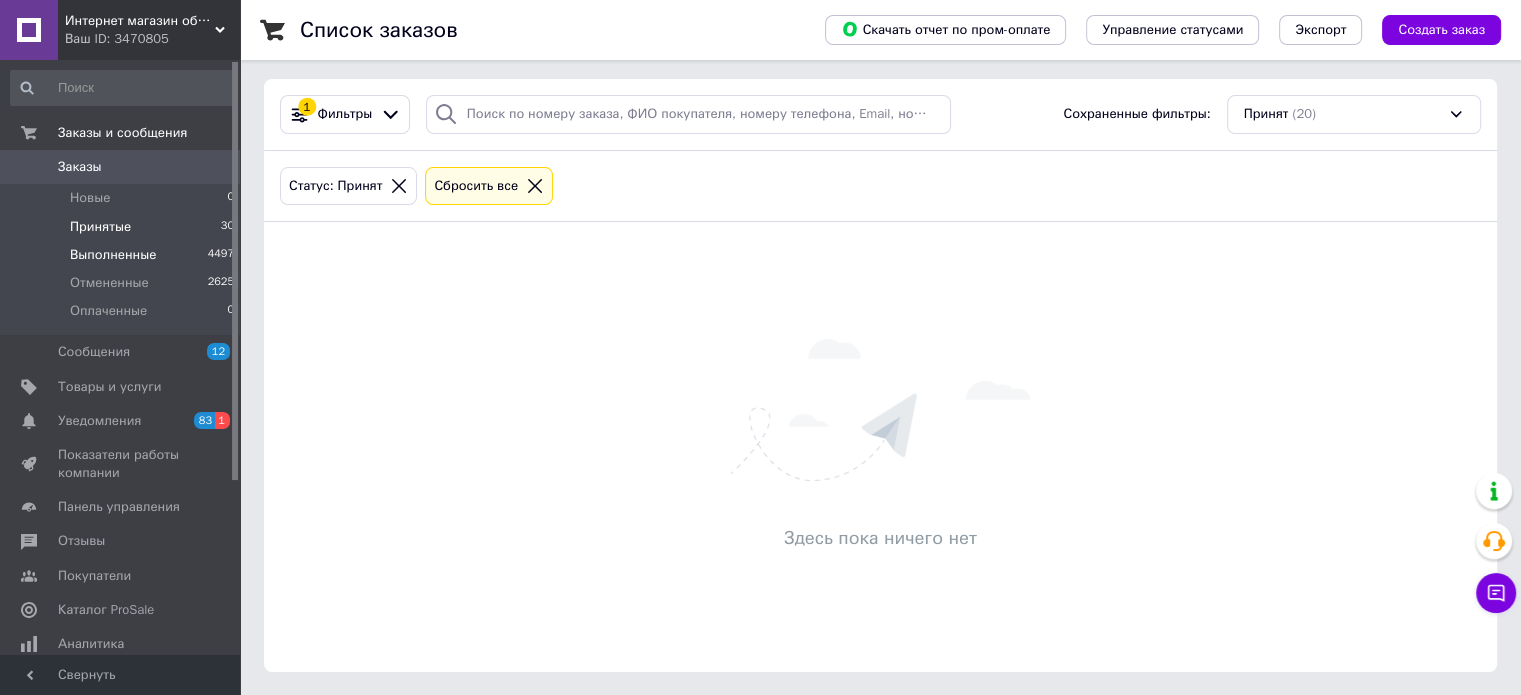 click on "Выполненные" at bounding box center [113, 255] 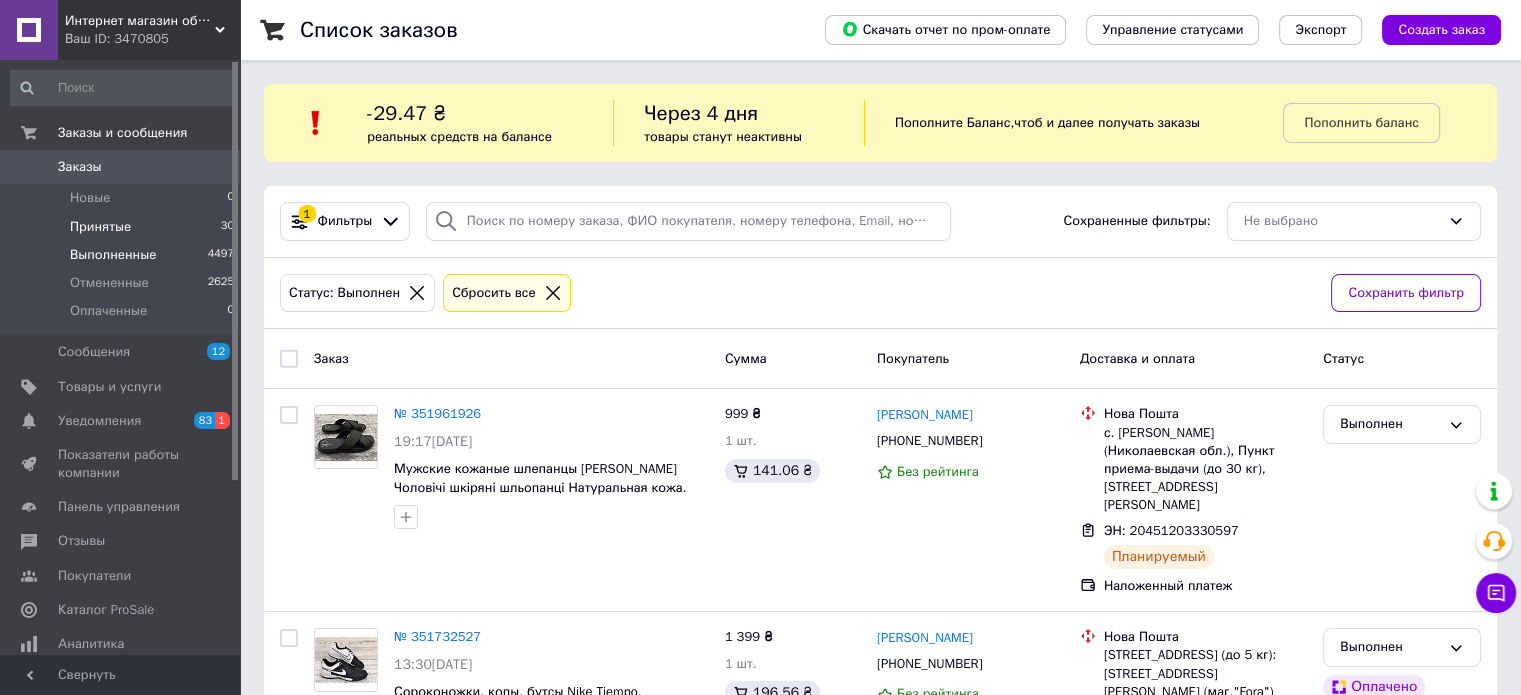 click on "Принятые 30" at bounding box center [123, 227] 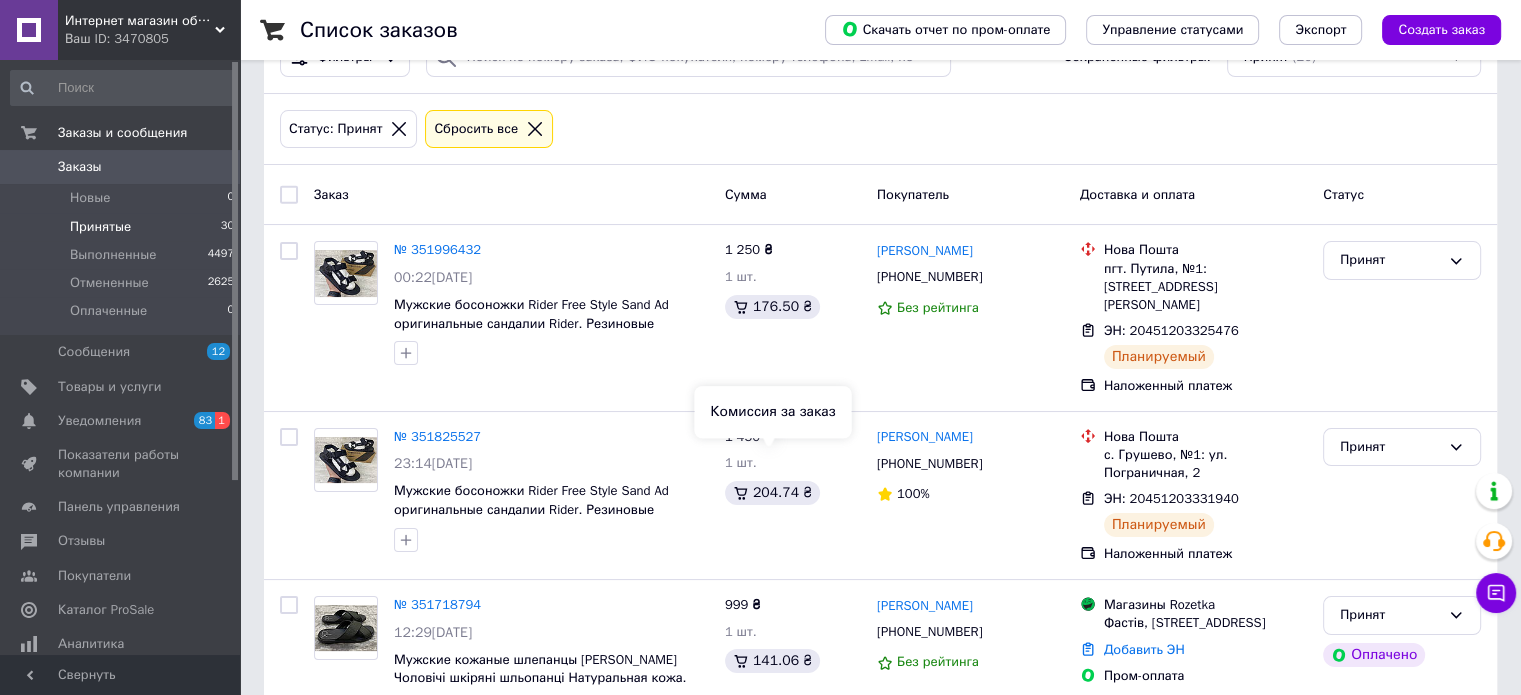scroll, scrollTop: 0, scrollLeft: 0, axis: both 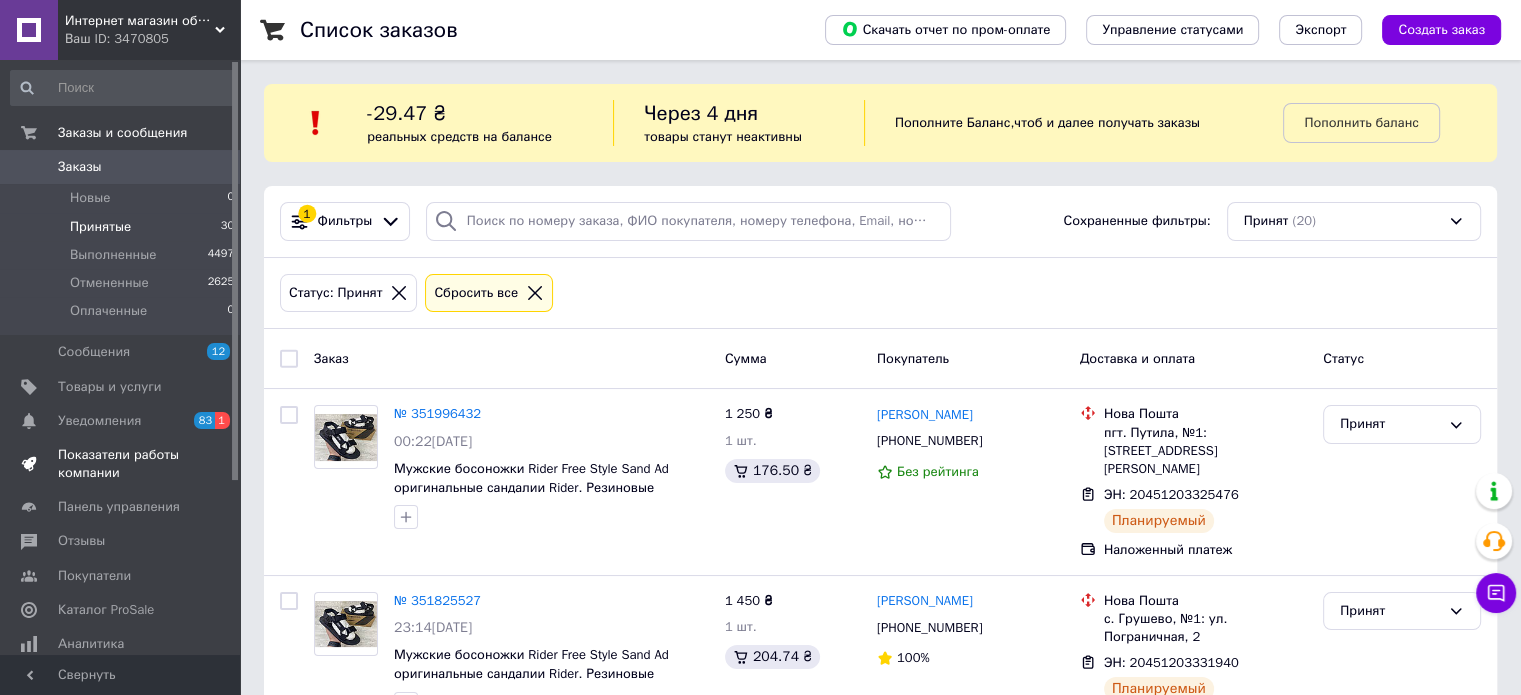 click at bounding box center [212, 464] 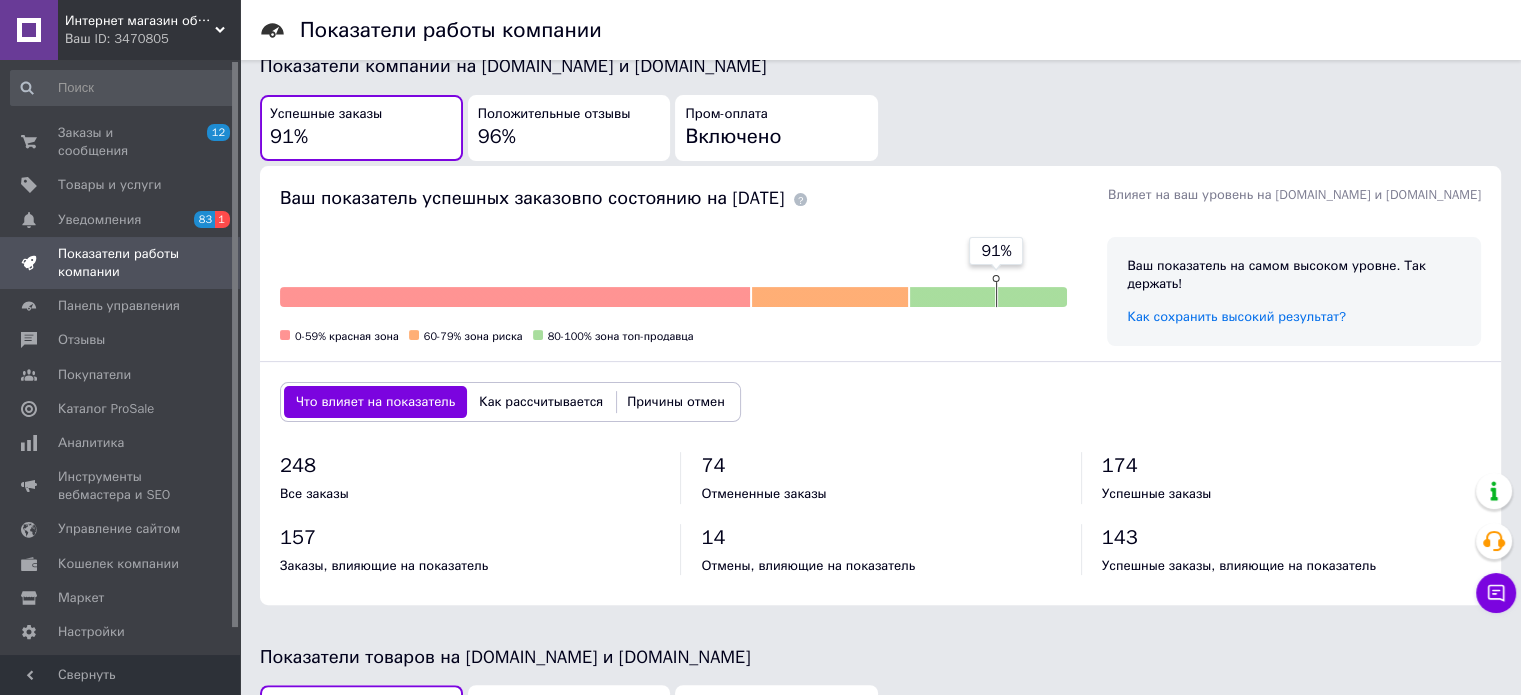 scroll, scrollTop: 0, scrollLeft: 0, axis: both 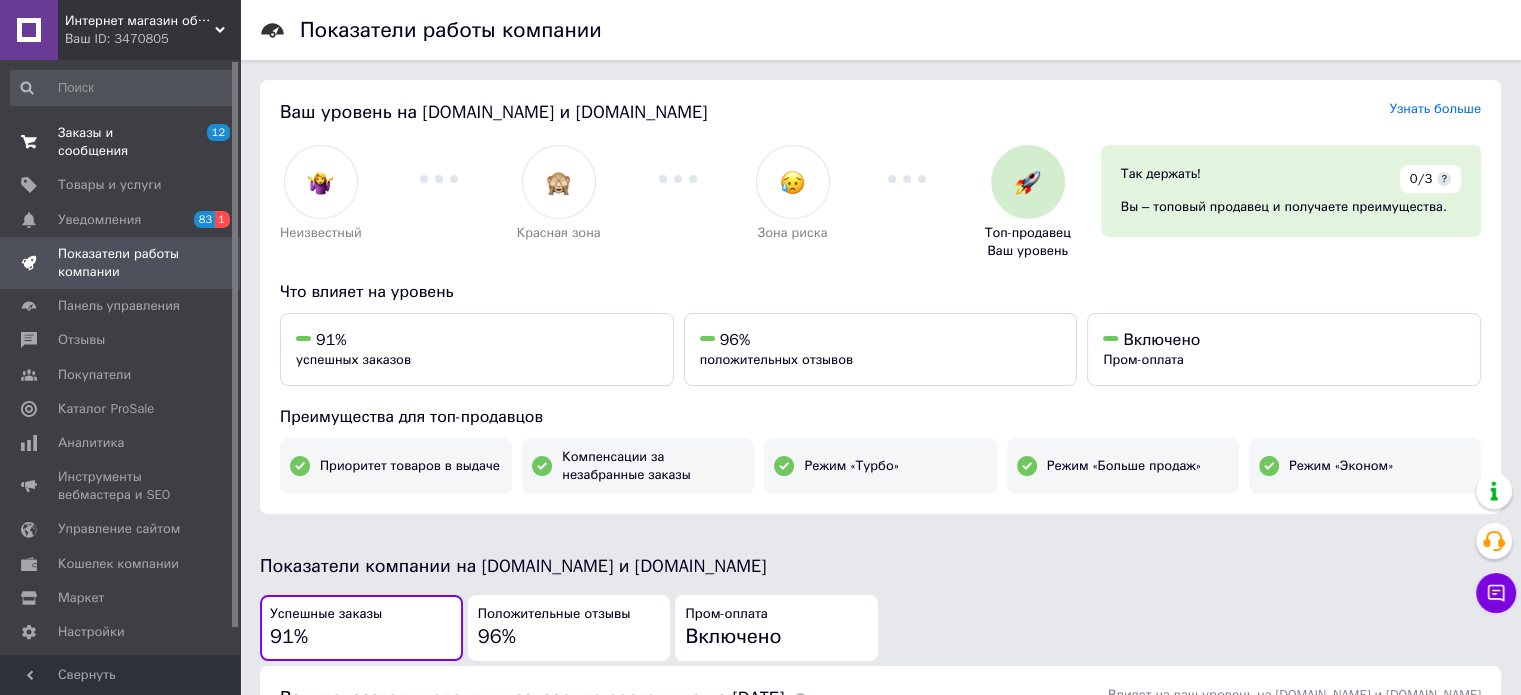 click on "Заказы и сообщения 12 0" at bounding box center [123, 142] 